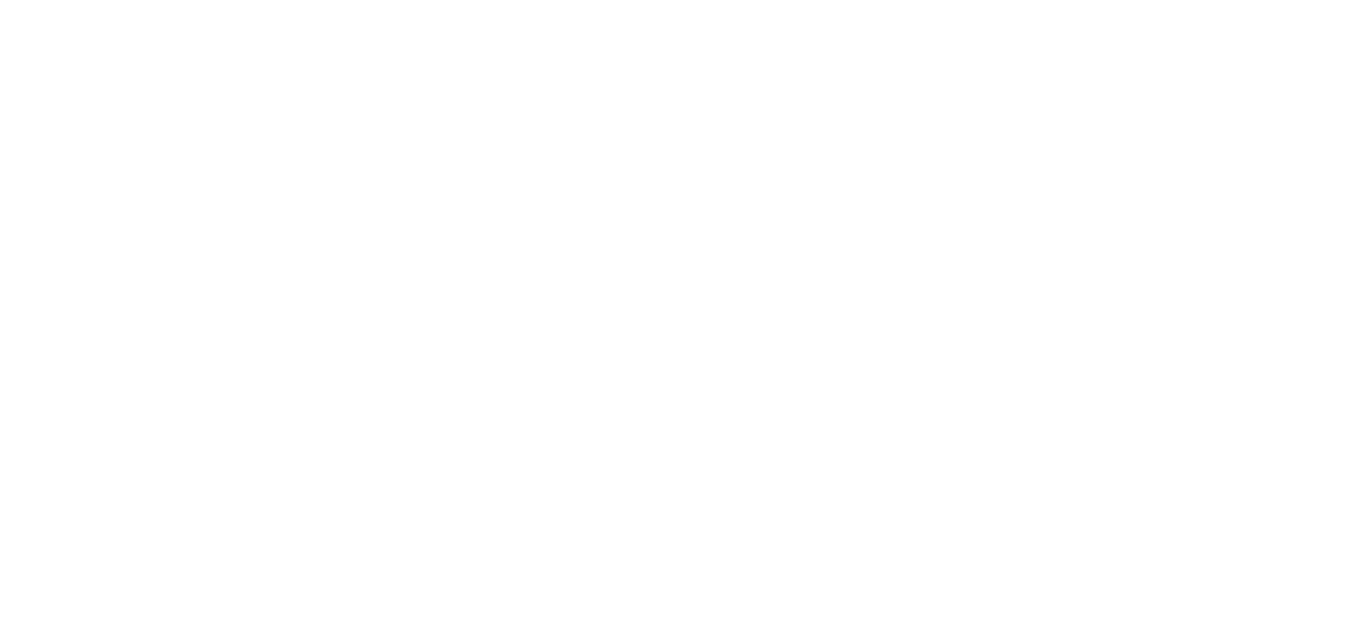 scroll, scrollTop: 0, scrollLeft: 0, axis: both 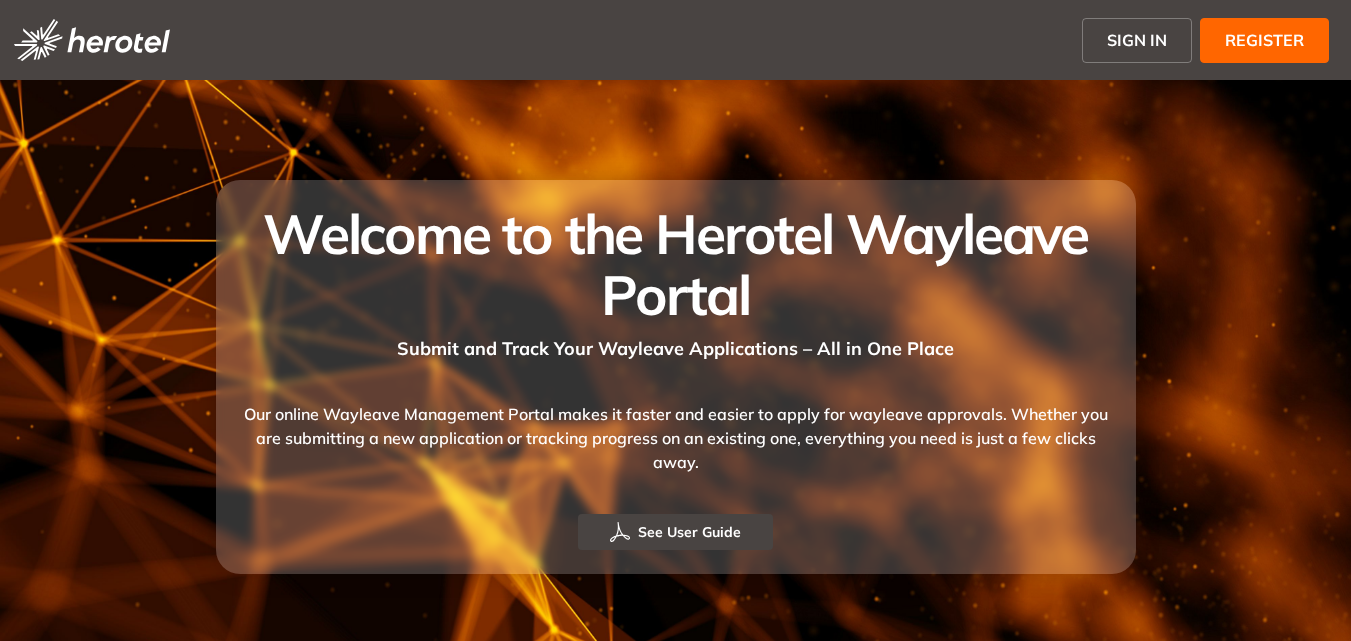 click on "SIGN IN" at bounding box center [1137, 40] 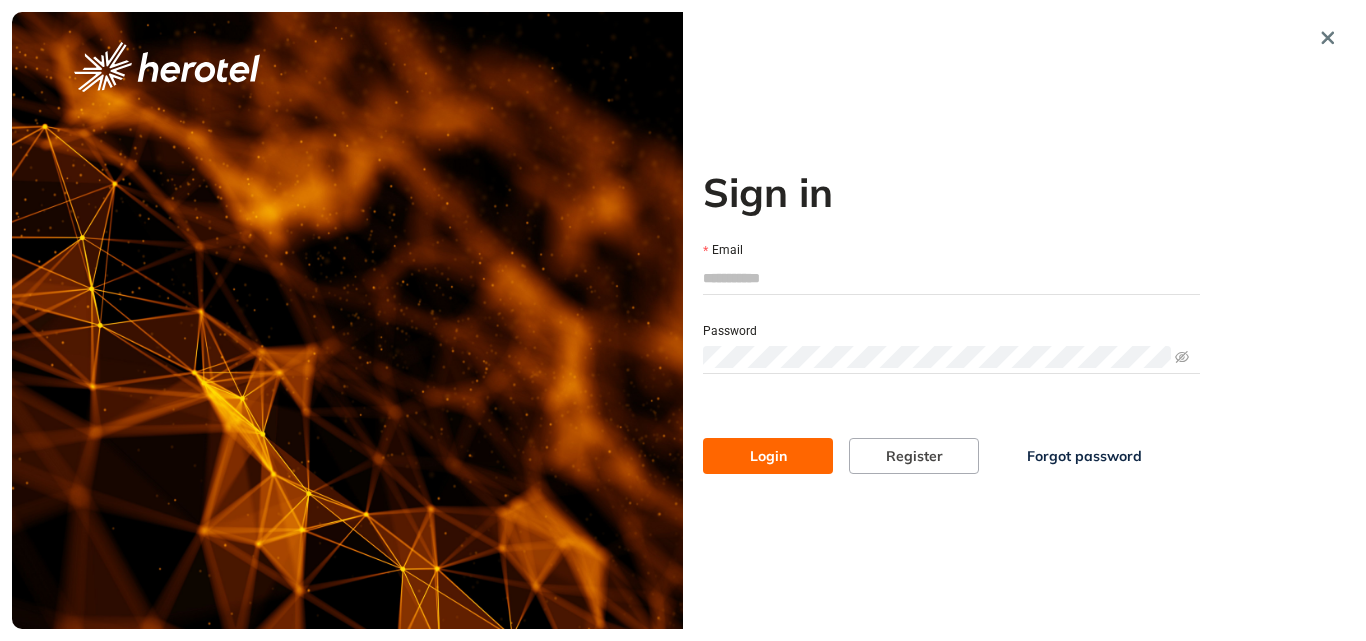 type on "**********" 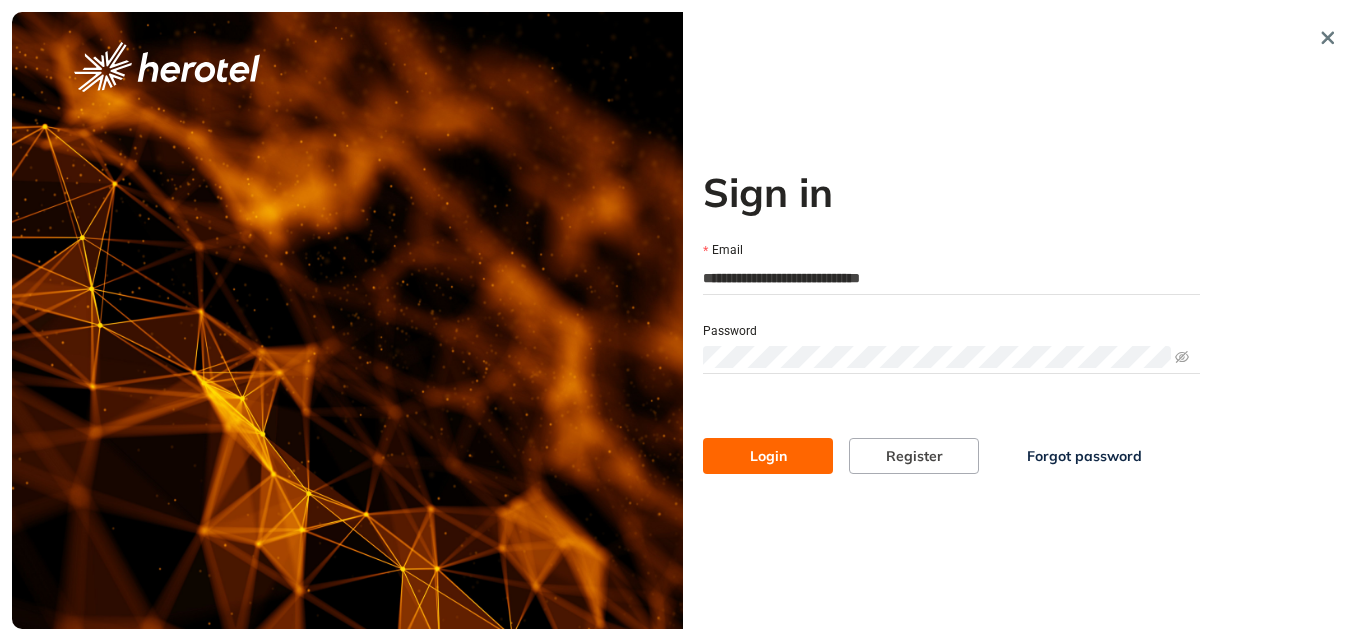 click on "Login" at bounding box center (768, 456) 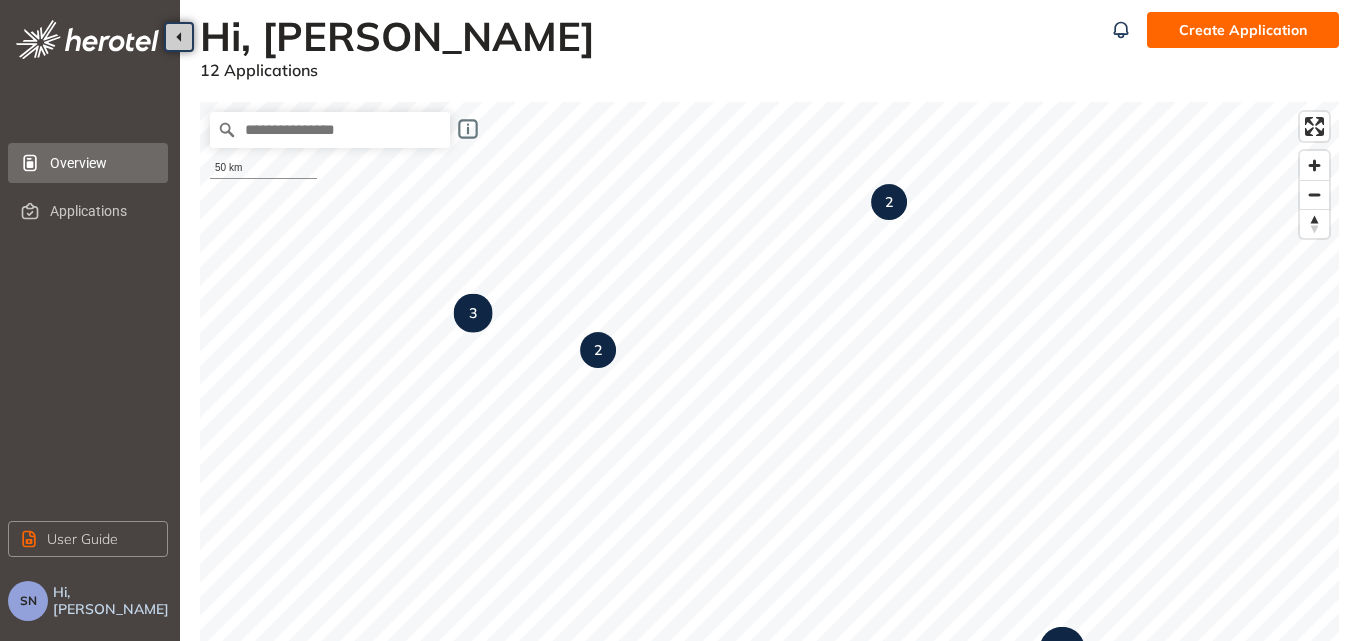 click on "Create Application" at bounding box center (1243, 30) 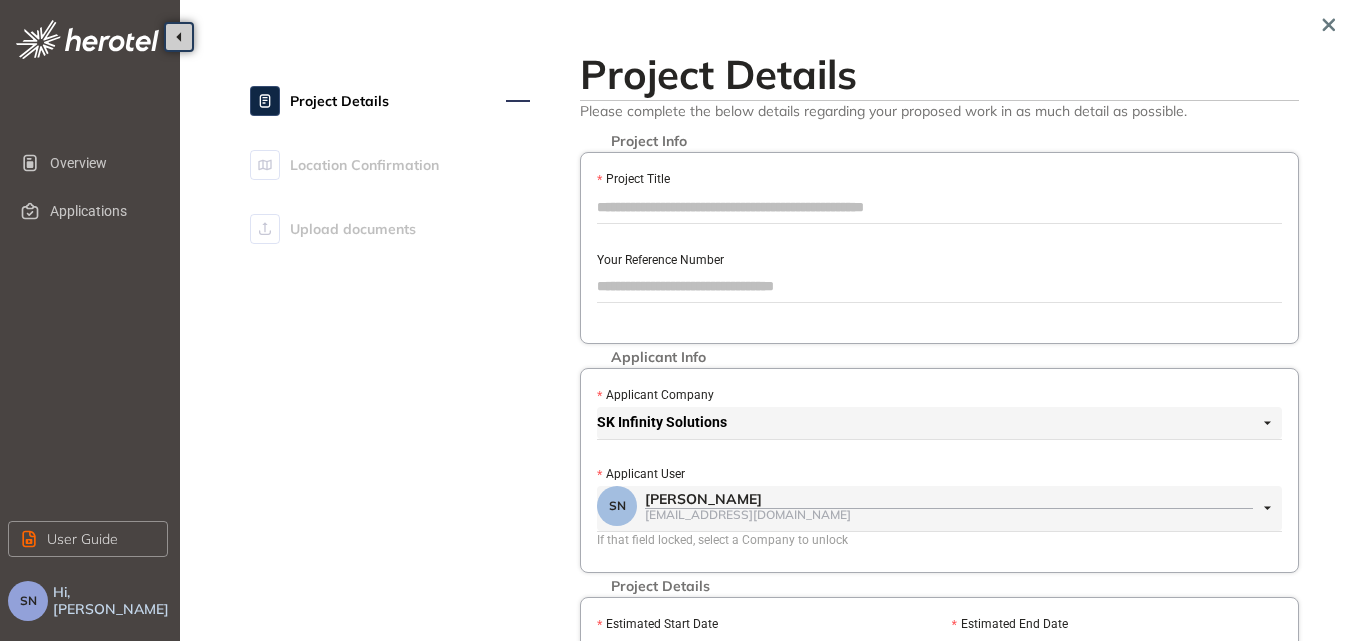 click on "Project Title" at bounding box center [939, 207] 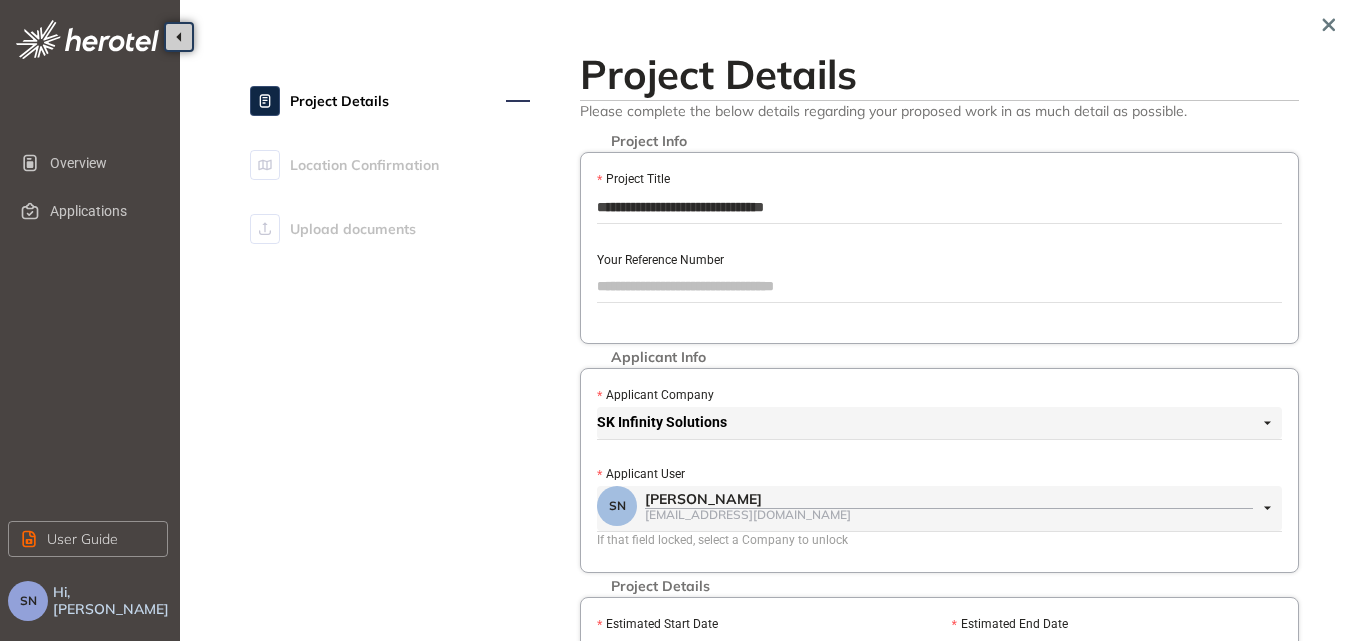 click on "**********" at bounding box center (939, 207) 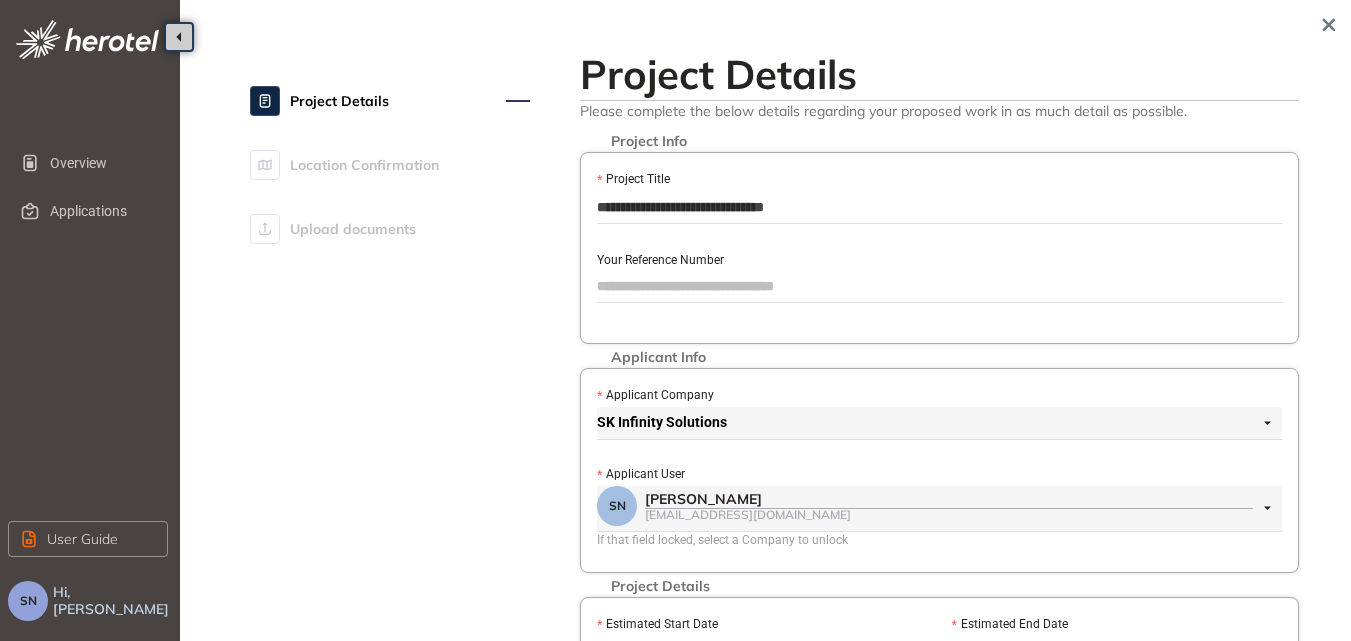 drag, startPoint x: 829, startPoint y: 201, endPoint x: 584, endPoint y: 205, distance: 245.03265 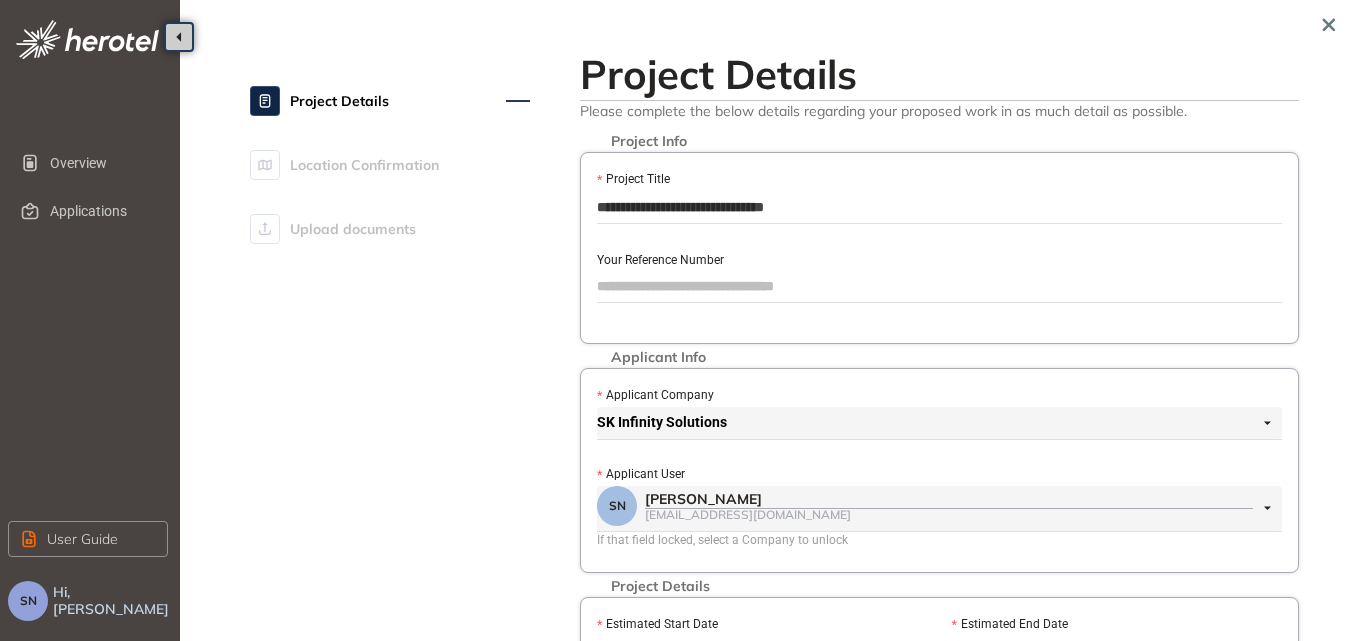 paste on "**********" 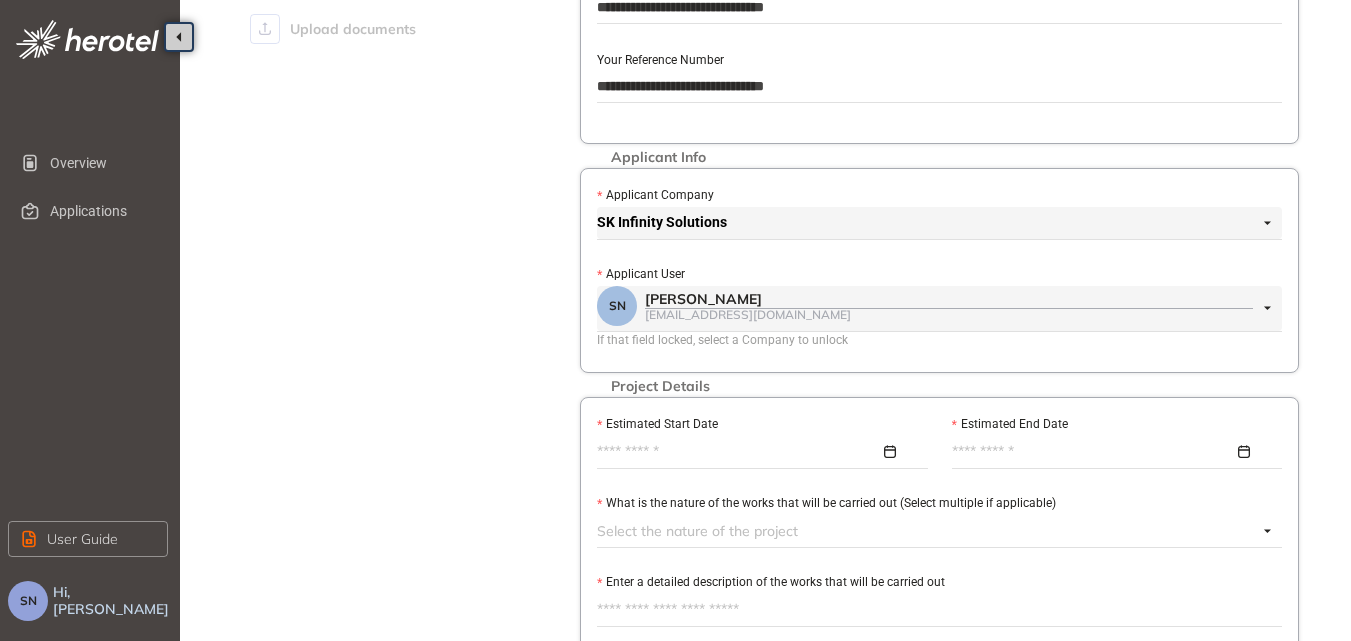 scroll, scrollTop: 300, scrollLeft: 0, axis: vertical 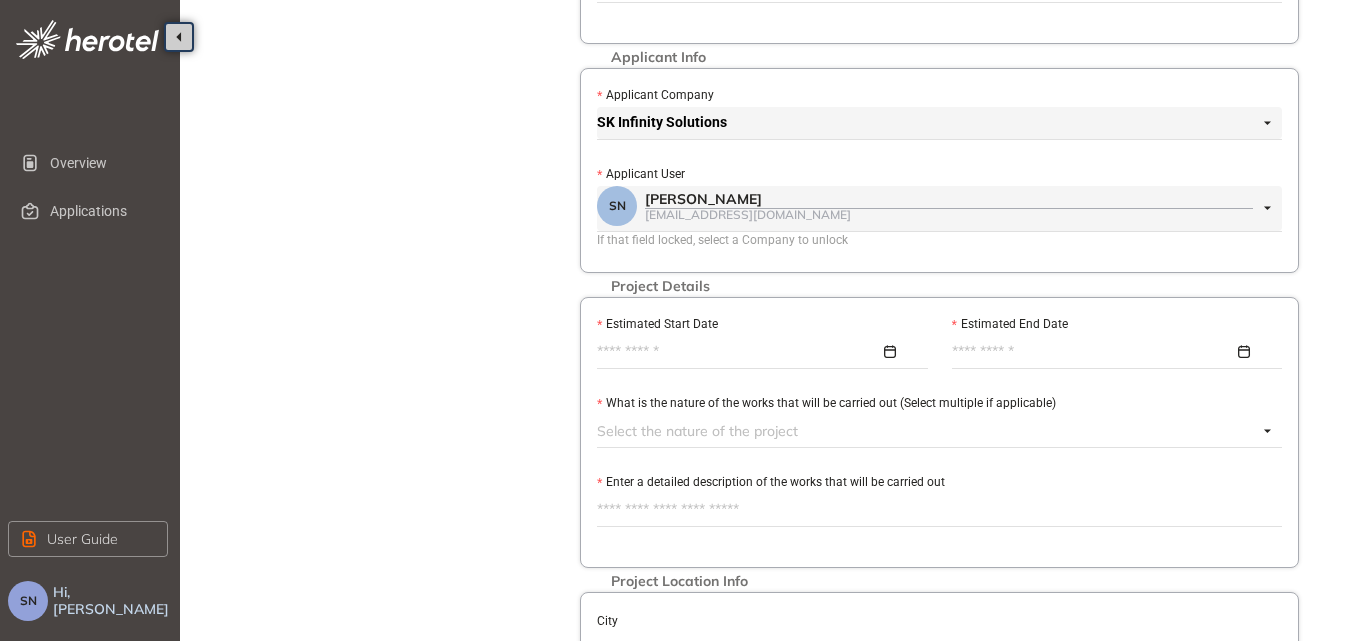 type on "**********" 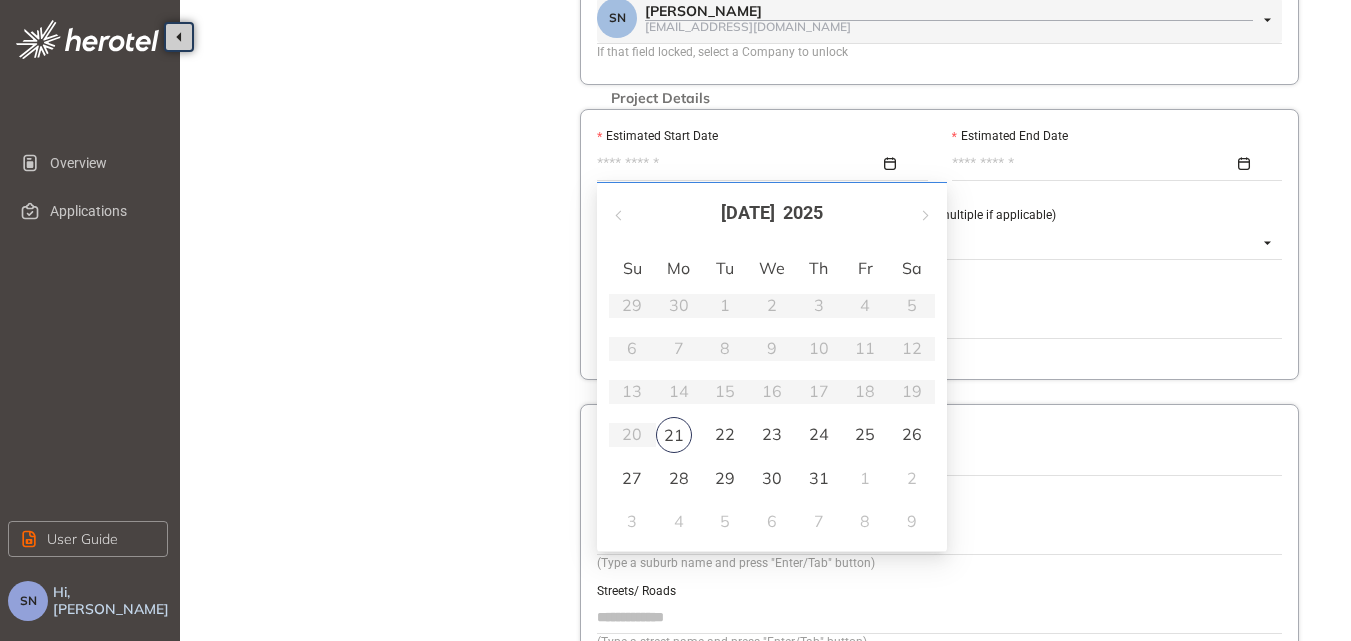 scroll, scrollTop: 500, scrollLeft: 0, axis: vertical 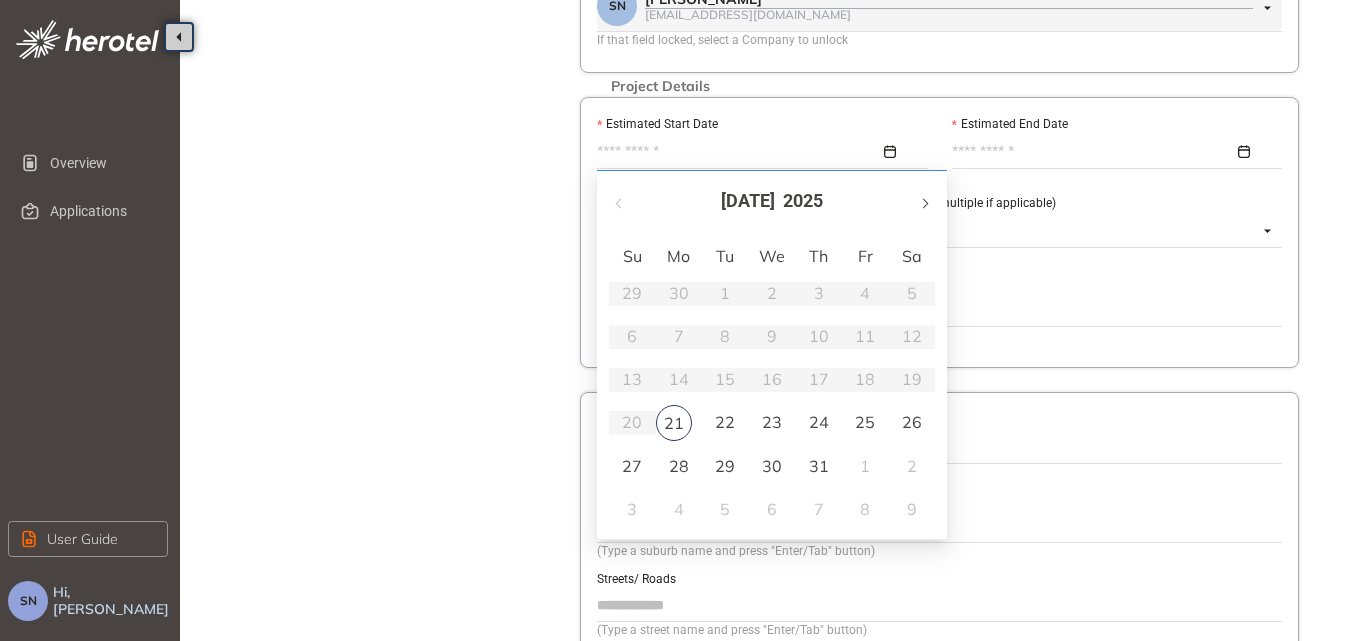 click at bounding box center (924, 201) 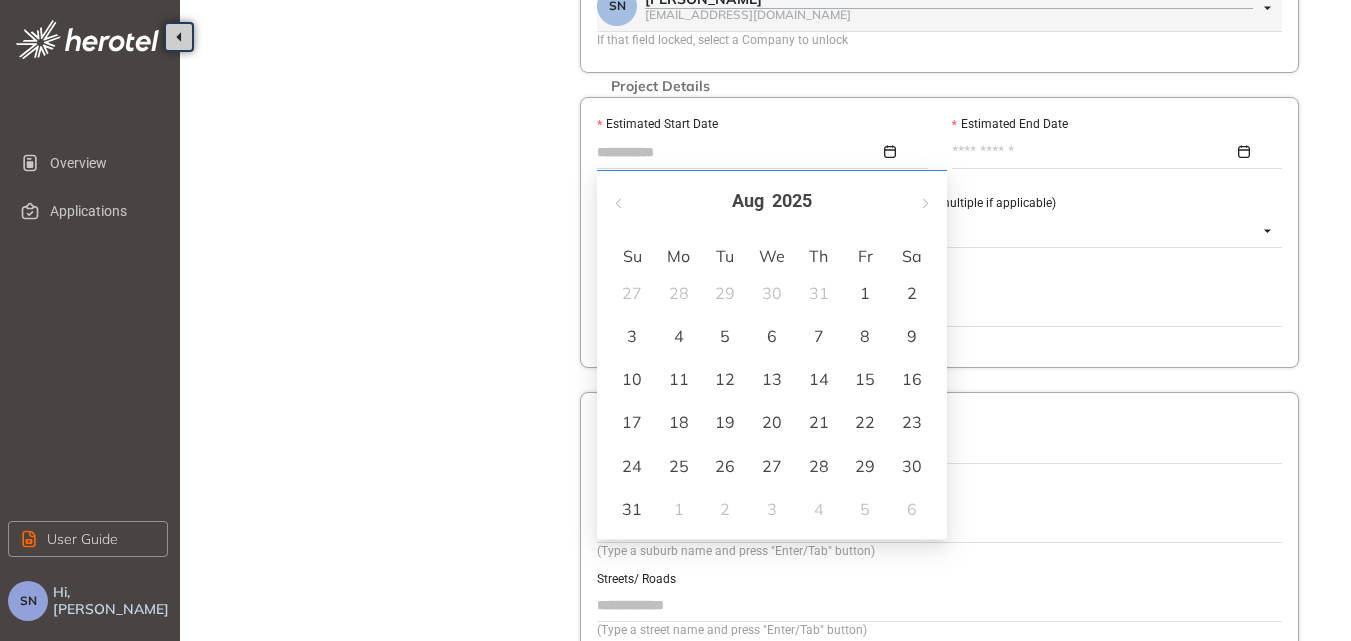 type on "**********" 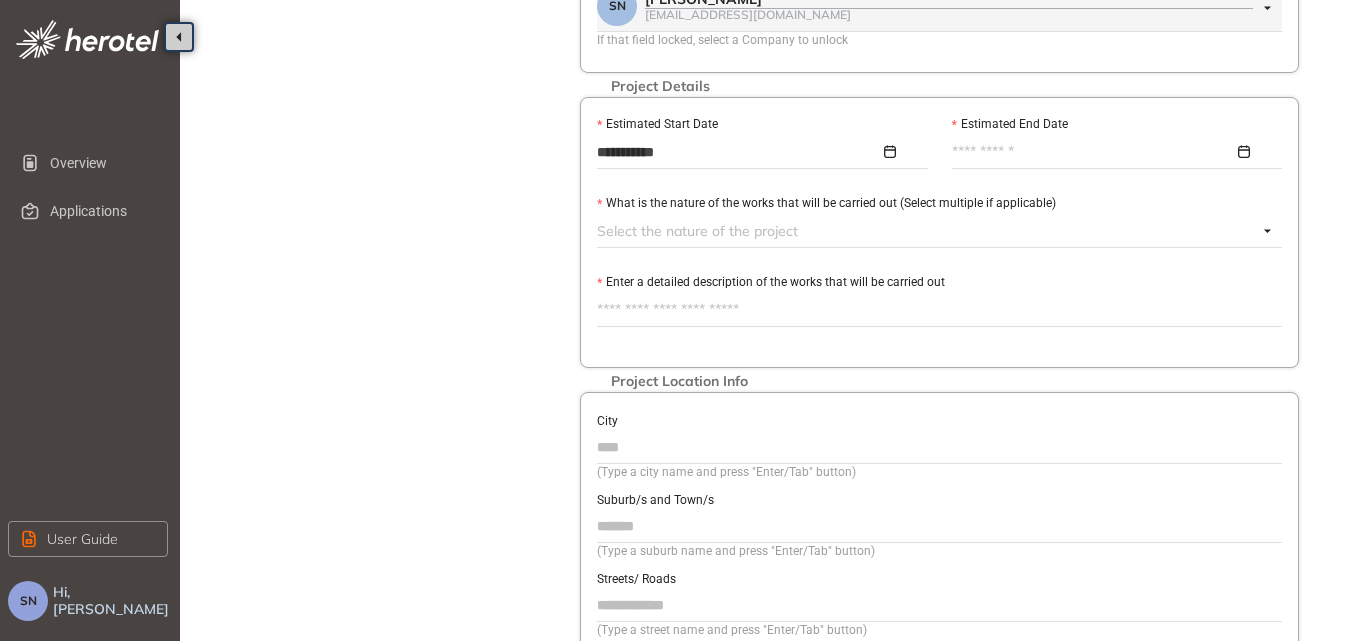 click at bounding box center [1112, 152] 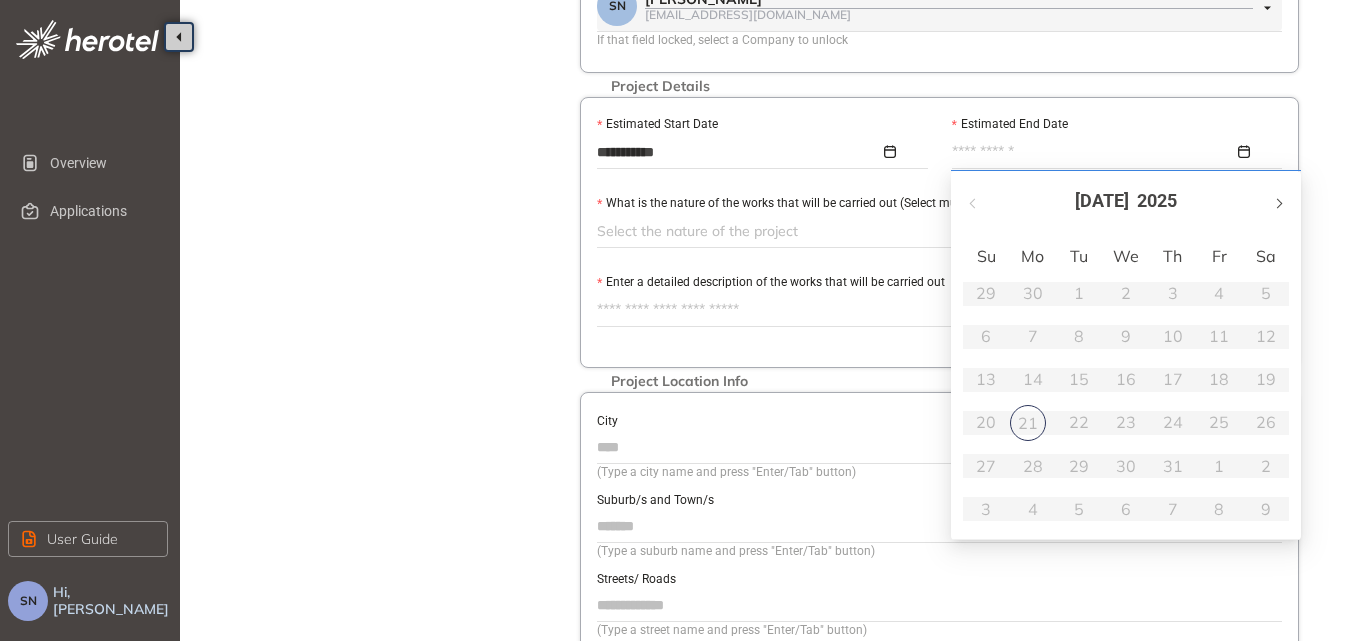 click at bounding box center [1278, 203] 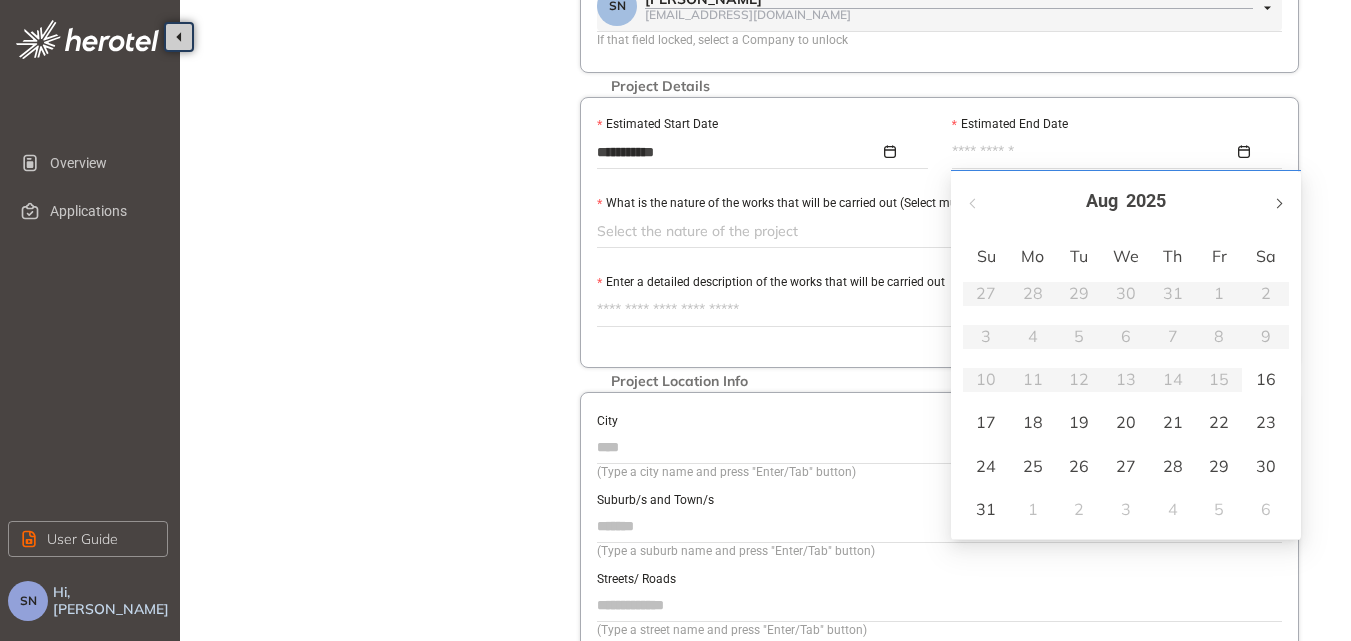click at bounding box center (1278, 203) 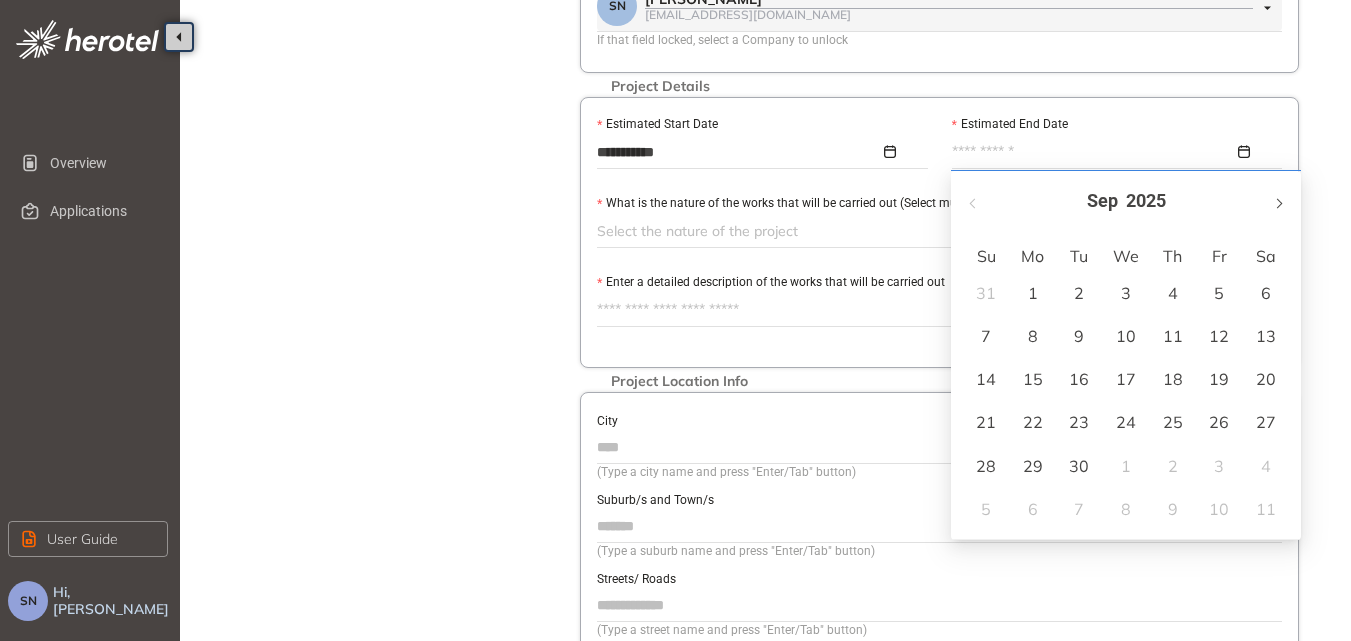 click at bounding box center [1278, 203] 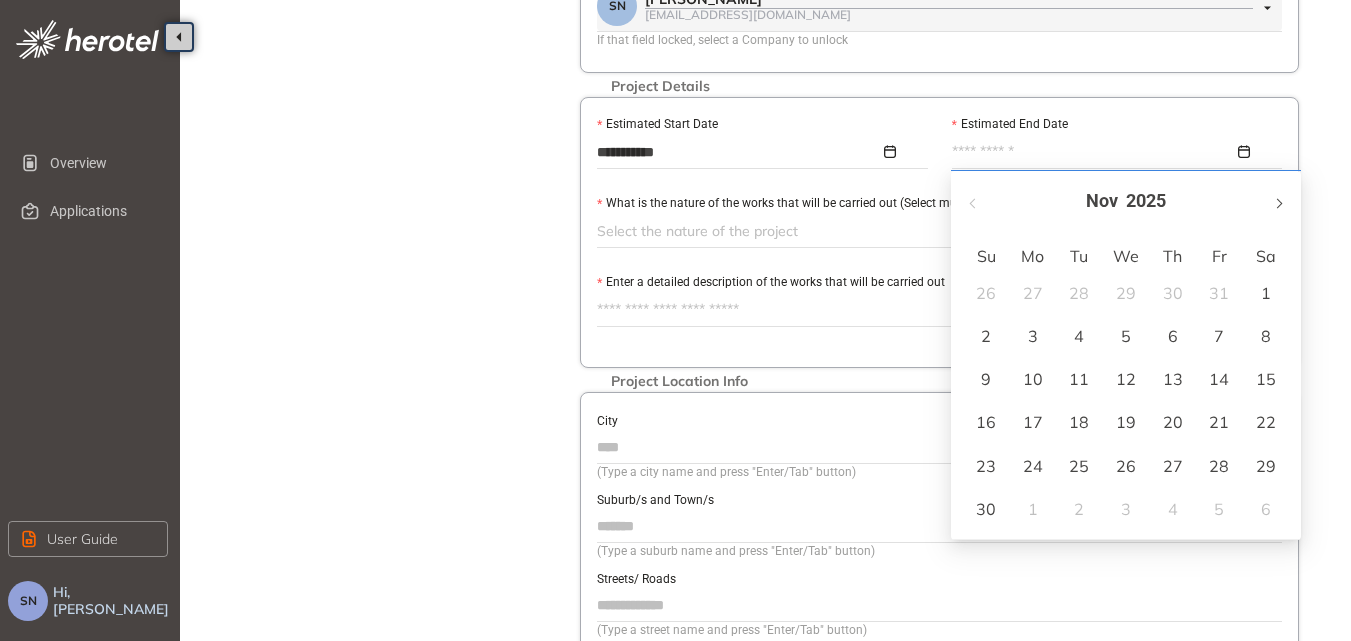 click at bounding box center (1278, 203) 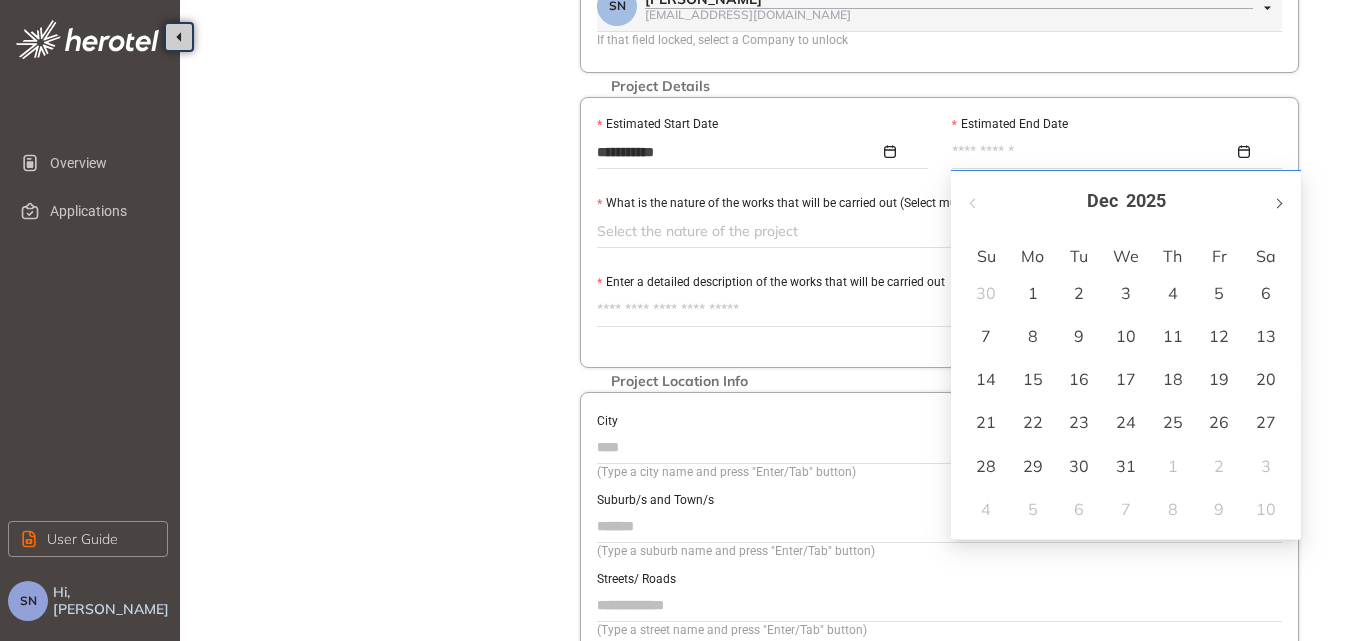 click at bounding box center (1278, 203) 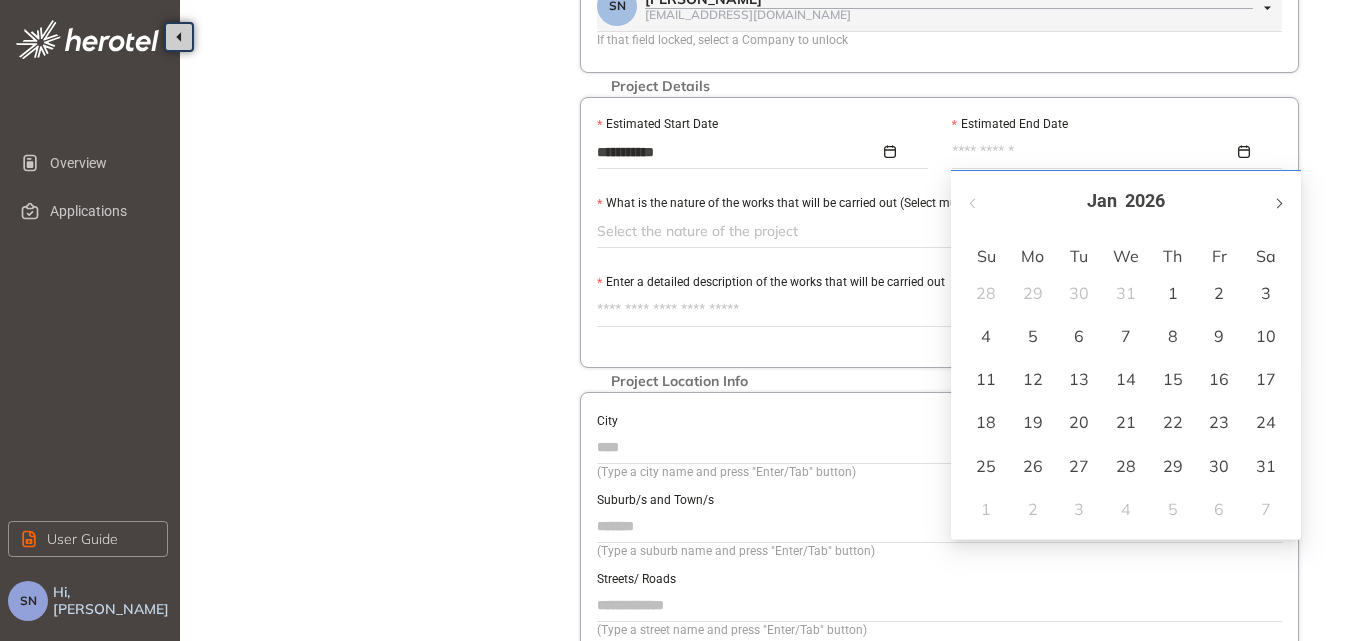 click at bounding box center [1278, 203] 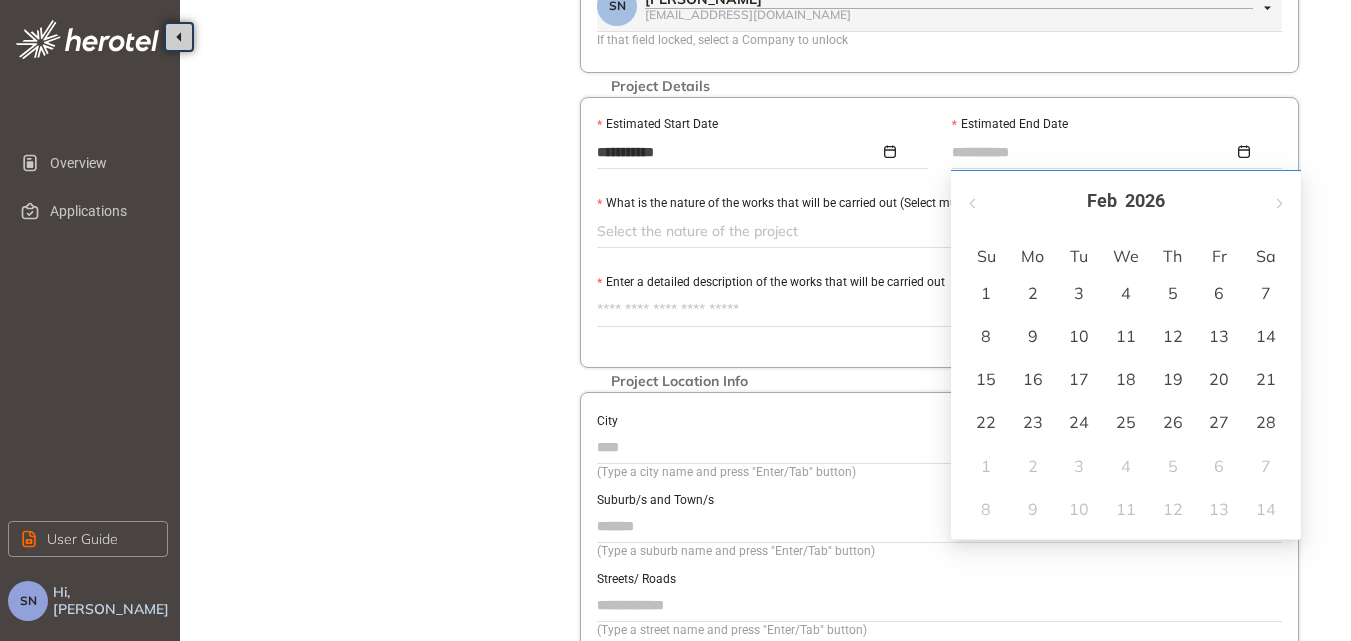 type on "**********" 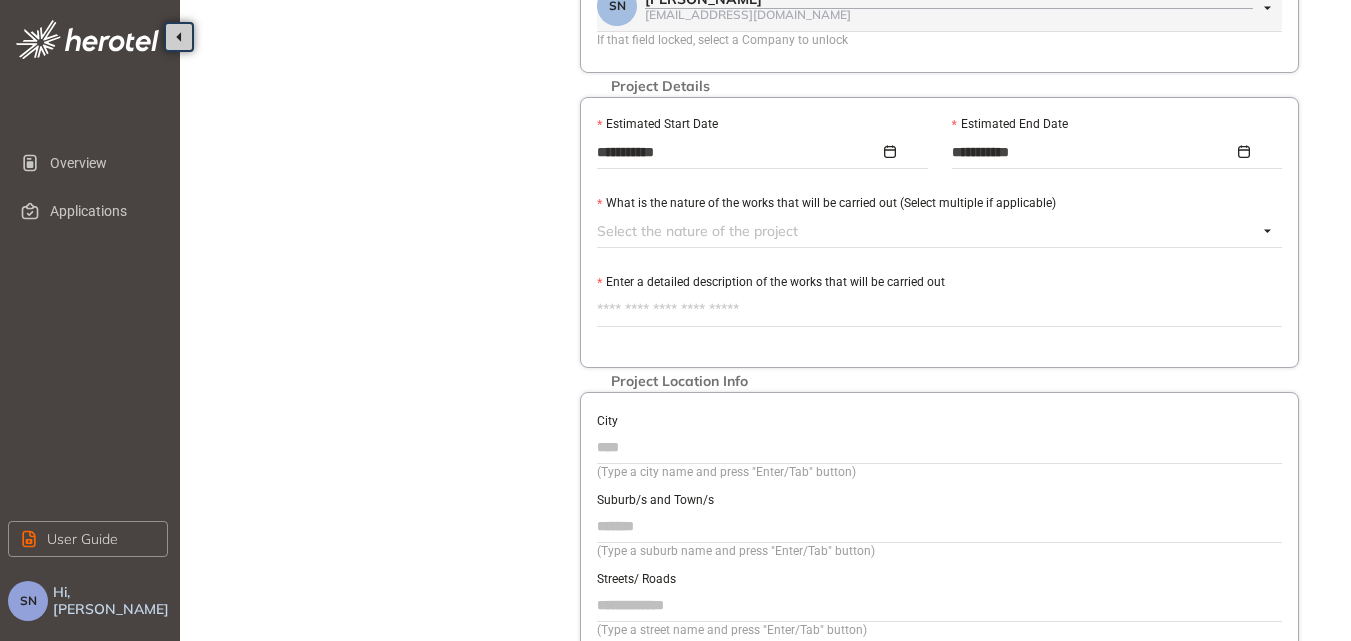 click at bounding box center [927, 231] 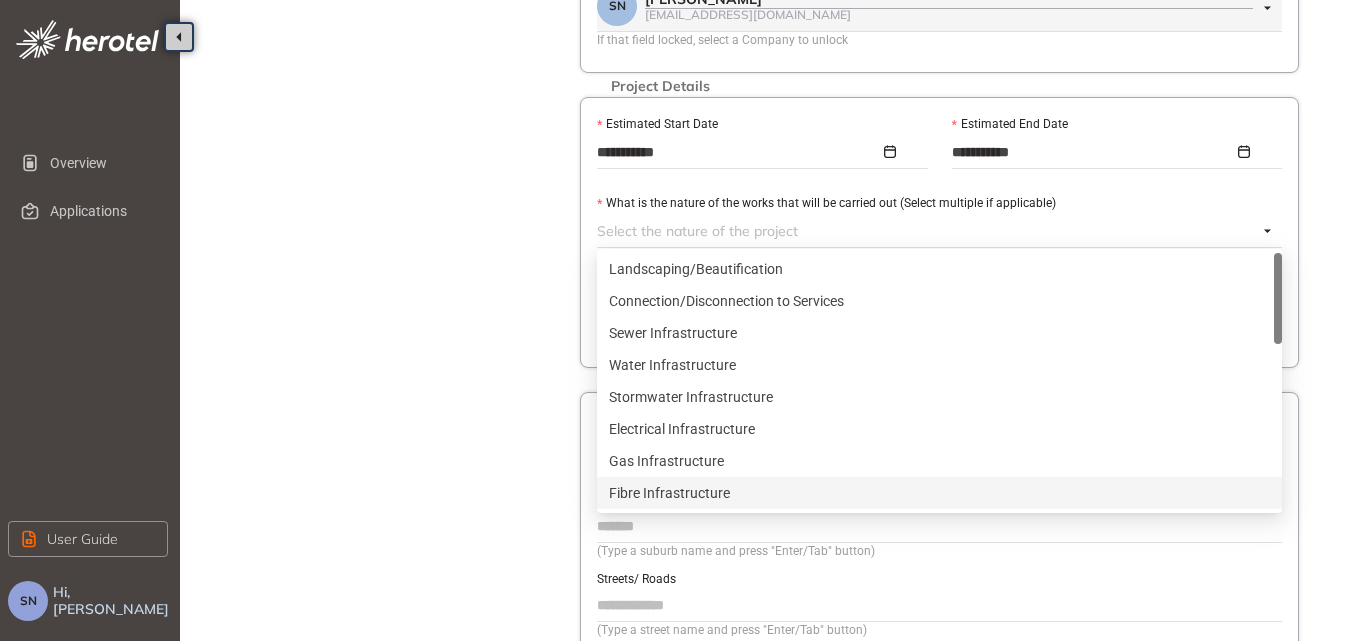 click on "Fibre Infrastructure" at bounding box center [939, 493] 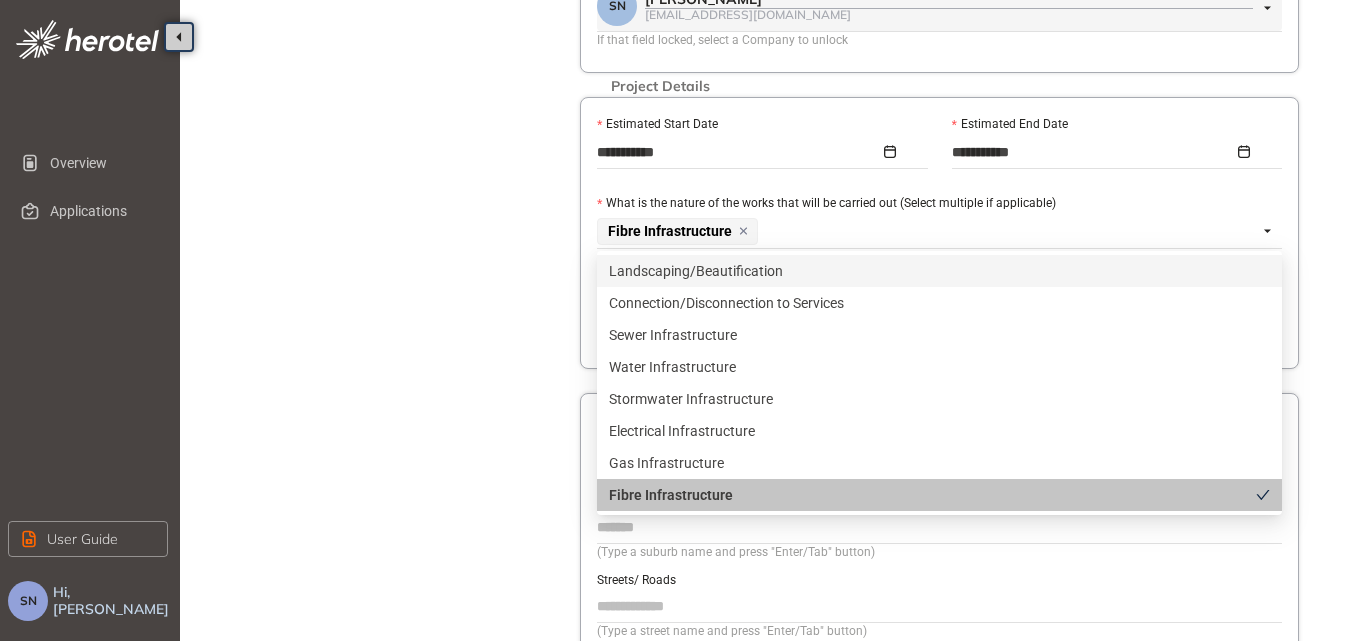click on "**********" at bounding box center [1117, 153] 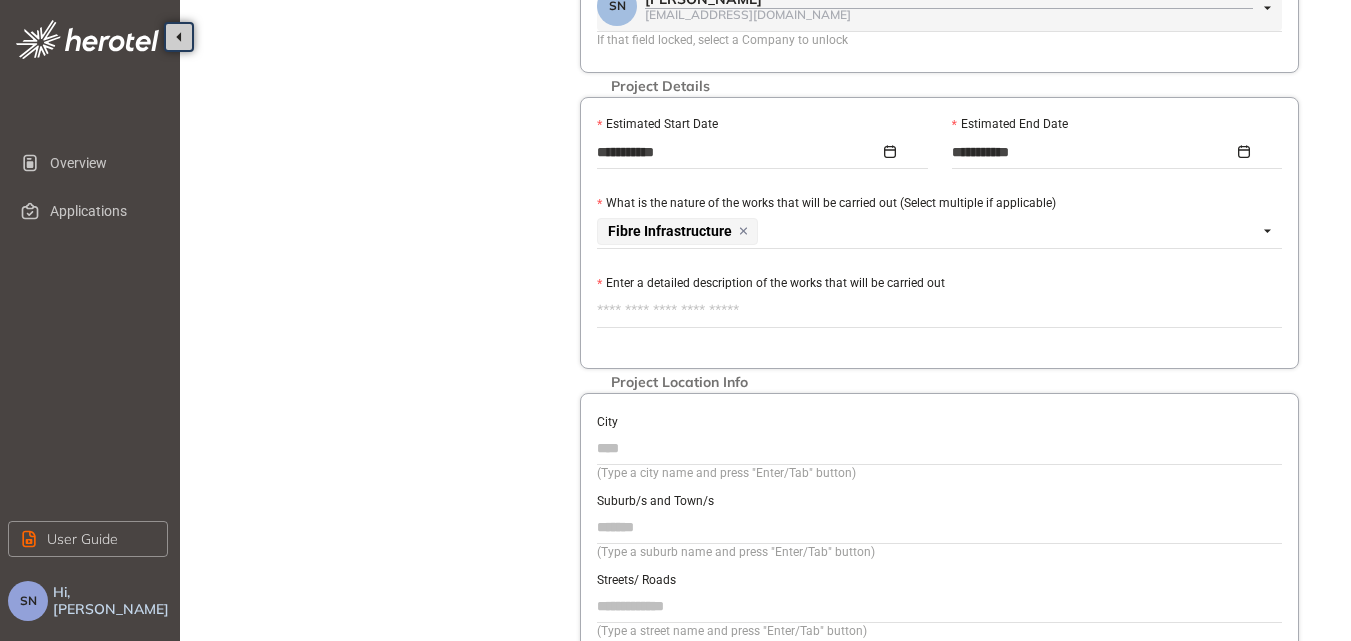 click on "Enter a detailed description of the works that will be carried out" at bounding box center [939, 311] 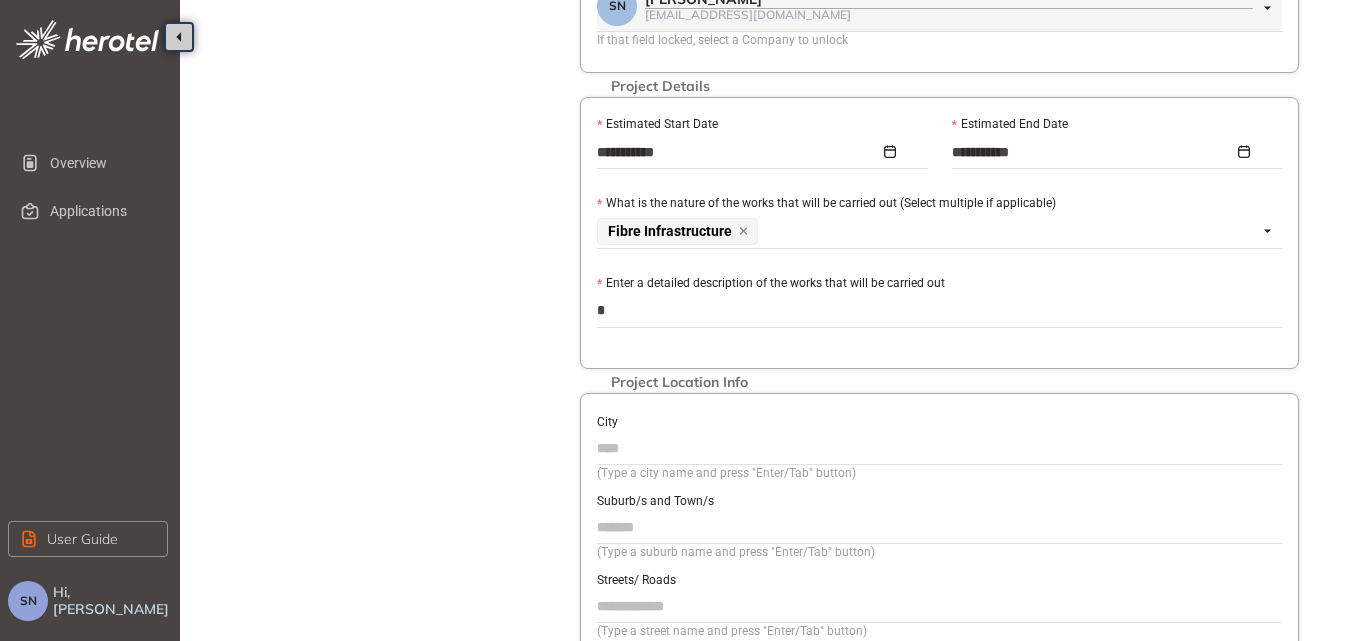 type on "**" 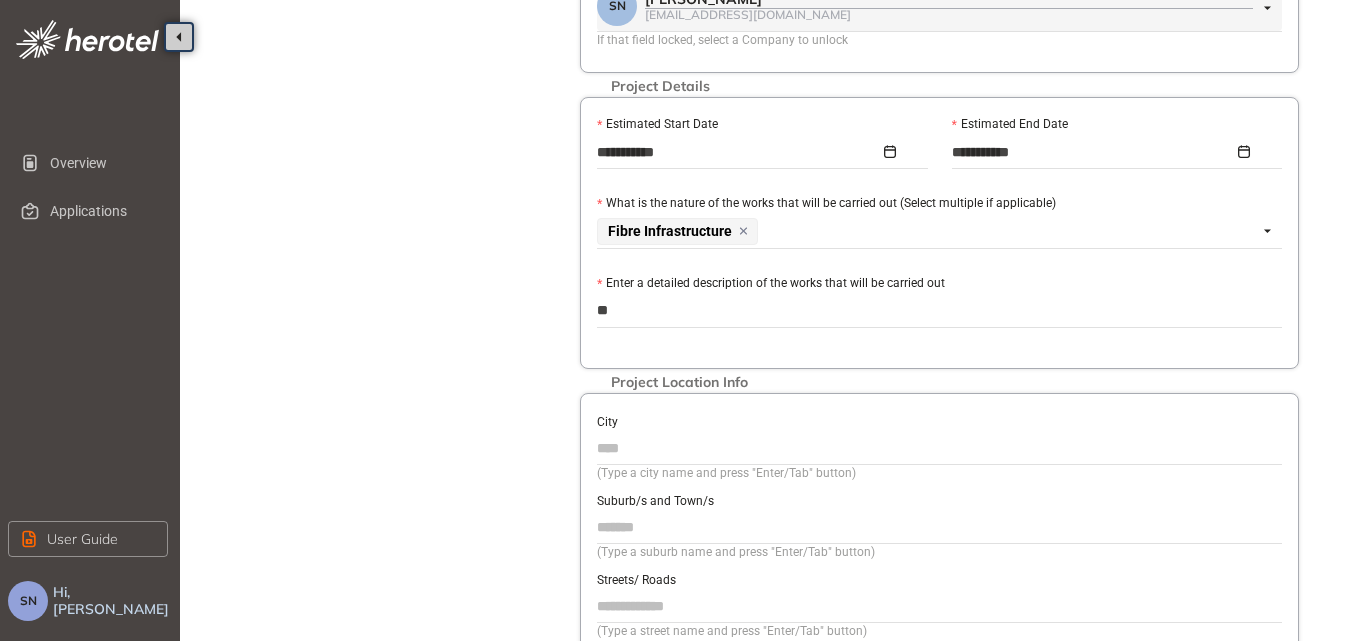type on "***" 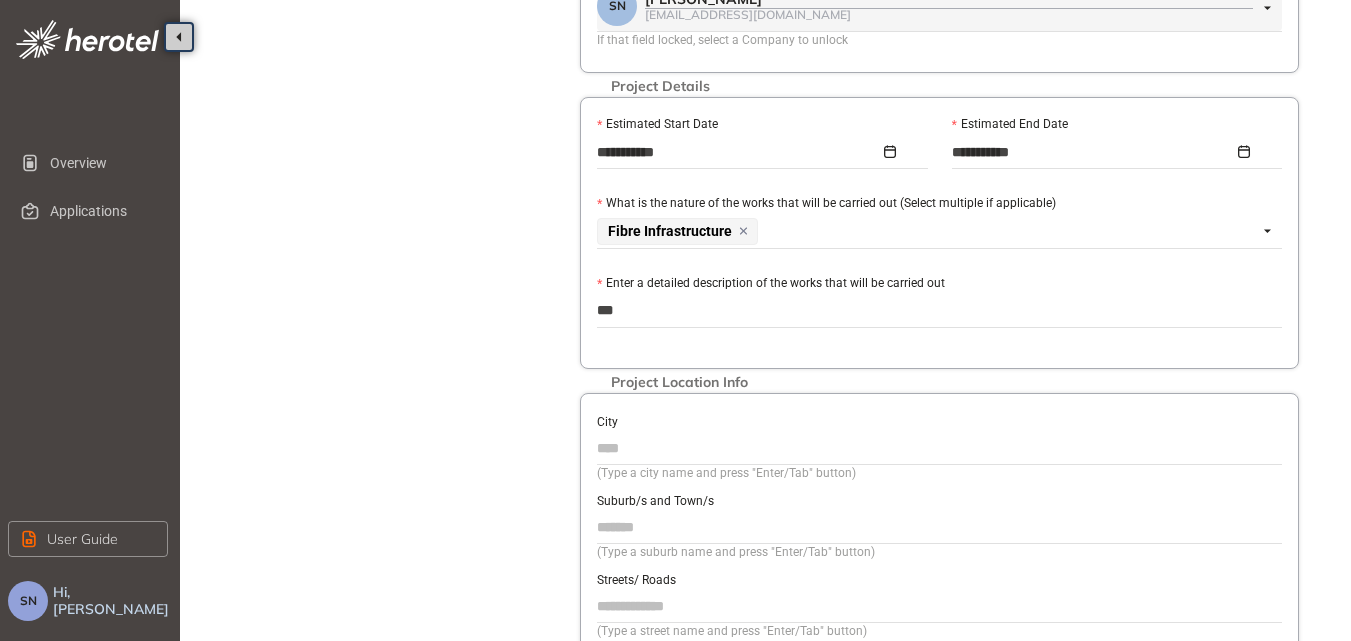 type on "****" 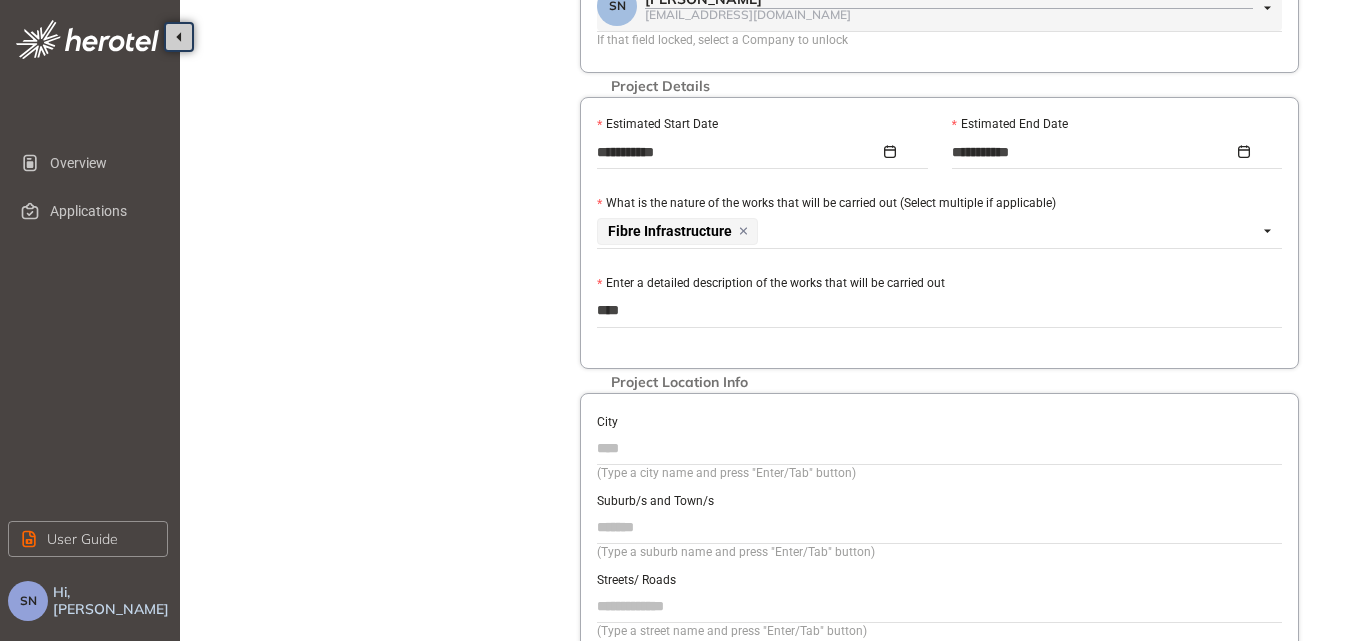 type on "*****" 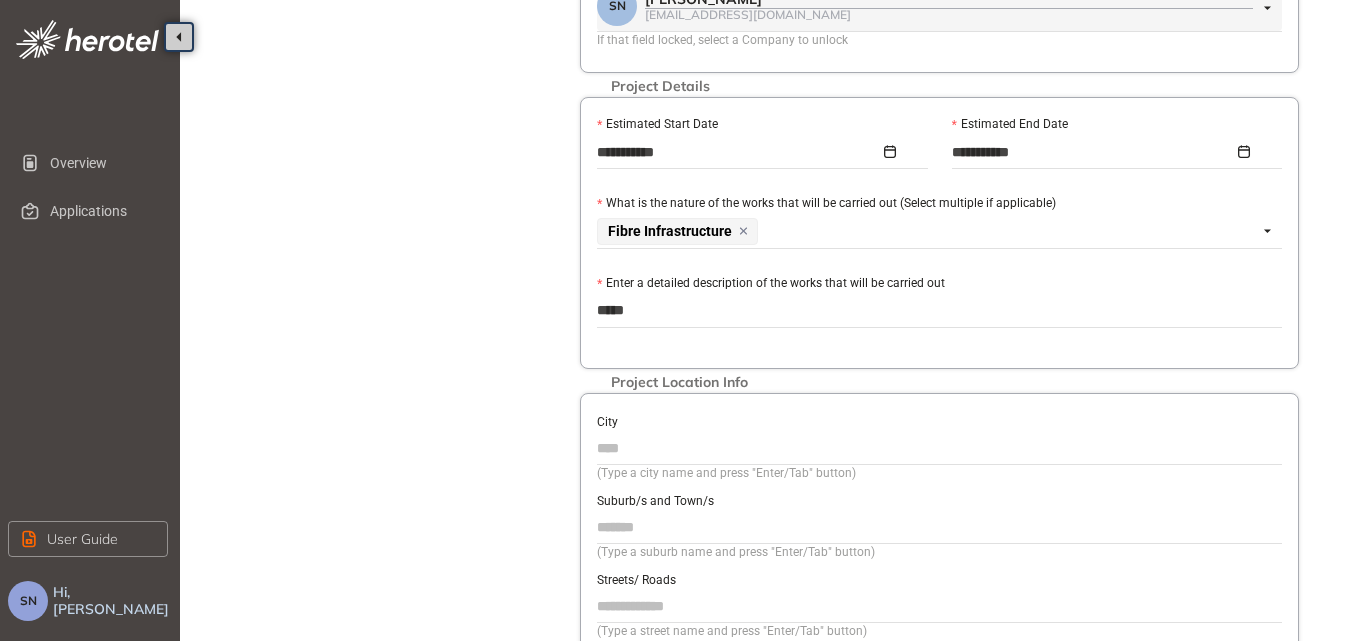 type on "******" 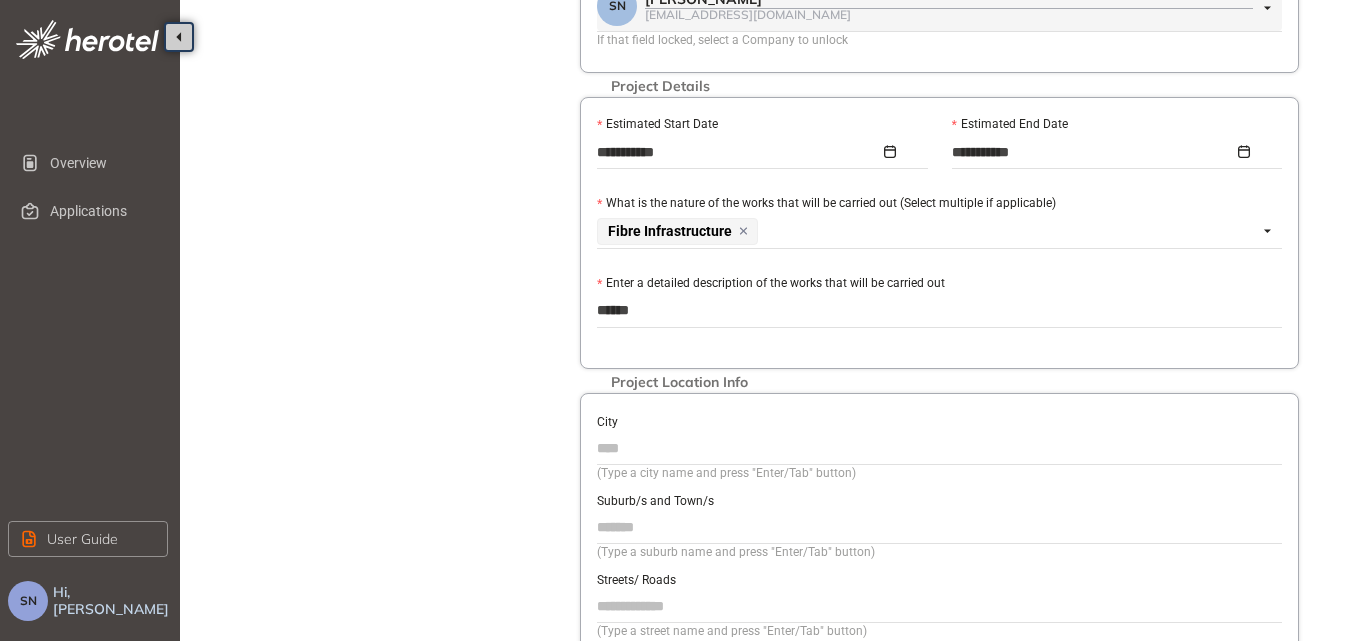 type on "*******" 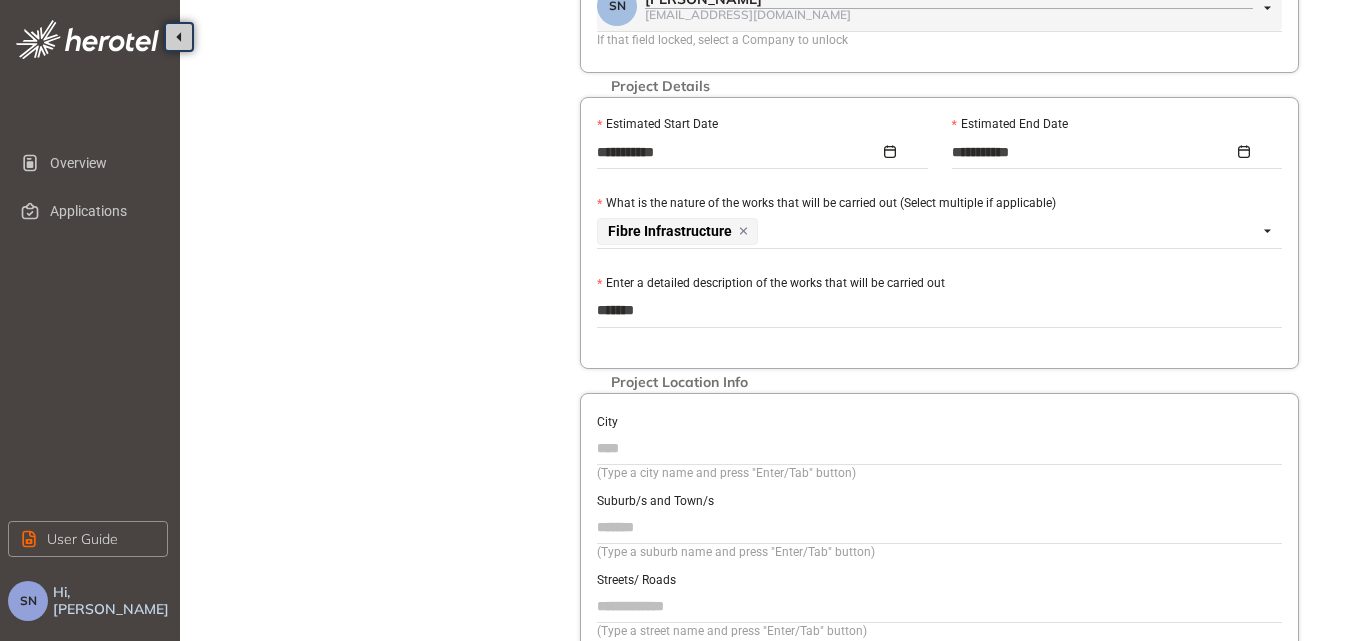 type on "********" 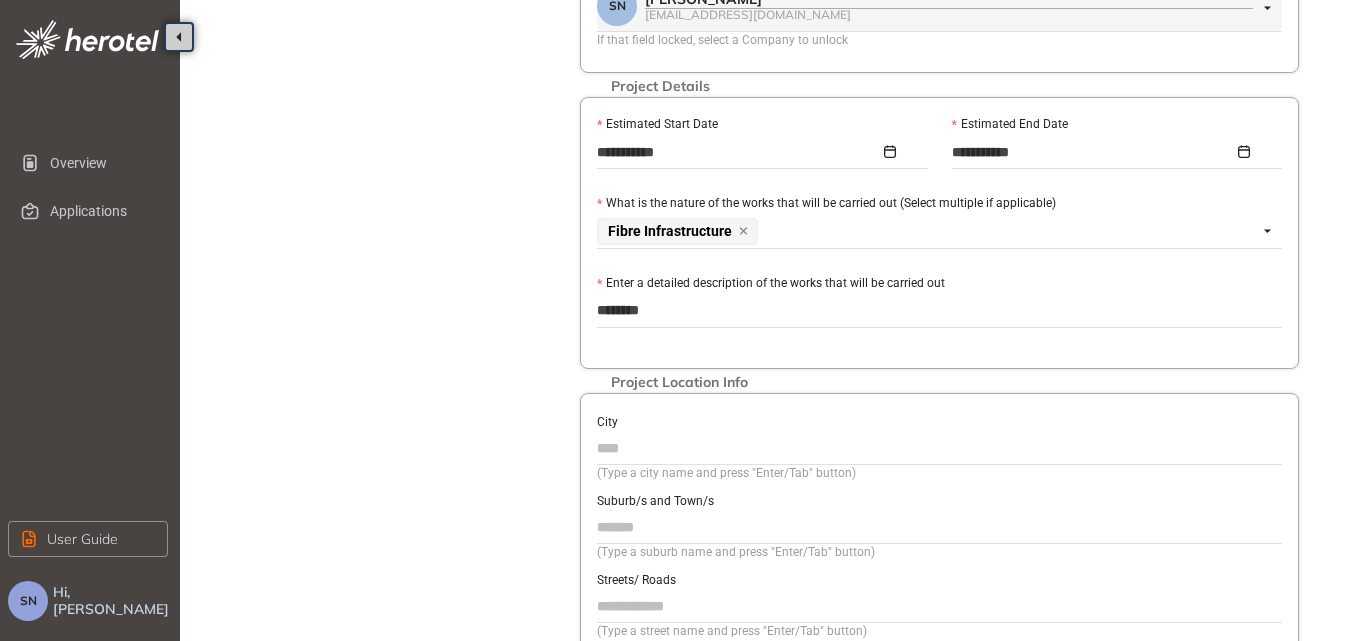 type on "*********" 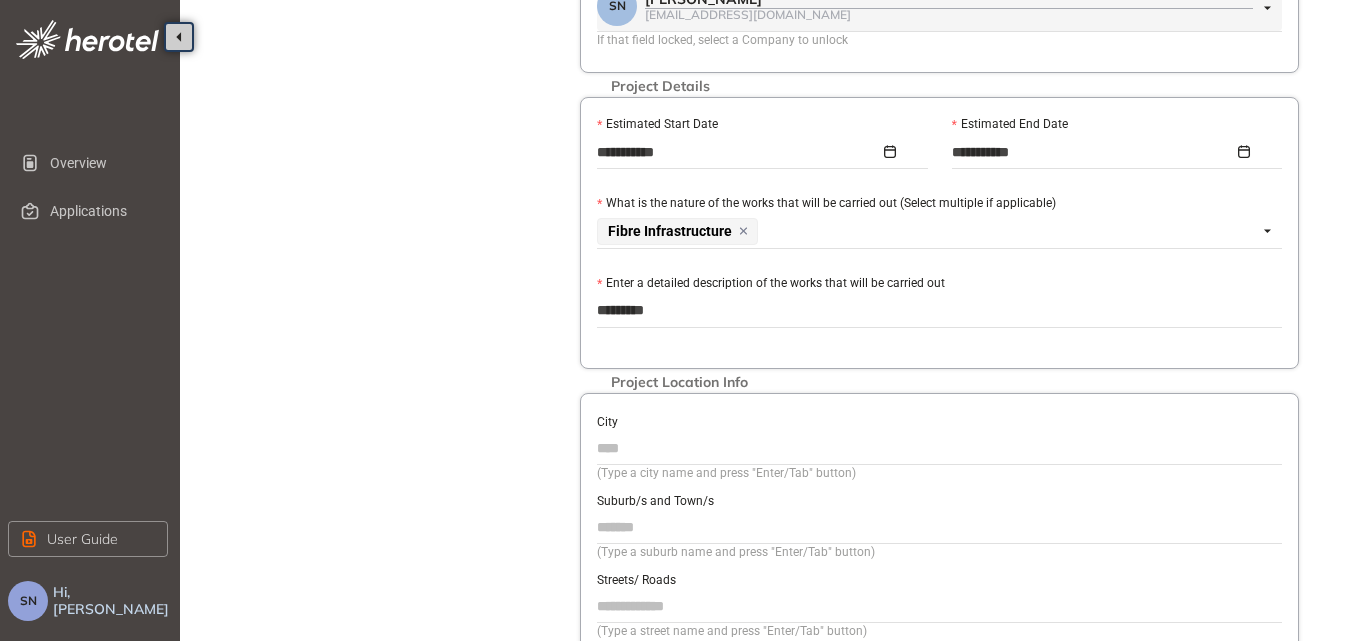 type on "**********" 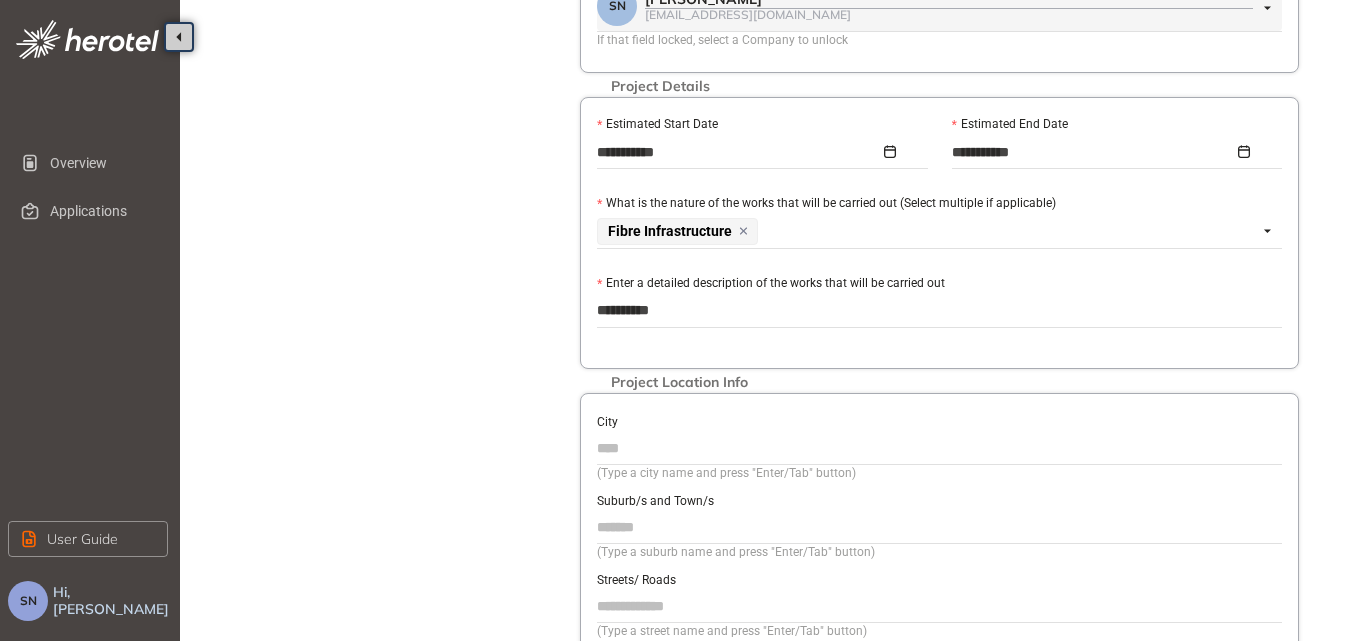 type on "**********" 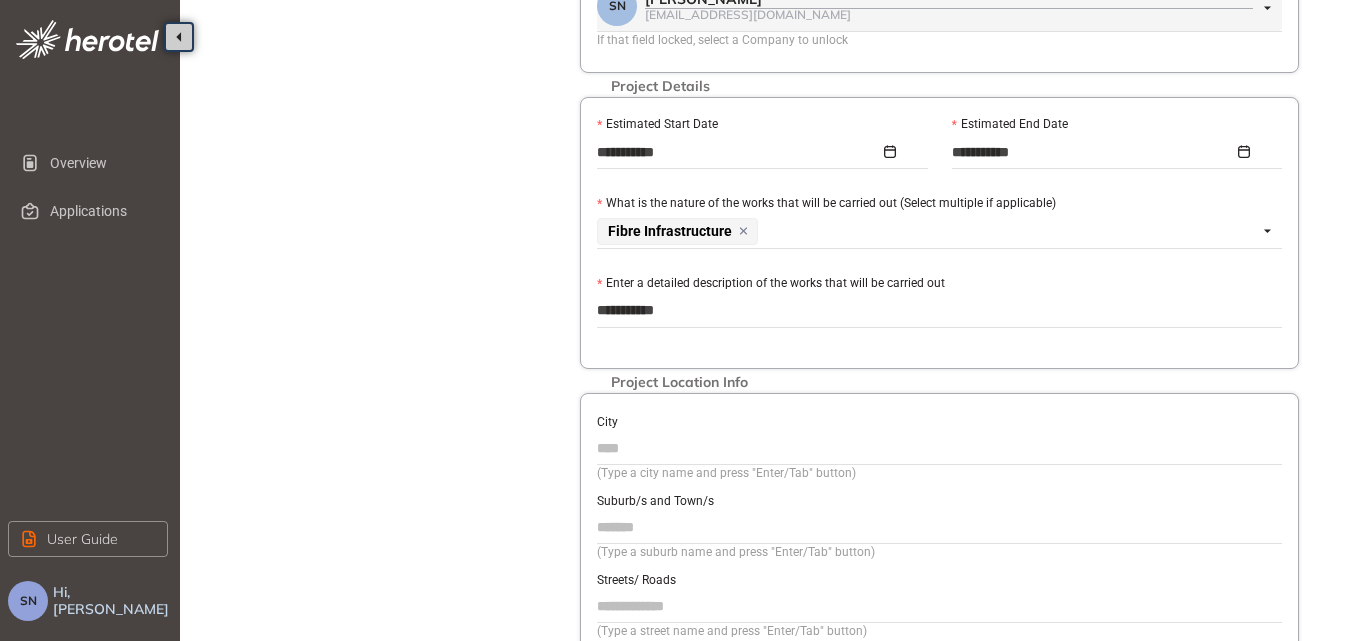 type on "**********" 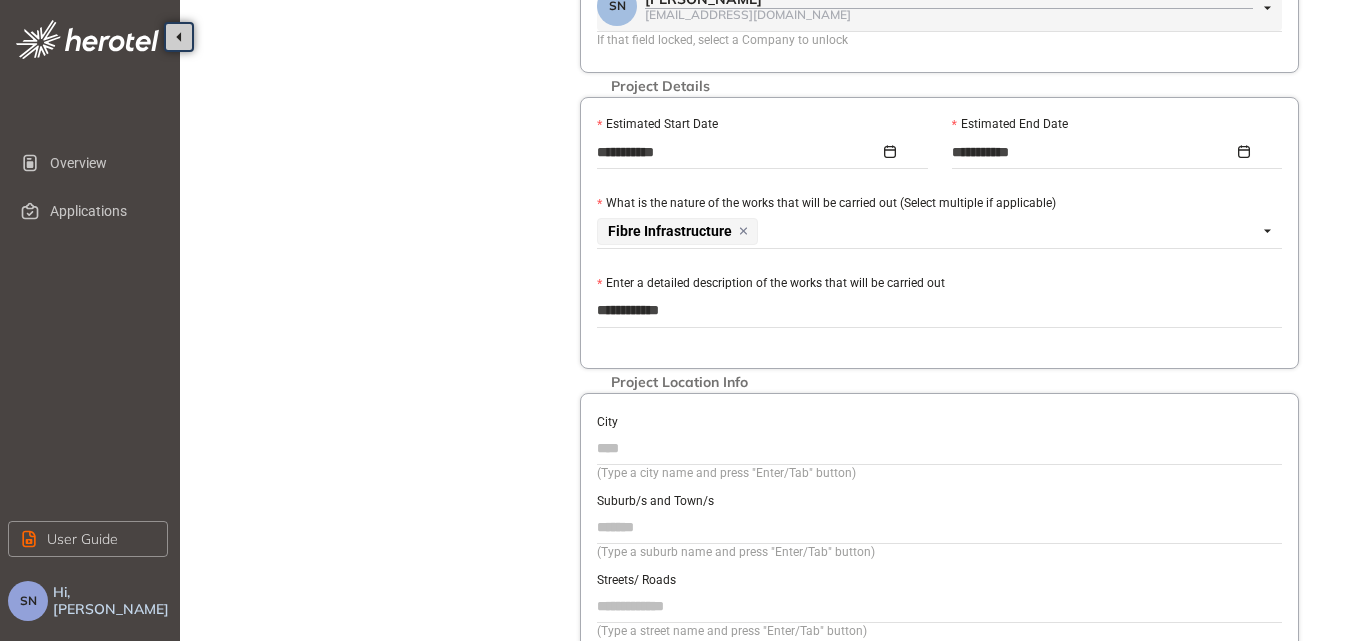 type on "**********" 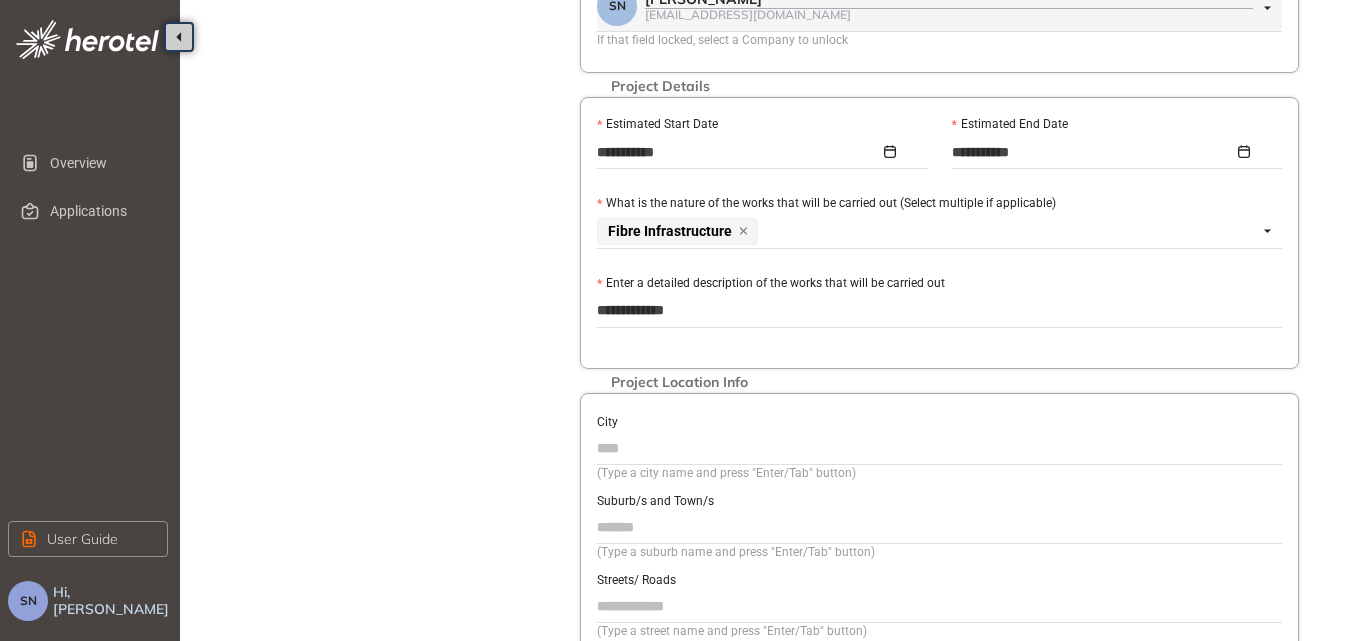 type on "**********" 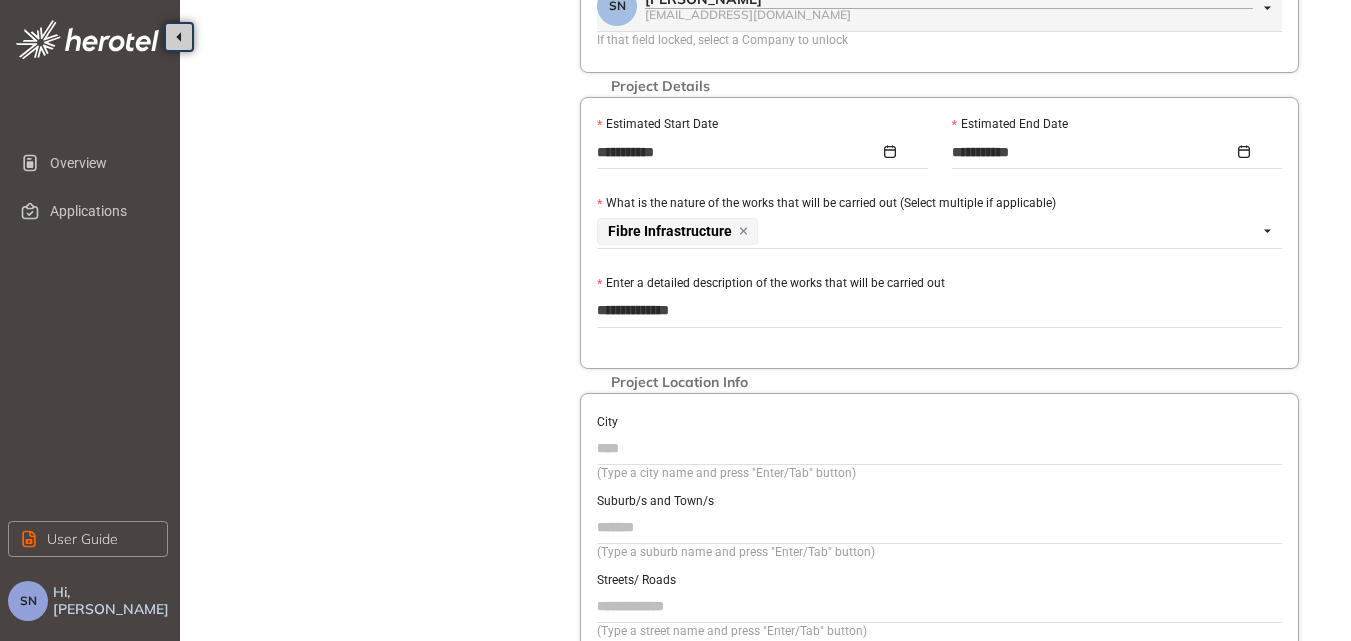 type on "**********" 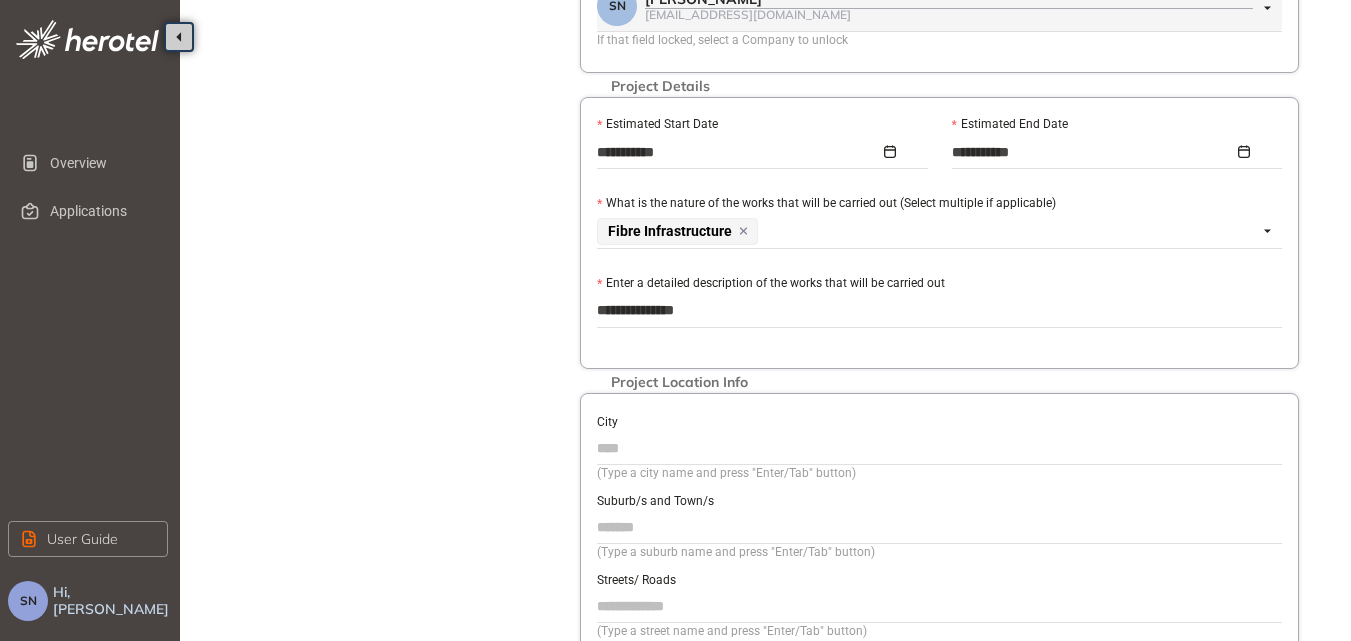 type on "**********" 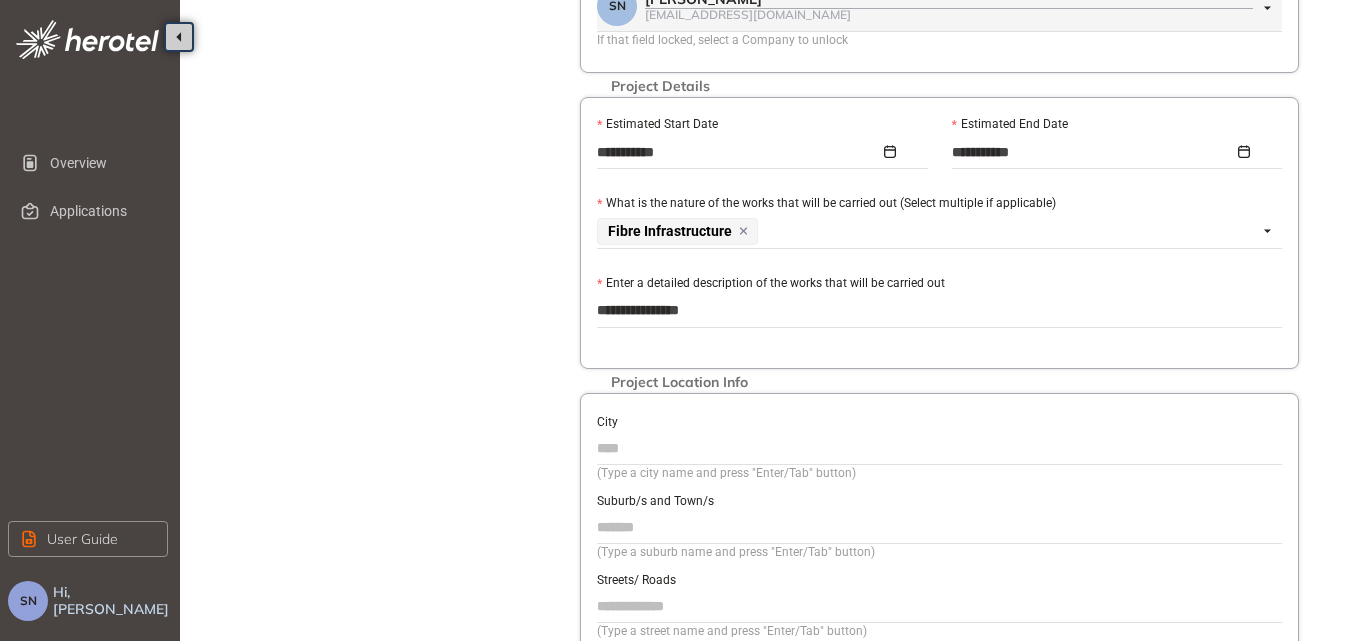 type on "**********" 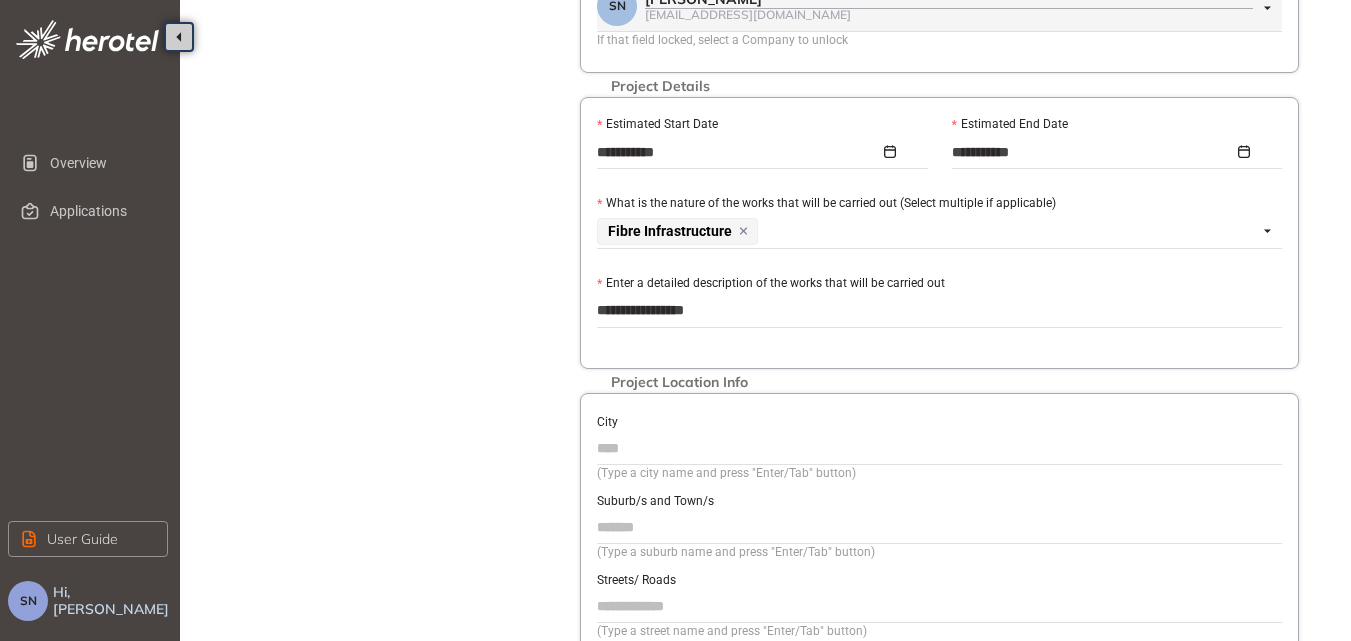 type on "**********" 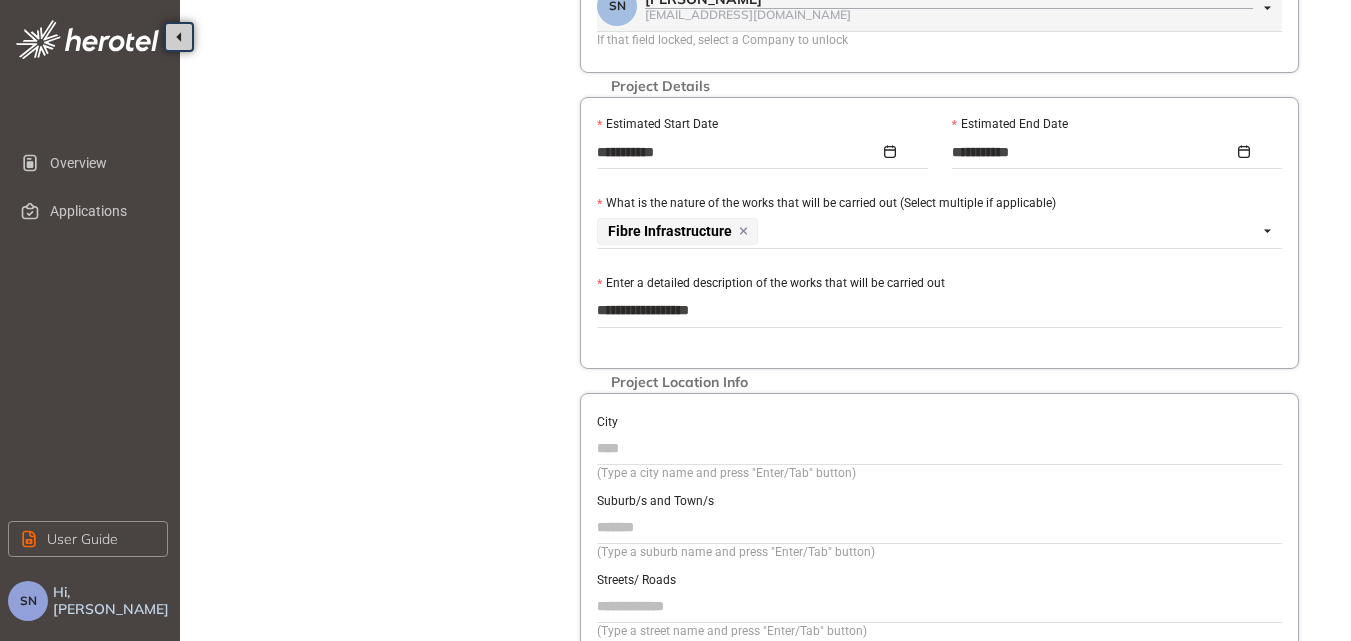 type on "**********" 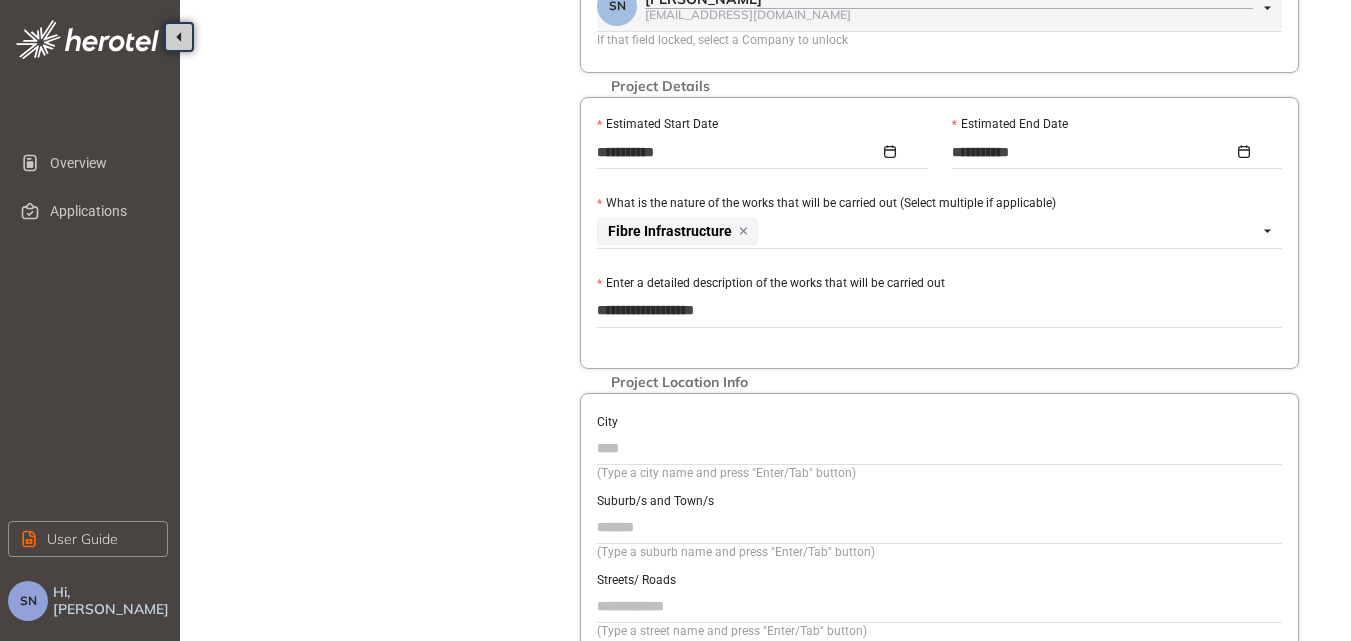 type on "**********" 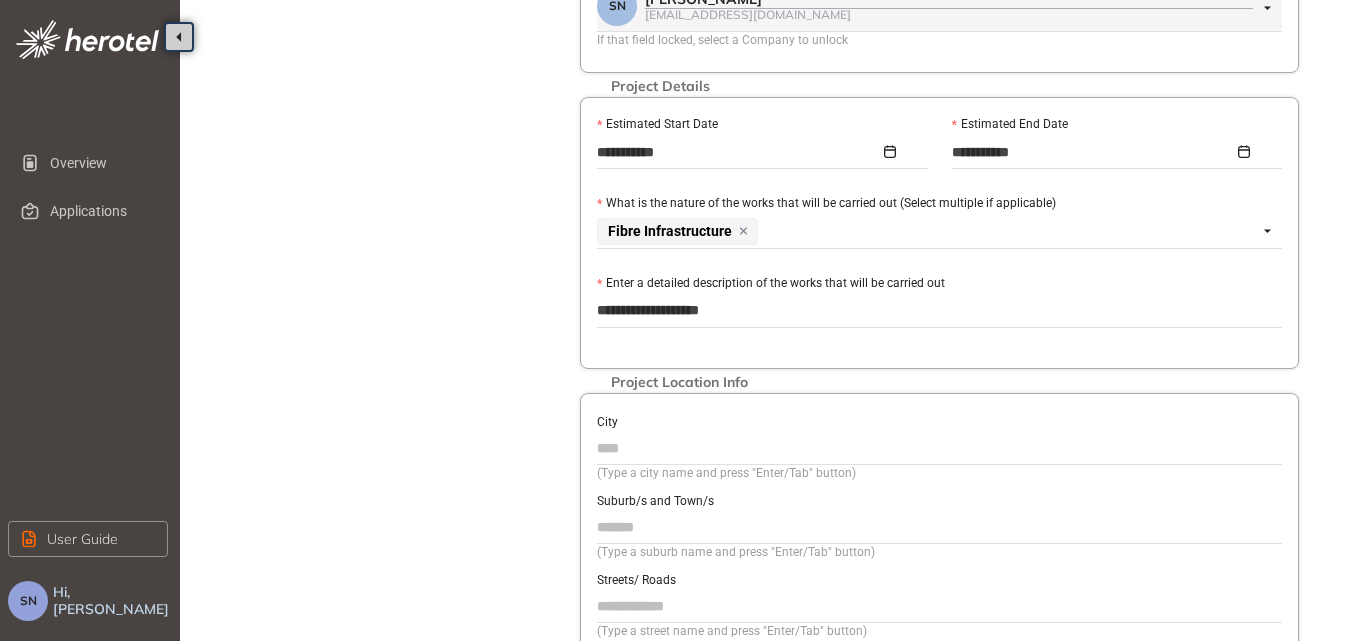 type on "**********" 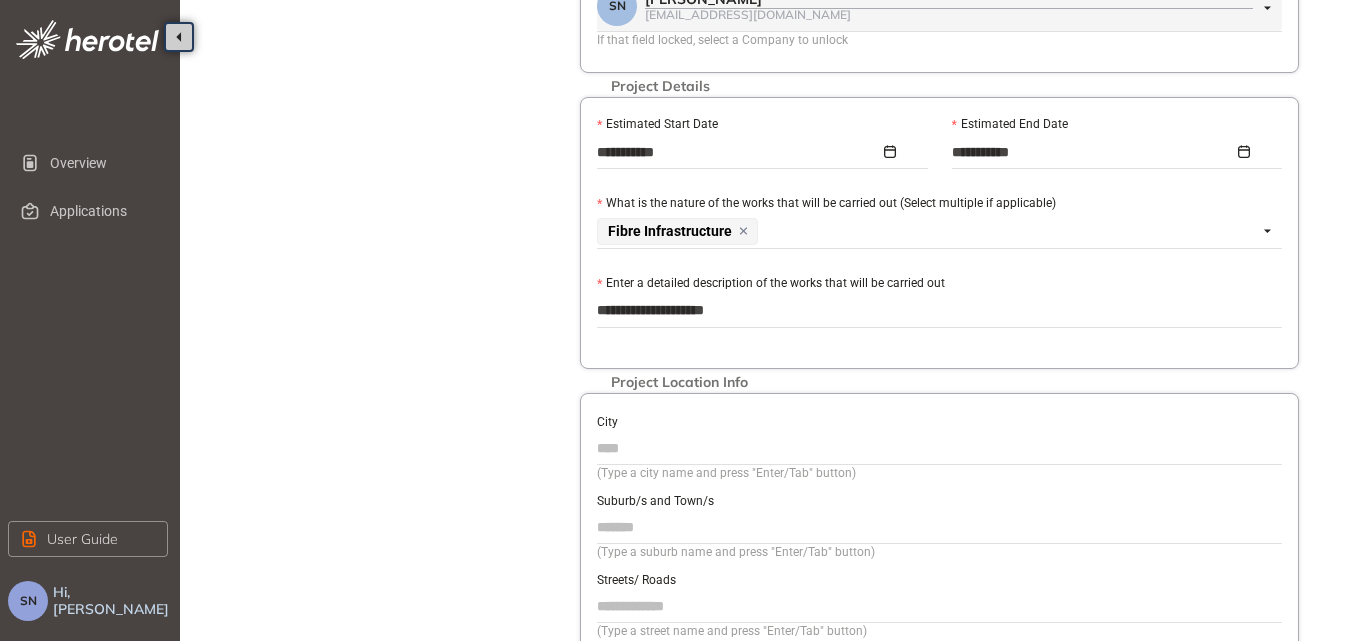 type on "**********" 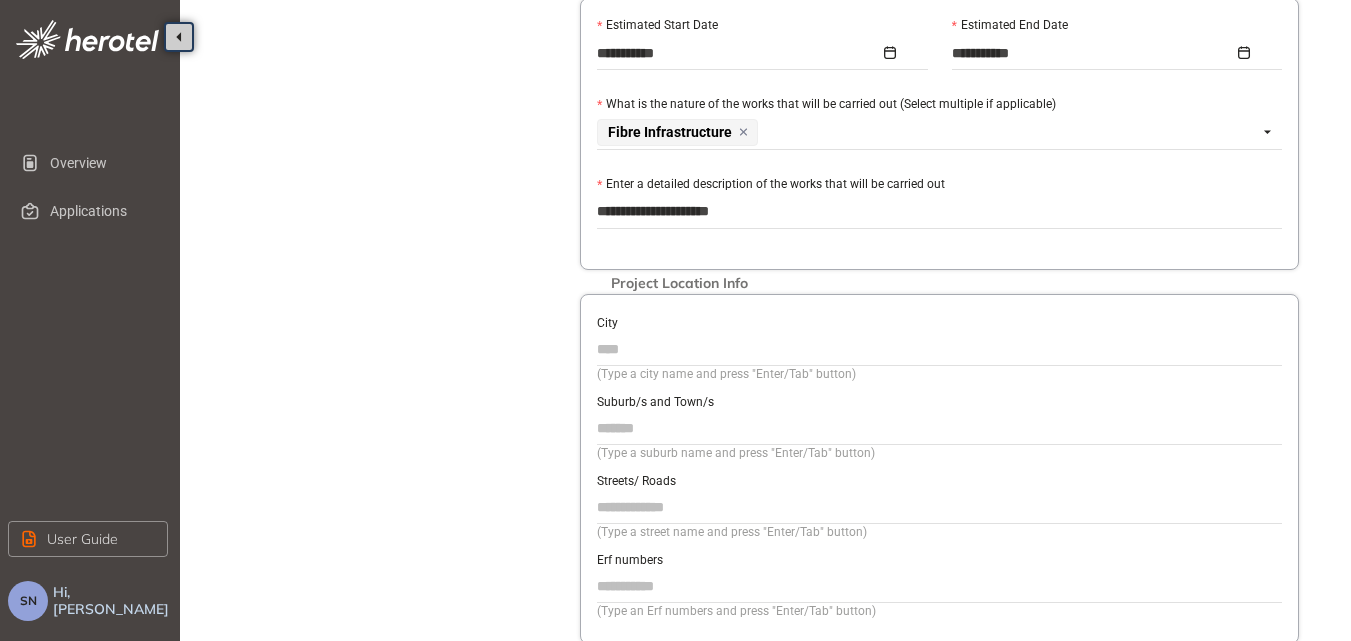 scroll, scrollTop: 600, scrollLeft: 0, axis: vertical 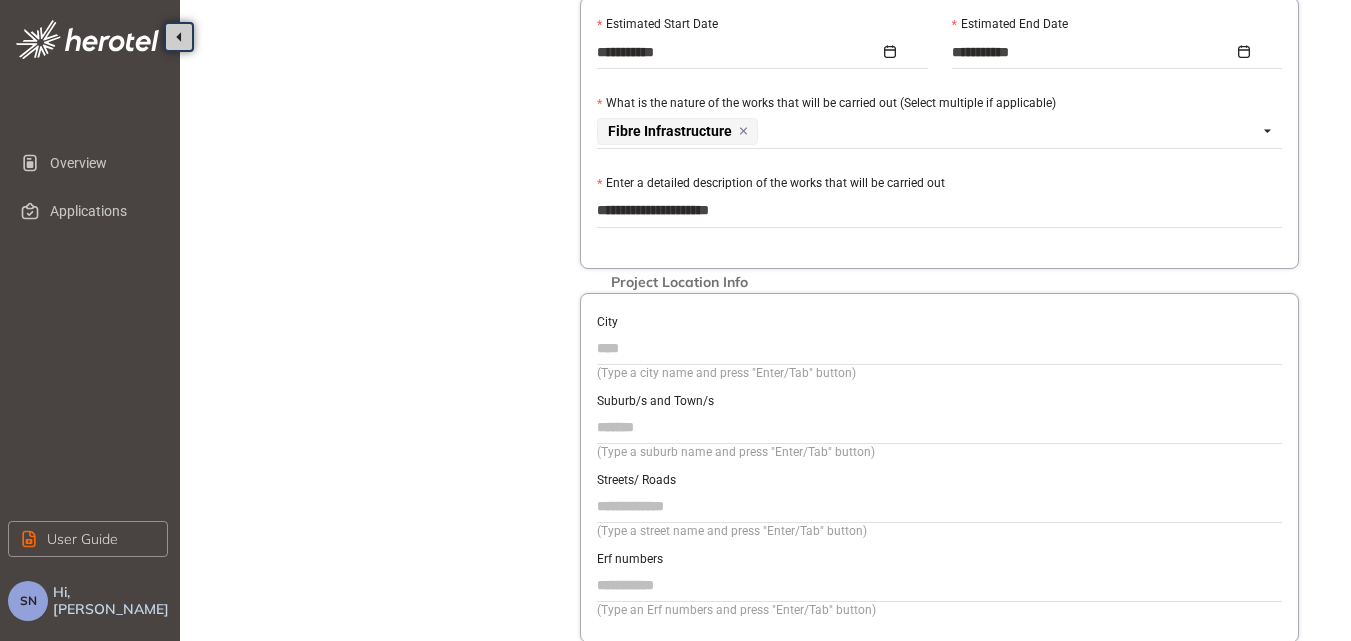 type on "**********" 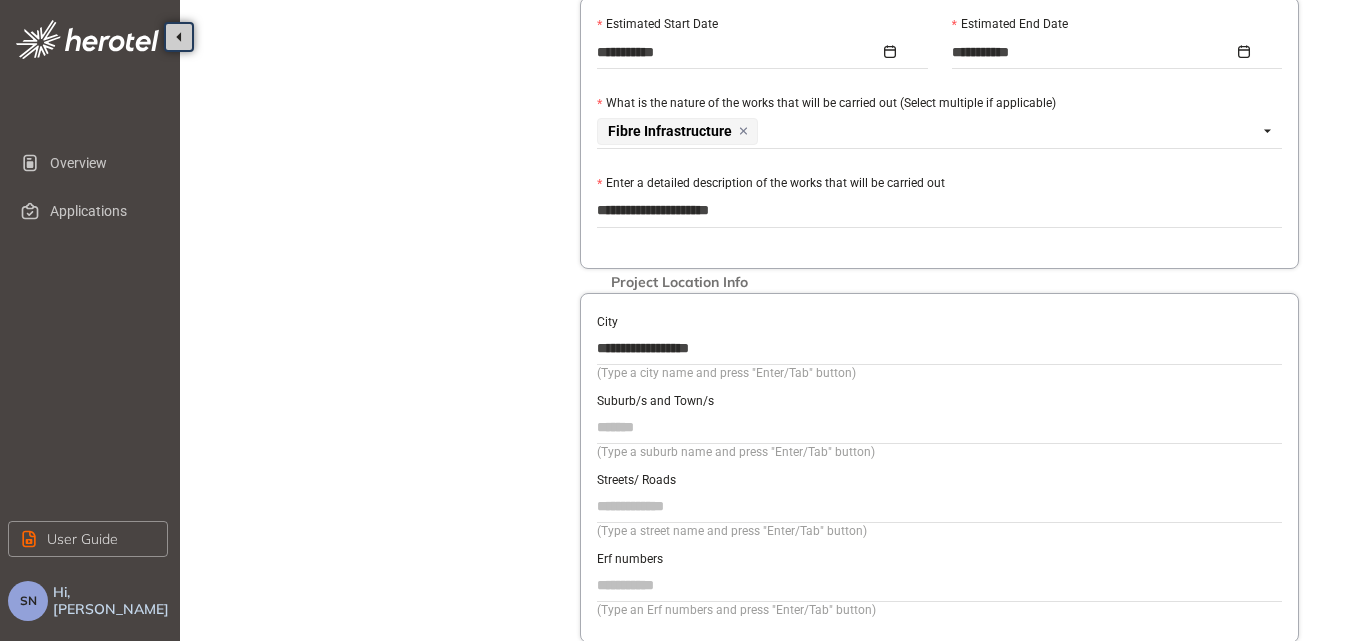 type on "**********" 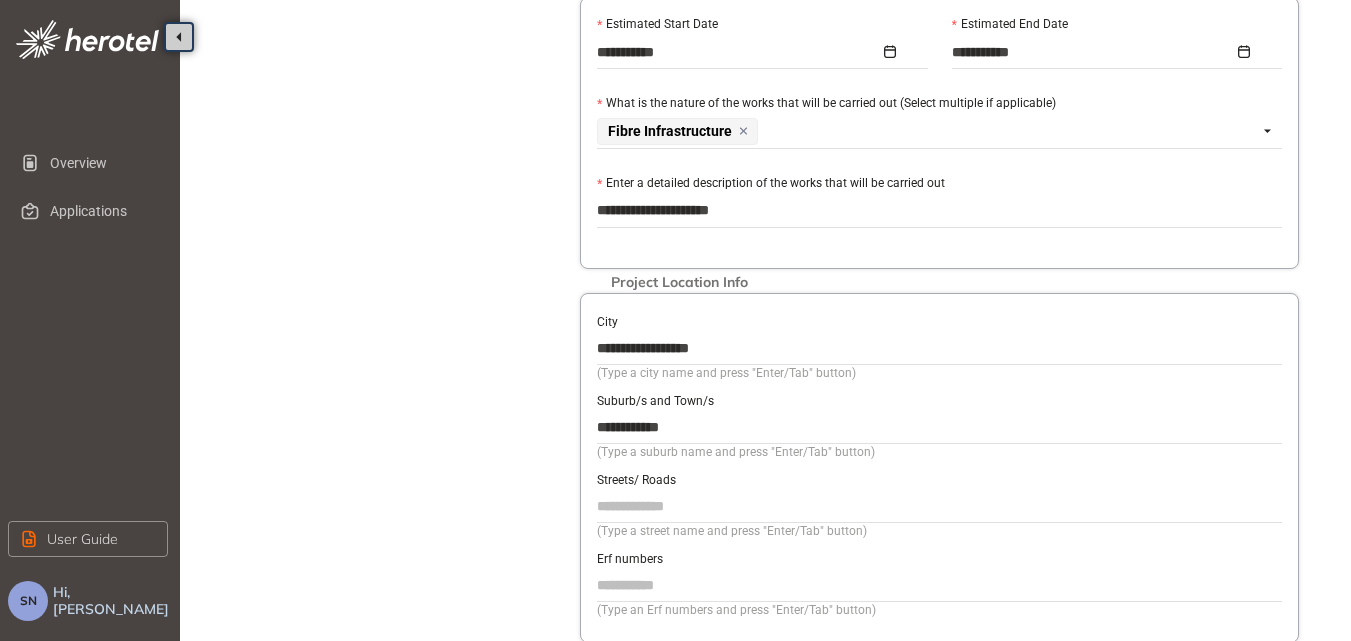 type on "**********" 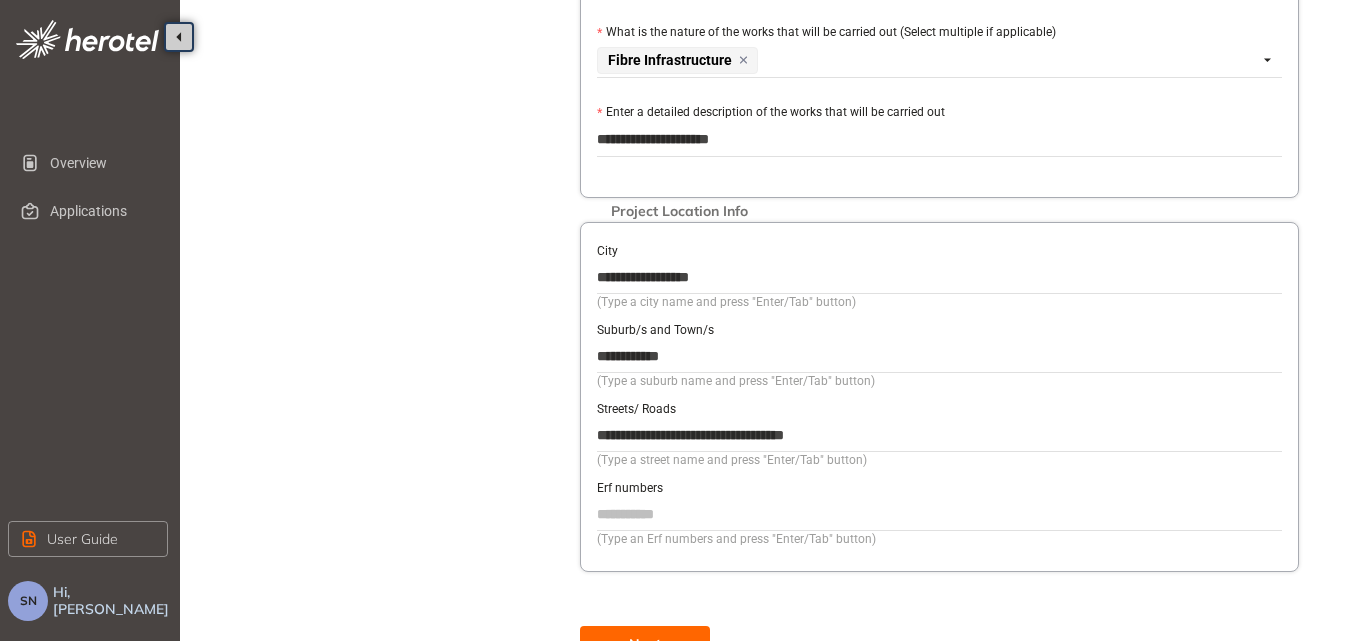 scroll, scrollTop: 742, scrollLeft: 0, axis: vertical 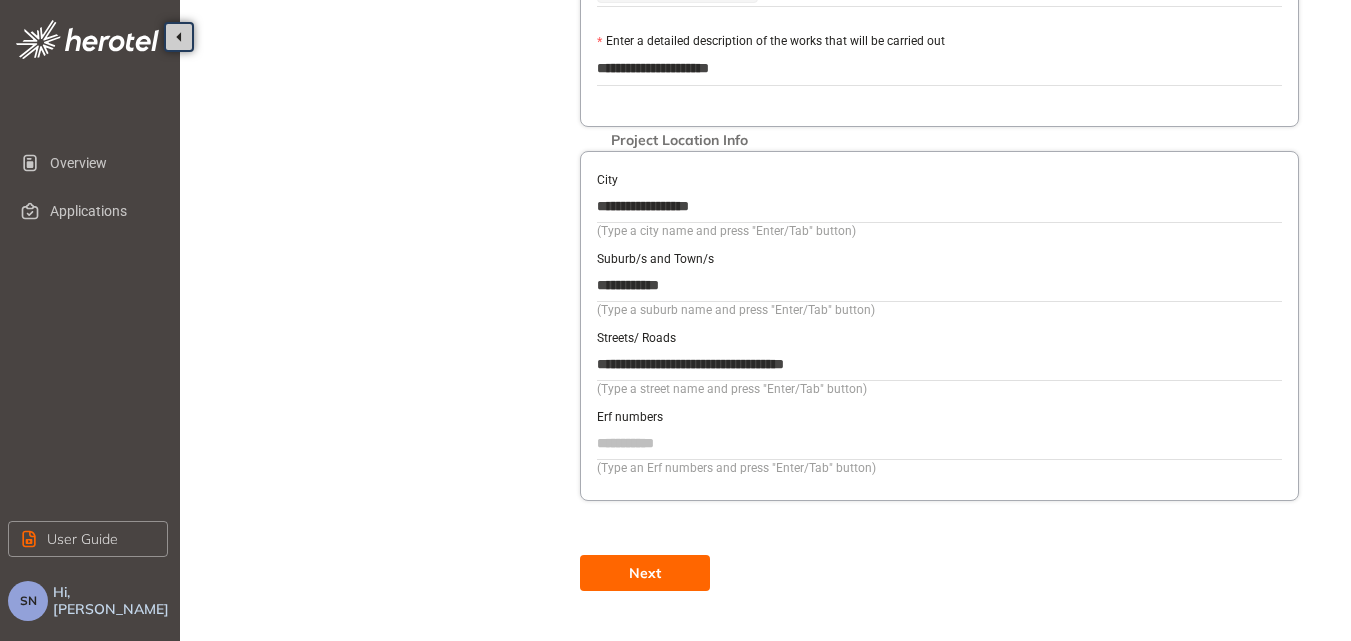 type on "**********" 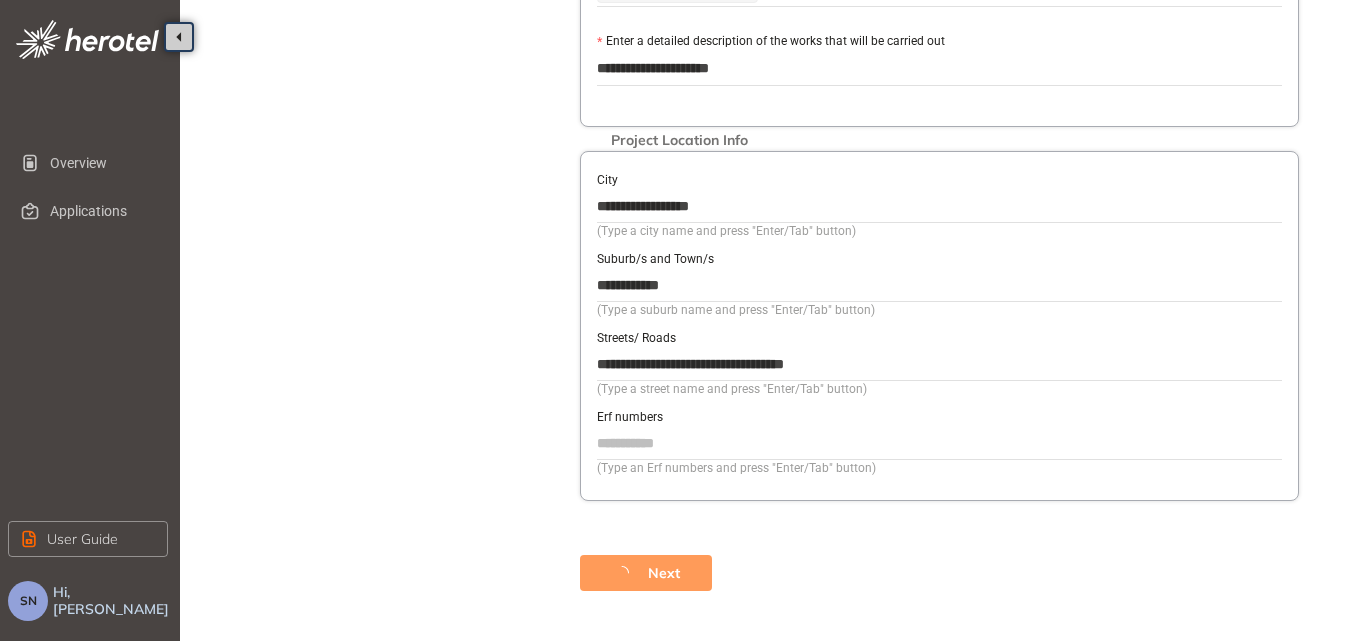 scroll, scrollTop: 92, scrollLeft: 0, axis: vertical 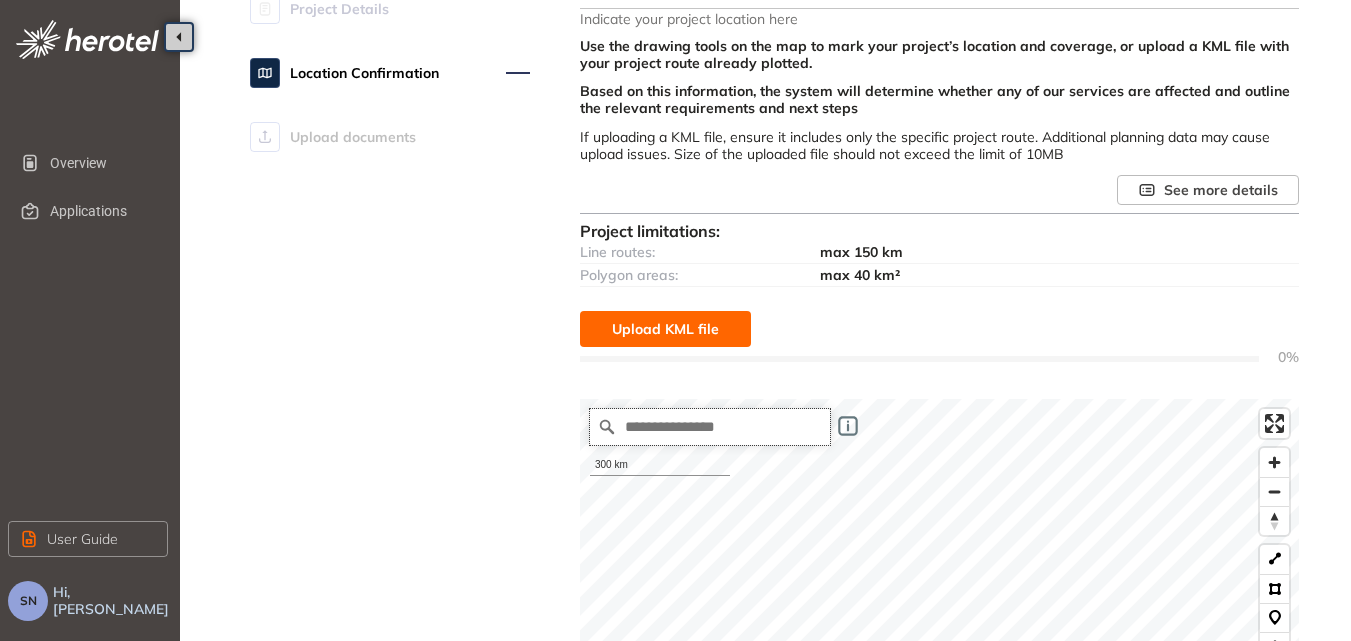 click at bounding box center (710, 427) 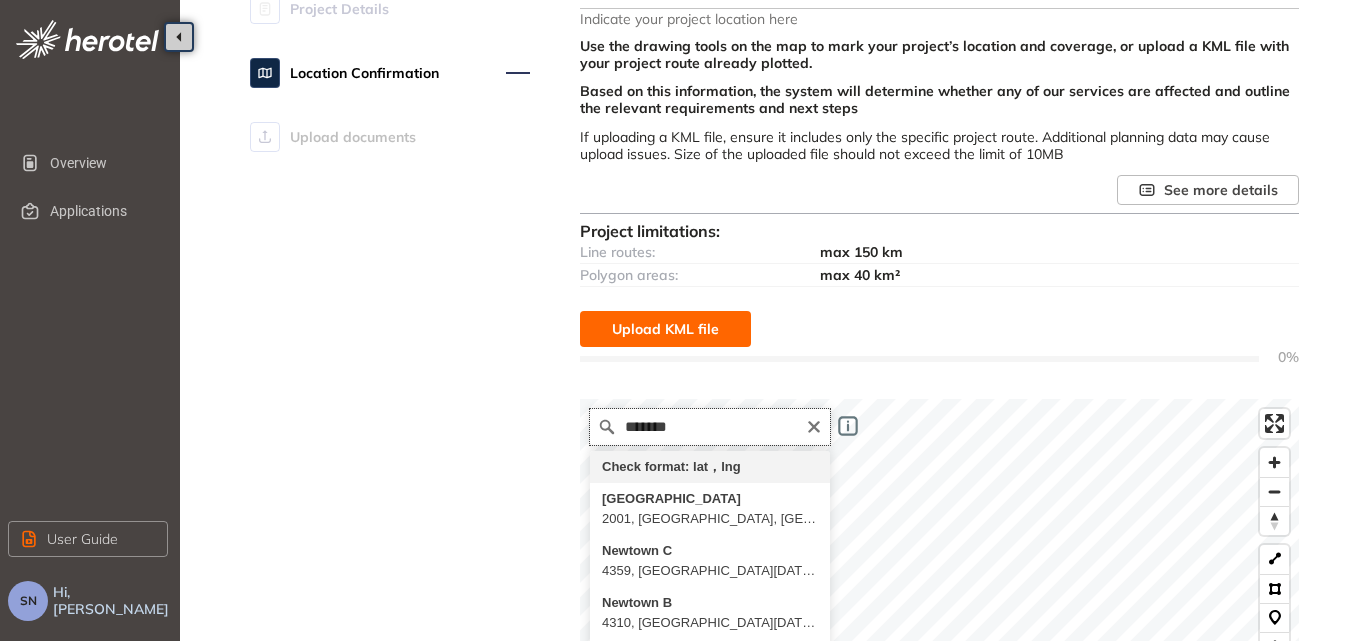 click on "******* Check format: lat，lng [GEOGRAPHIC_DATA]  2001, [GEOGRAPHIC_DATA], [GEOGRAPHIC_DATA], [GEOGRAPHIC_DATA] [GEOGRAPHIC_DATA], [GEOGRAPHIC_DATA][DATE], [GEOGRAPHIC_DATA] [GEOGRAPHIC_DATA][DATE], [GEOGRAPHIC_DATA] [GEOGRAPHIC_DATA]  [GEOGRAPHIC_DATA], [GEOGRAPHIC_DATA] Powered by Mapbox 300 km © Mapbox   © OpenStreetMap   Improve this map" at bounding box center (939, 799) 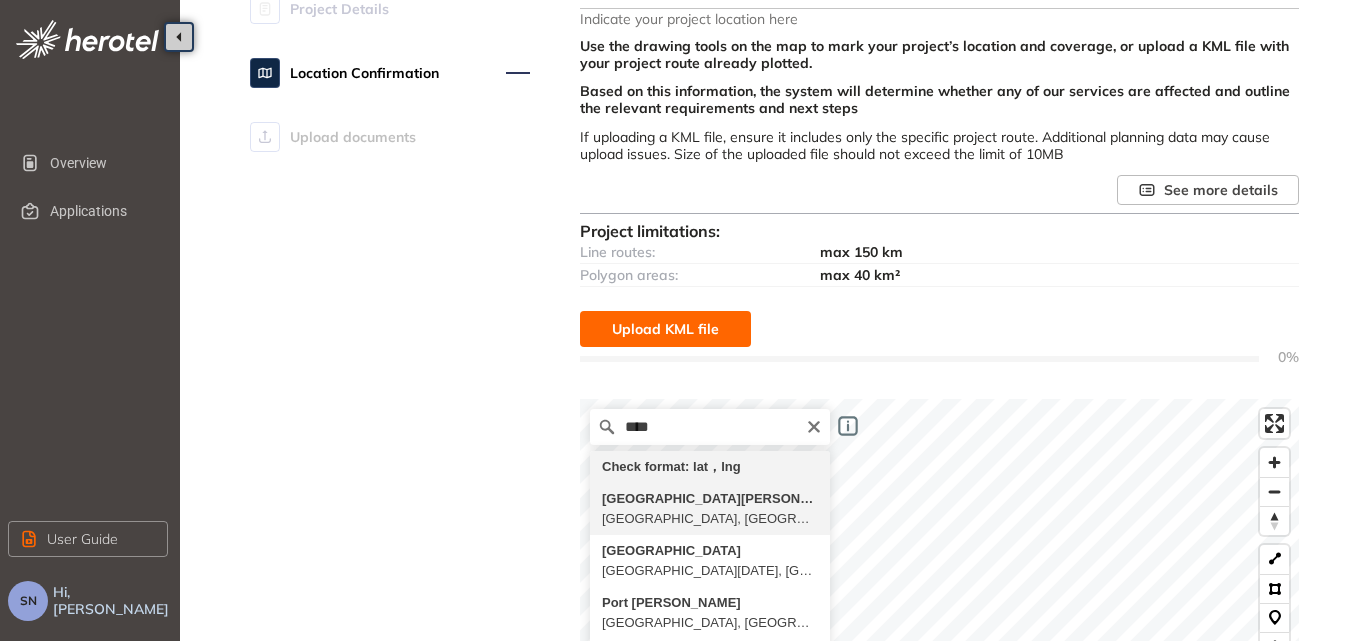 type on "**********" 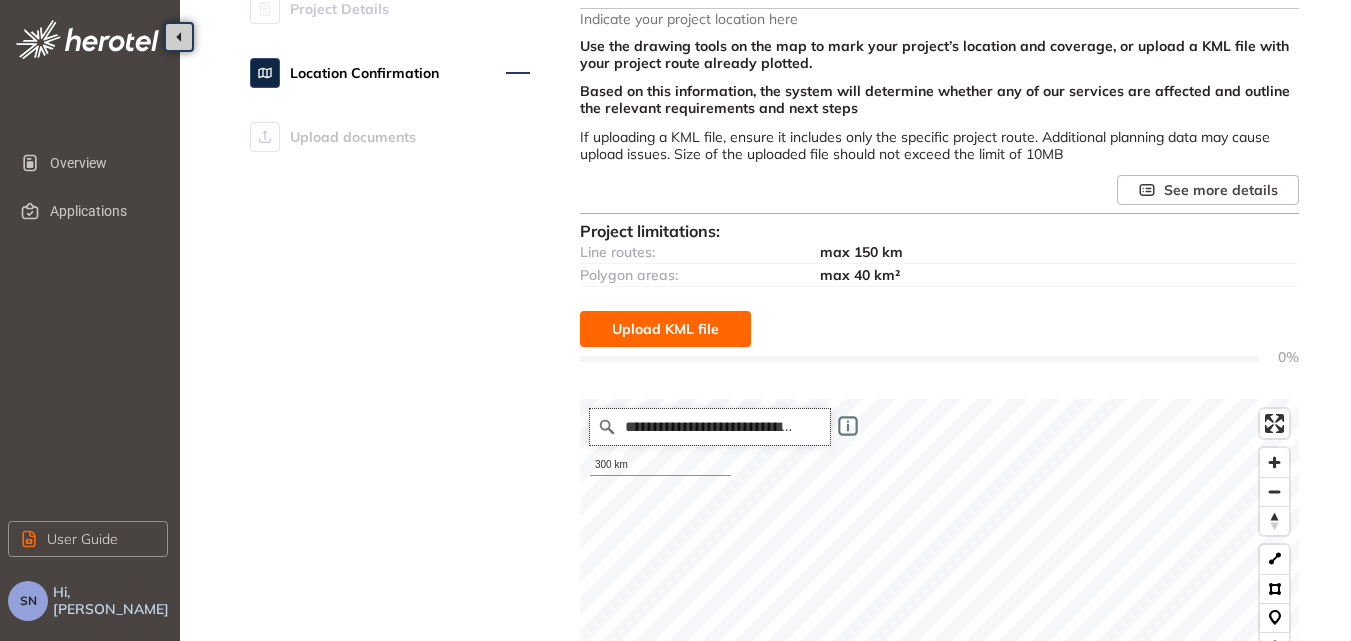 scroll, scrollTop: 0, scrollLeft: 0, axis: both 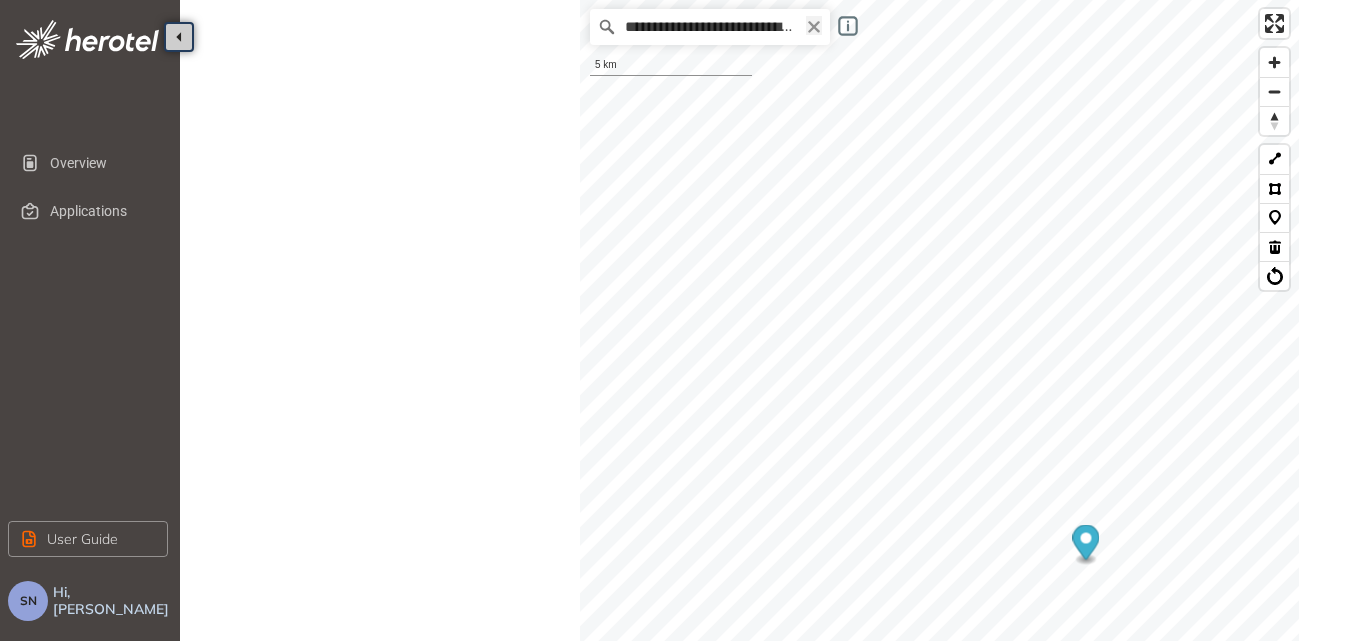 click 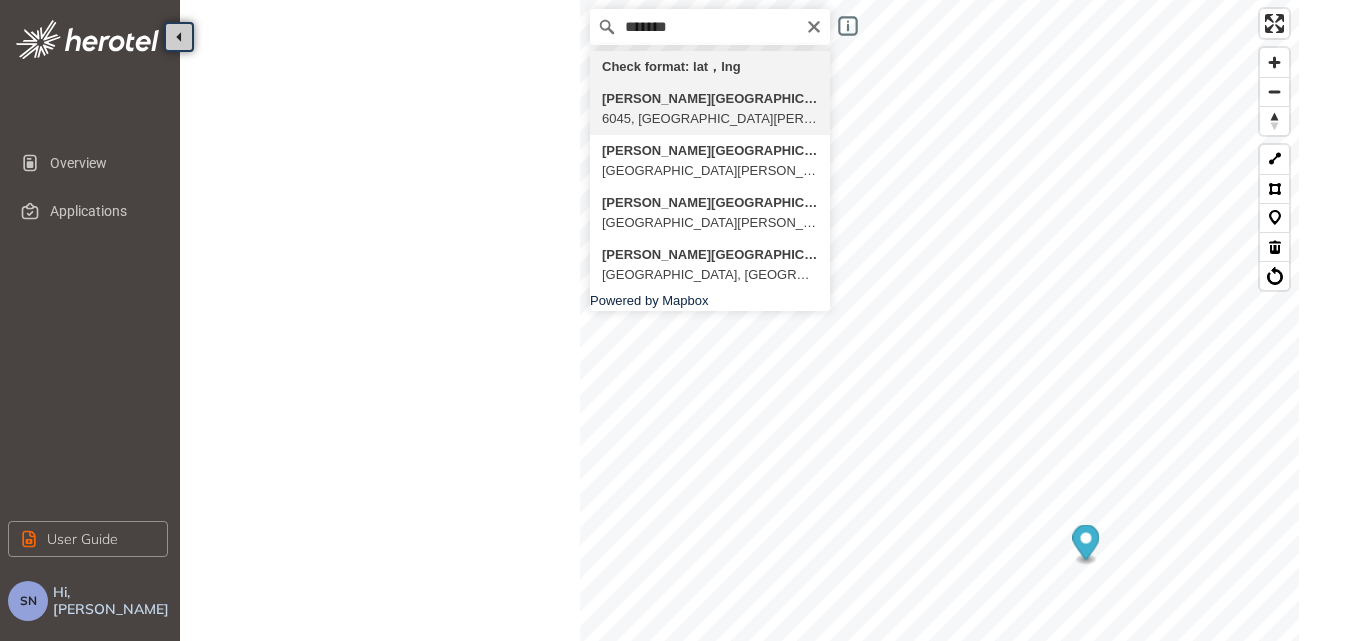 type on "**********" 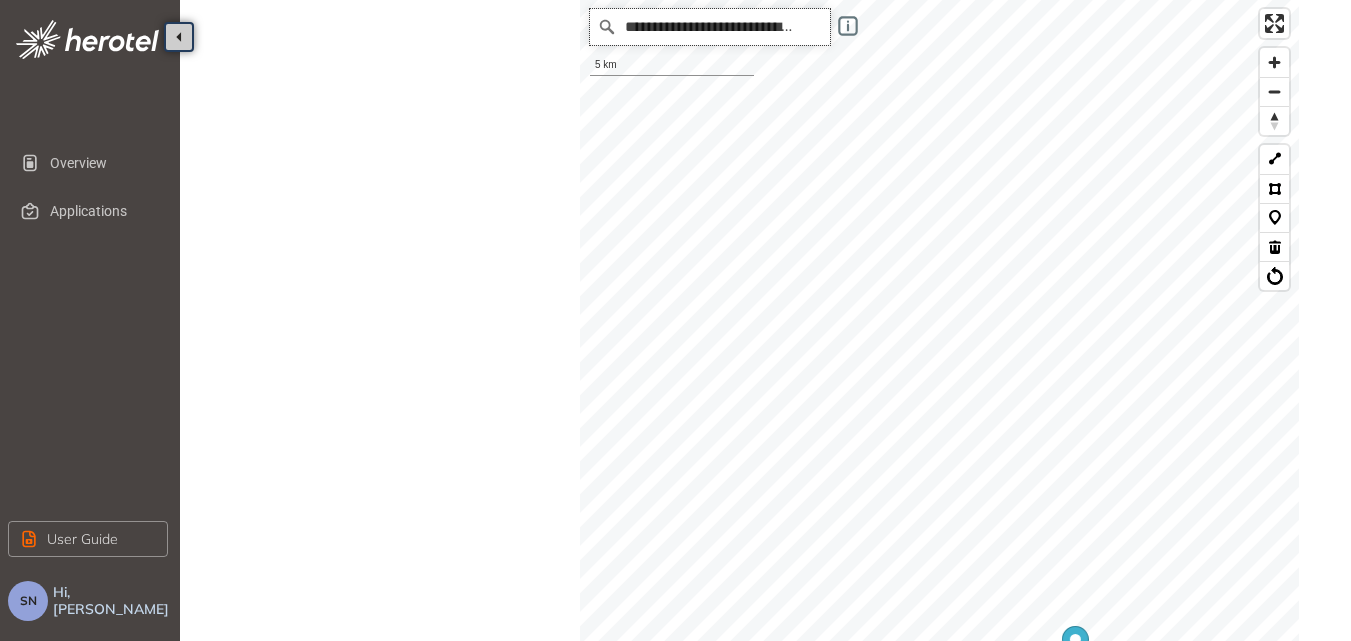 scroll, scrollTop: 0, scrollLeft: 0, axis: both 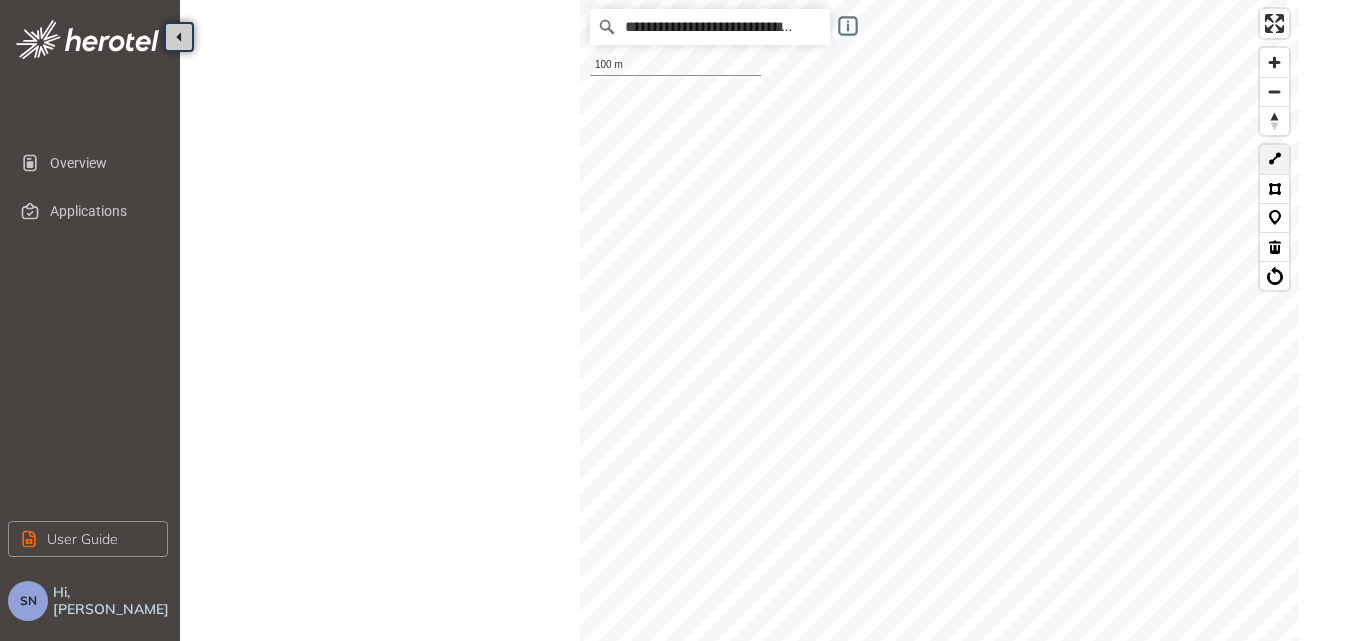 click at bounding box center [1274, 159] 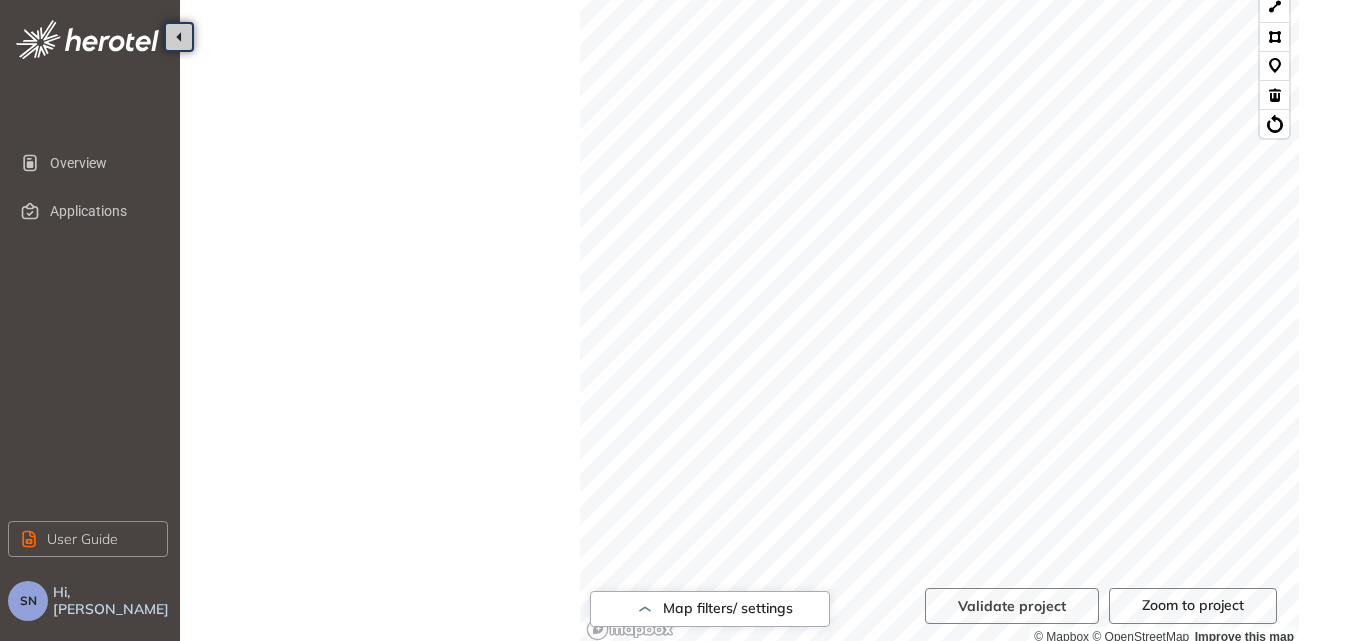 scroll, scrollTop: 838, scrollLeft: 0, axis: vertical 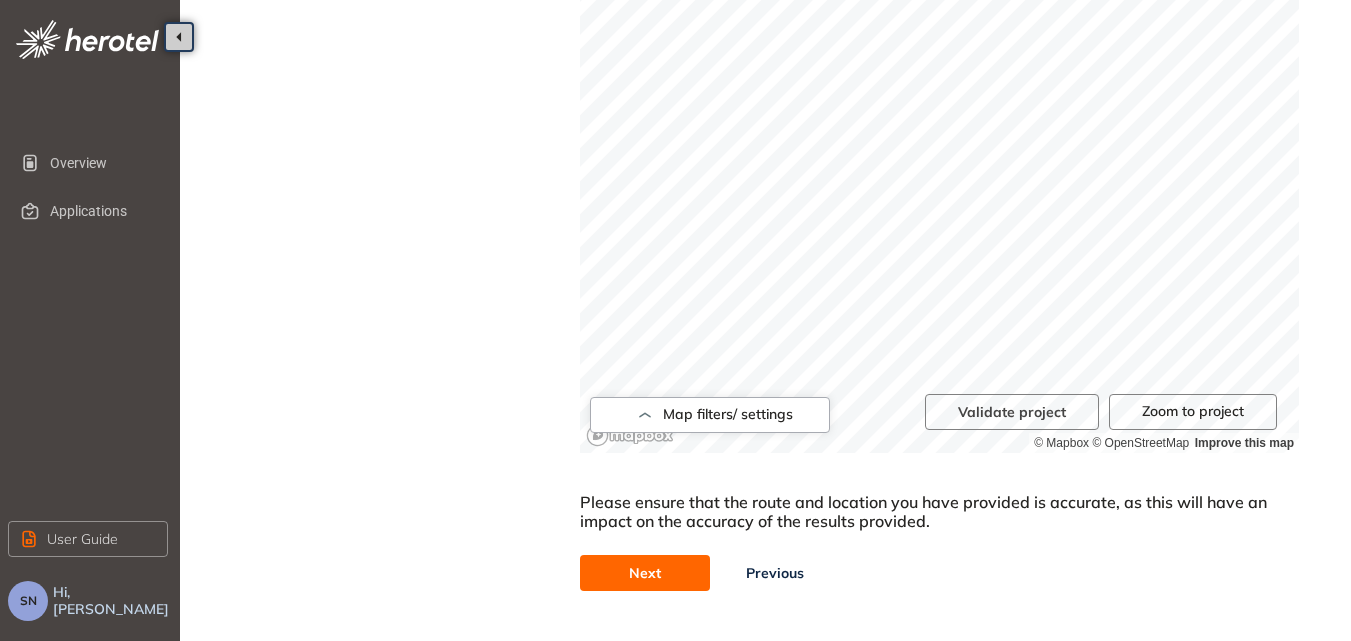 click on "Next" at bounding box center [645, 573] 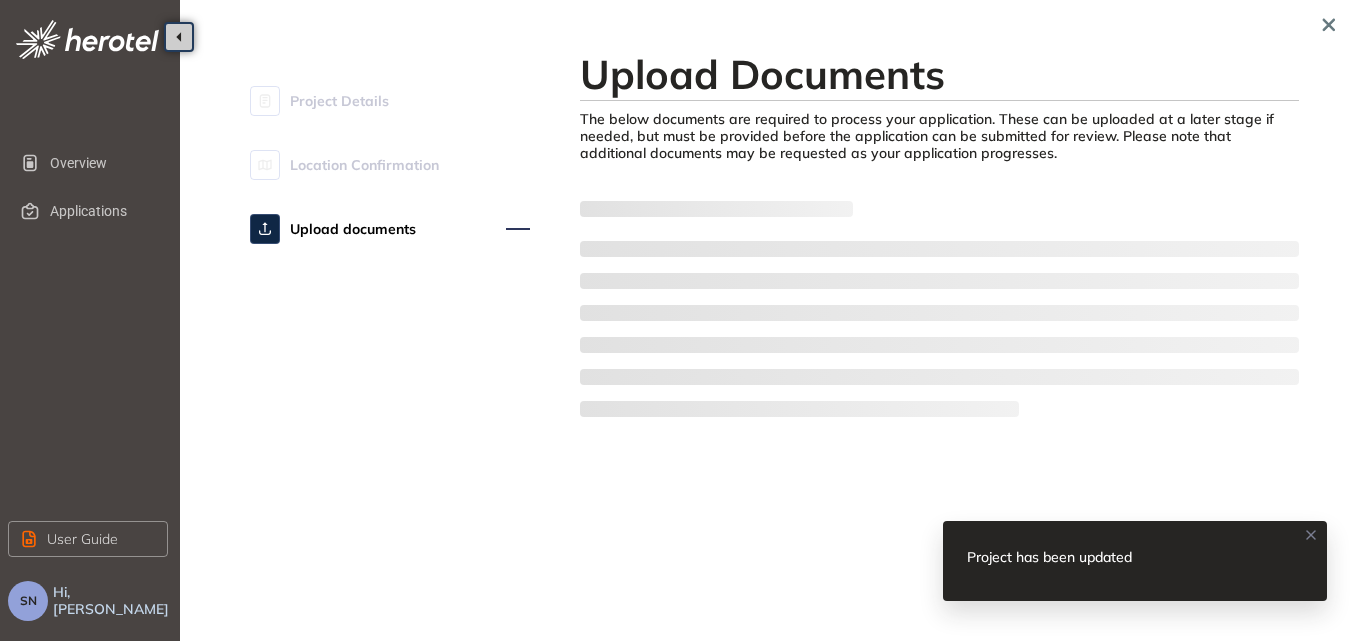 scroll, scrollTop: 0, scrollLeft: 0, axis: both 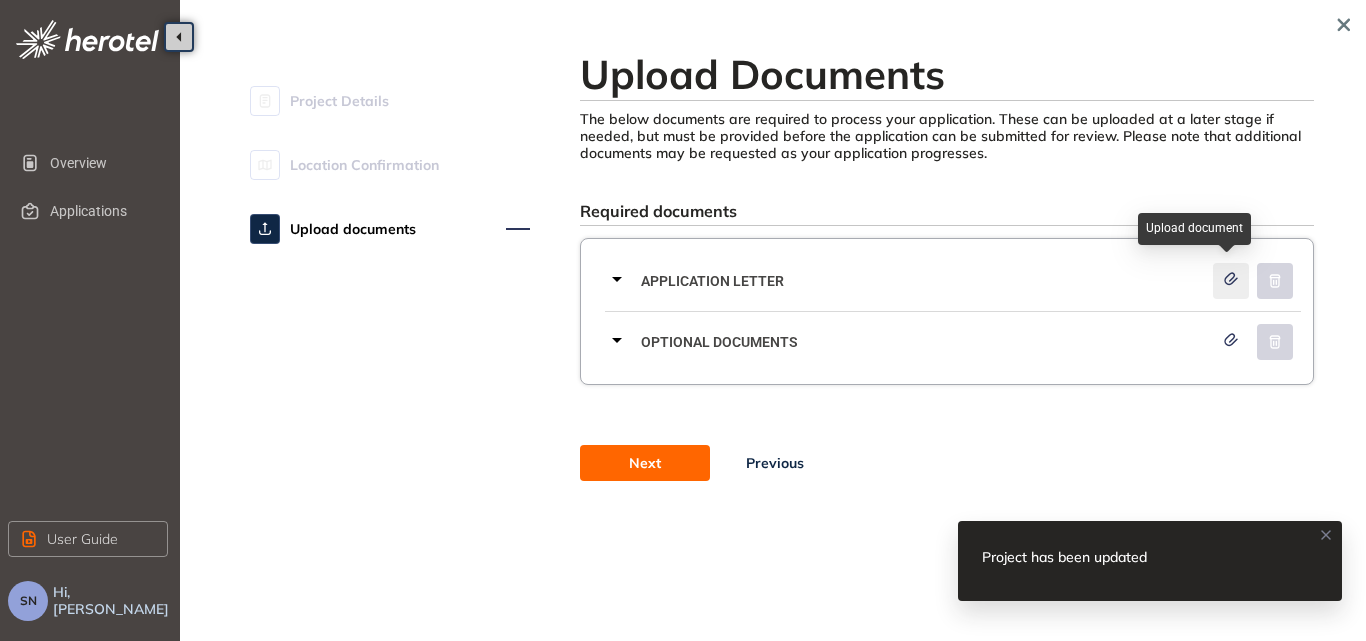 click 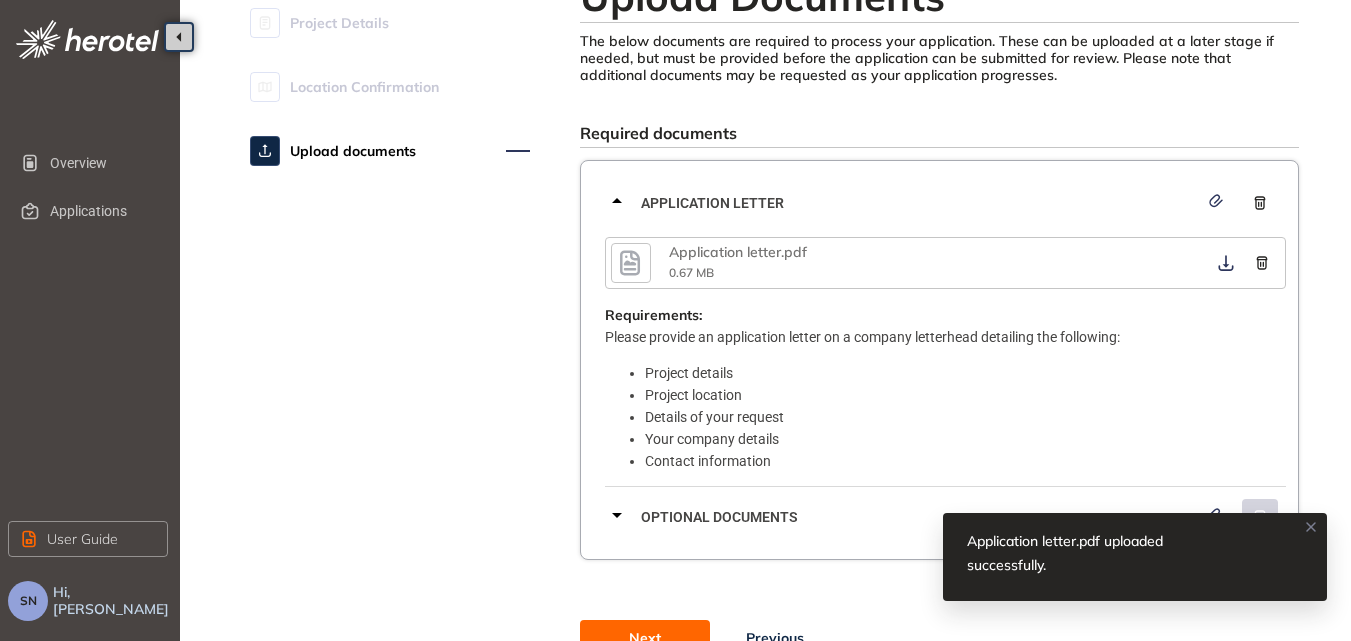 scroll, scrollTop: 183, scrollLeft: 0, axis: vertical 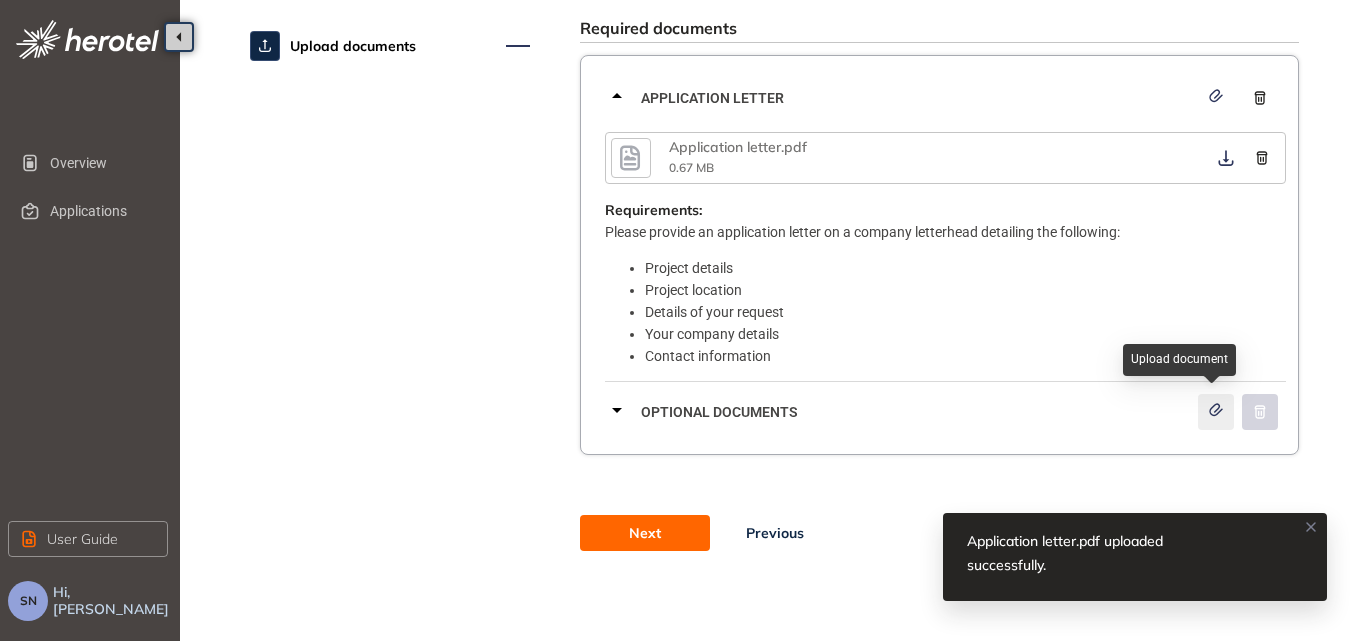 click 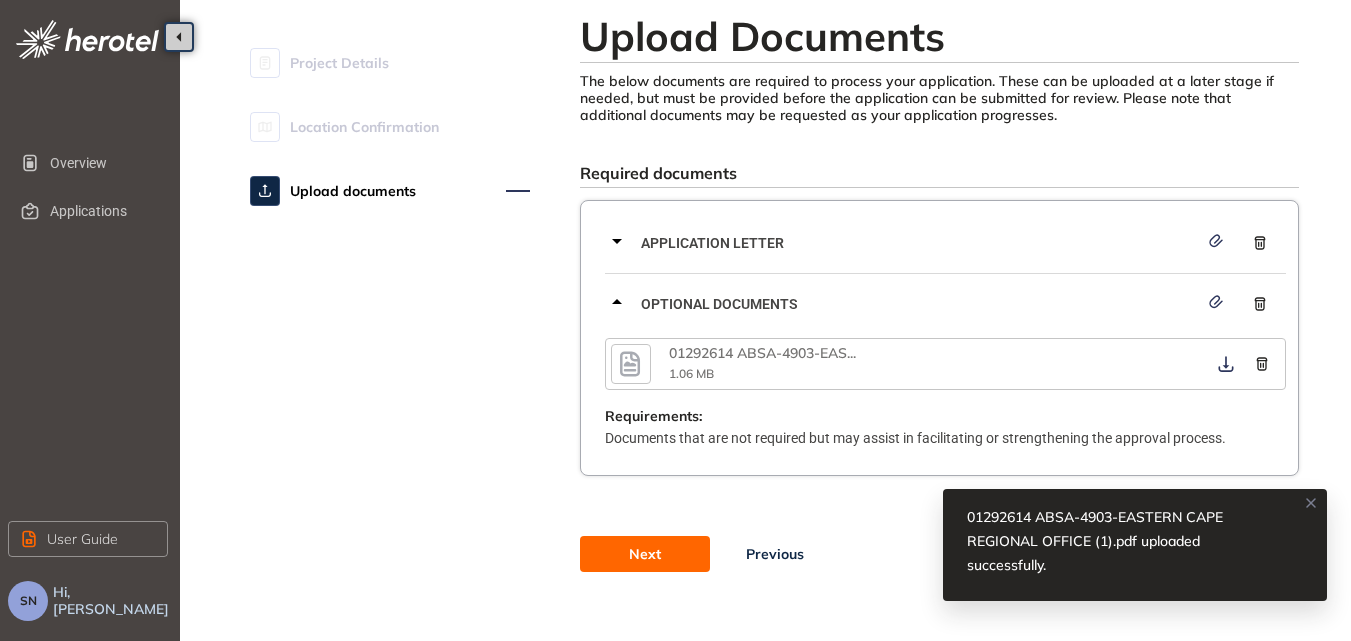 scroll, scrollTop: 59, scrollLeft: 0, axis: vertical 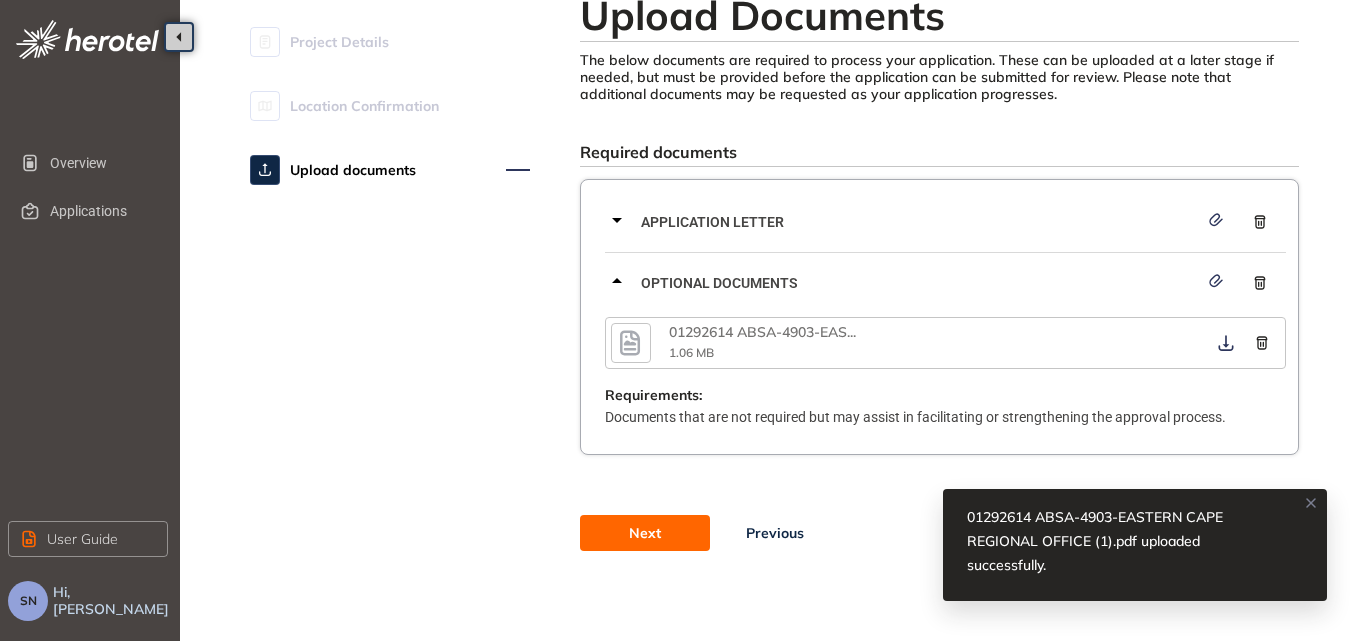 click on "Next" at bounding box center (645, 533) 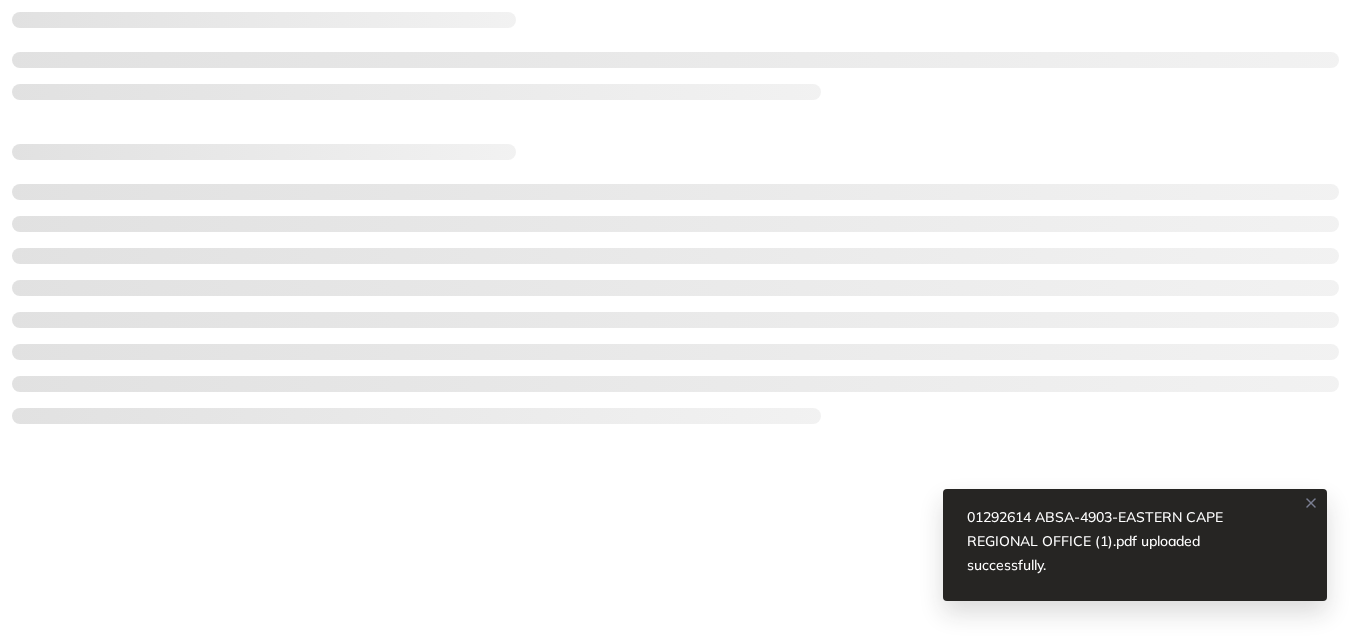 scroll, scrollTop: 0, scrollLeft: 0, axis: both 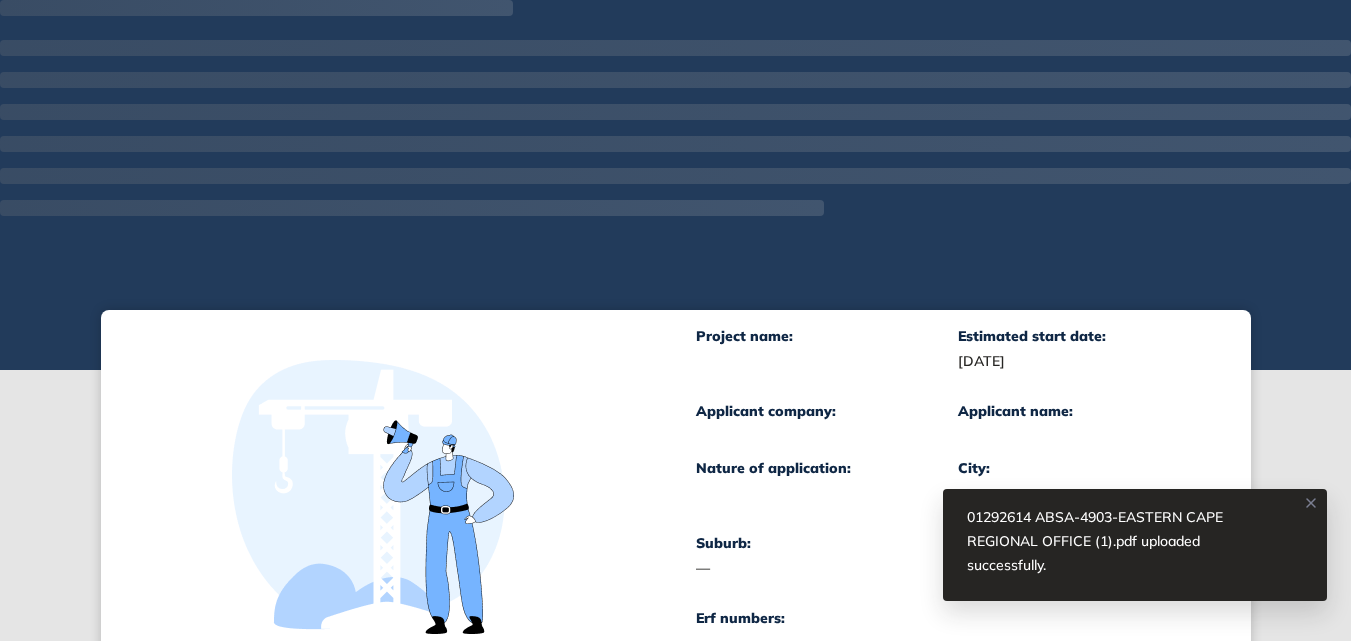click 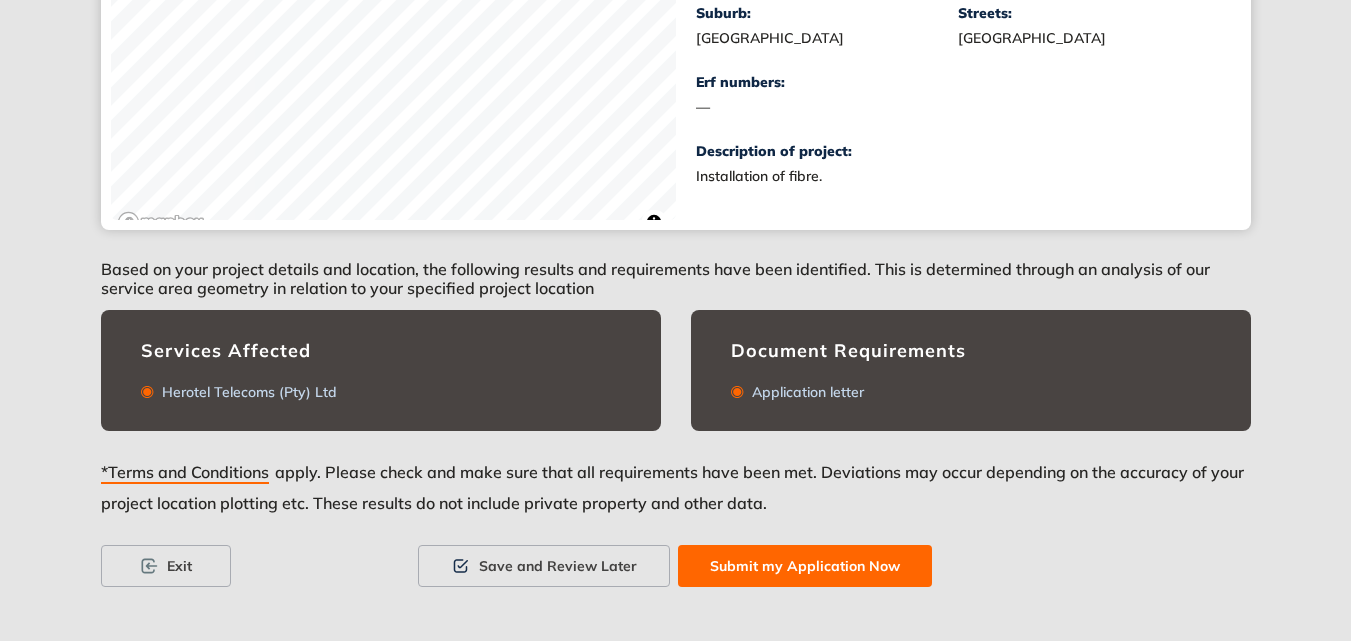 scroll, scrollTop: 536, scrollLeft: 0, axis: vertical 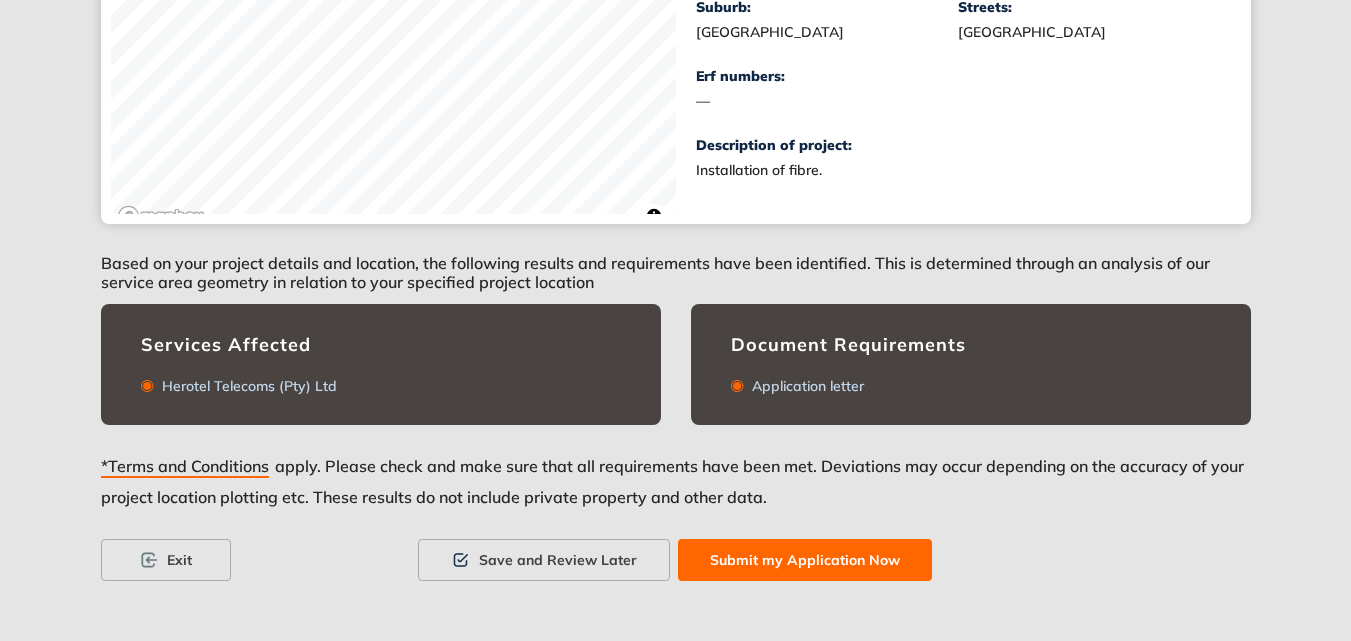 click on "Submit my Application Now" at bounding box center [805, 560] 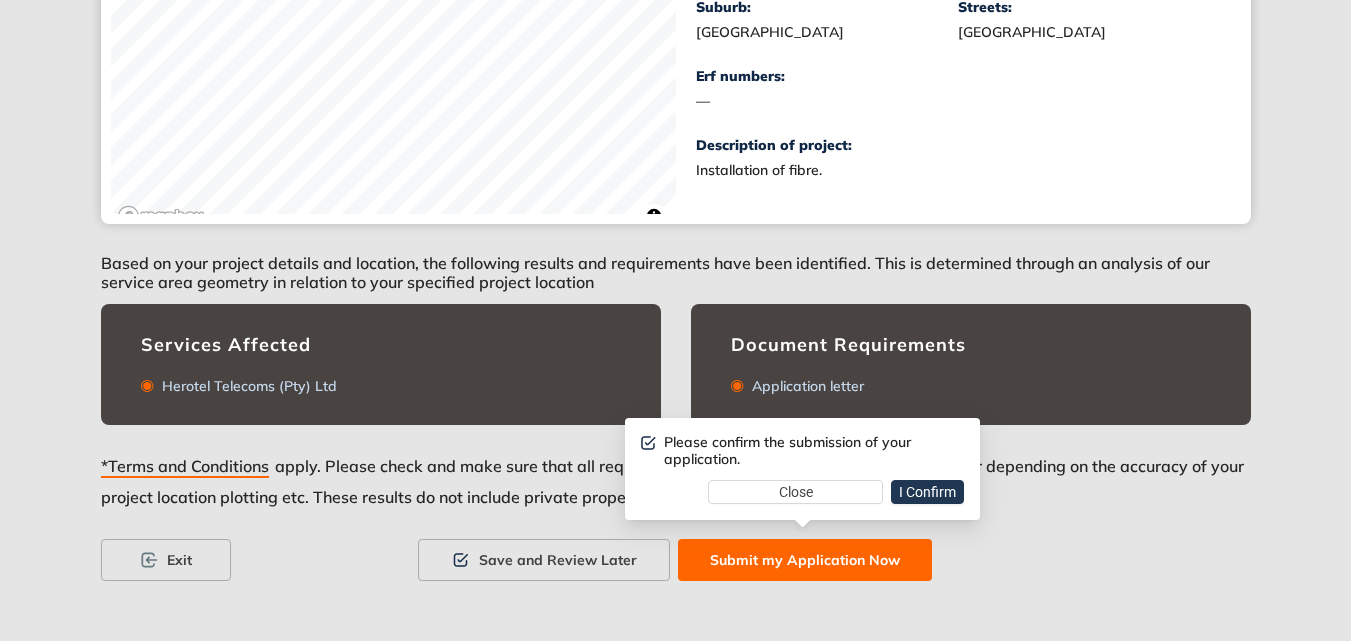 click on "I Confirm" at bounding box center [927, 492] 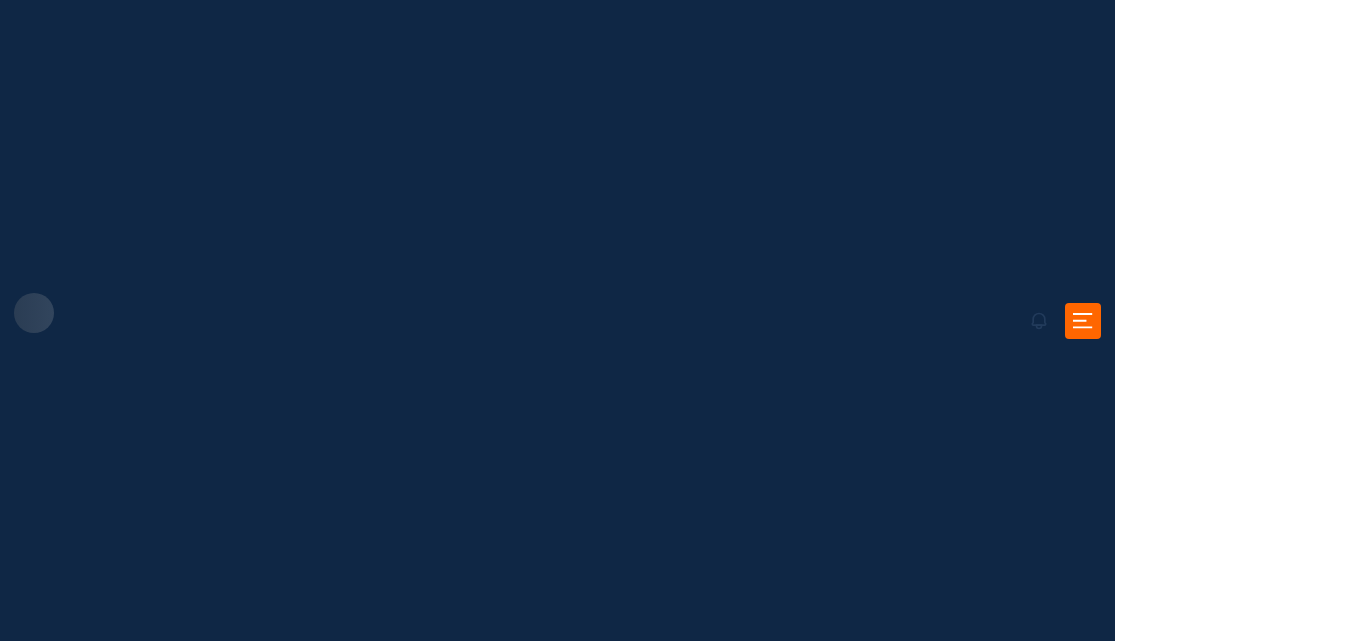 scroll, scrollTop: 0, scrollLeft: 0, axis: both 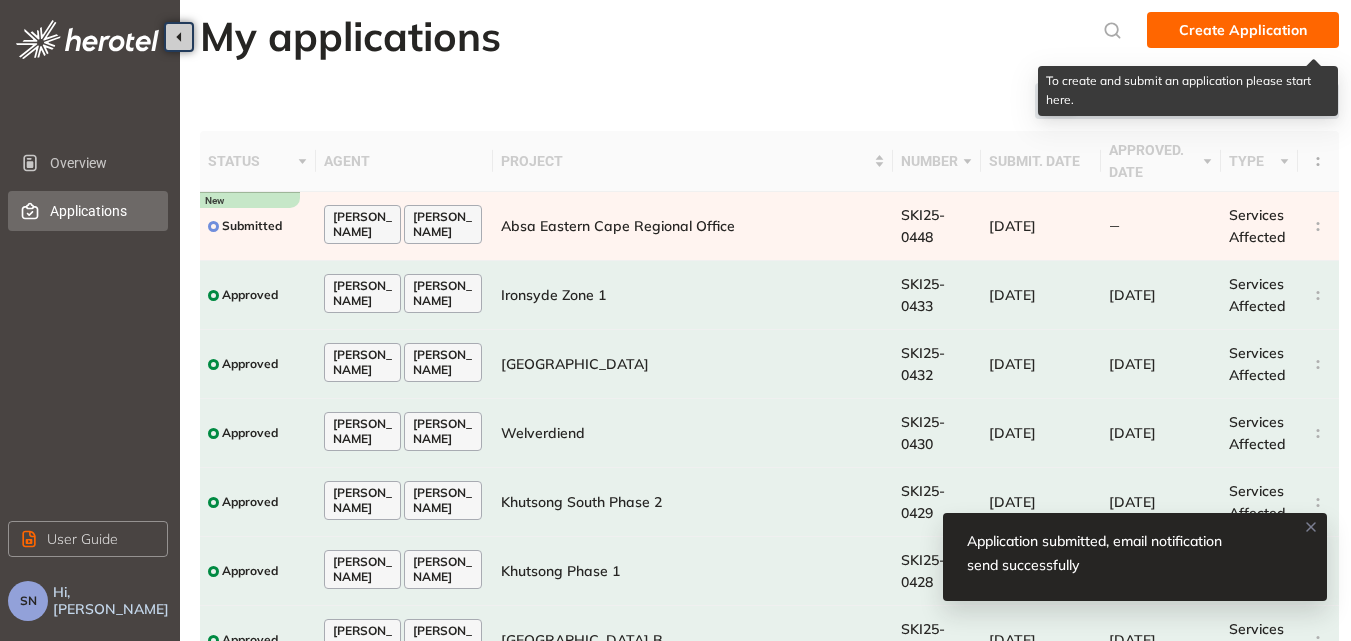 click on "Create Application" at bounding box center (1243, 30) 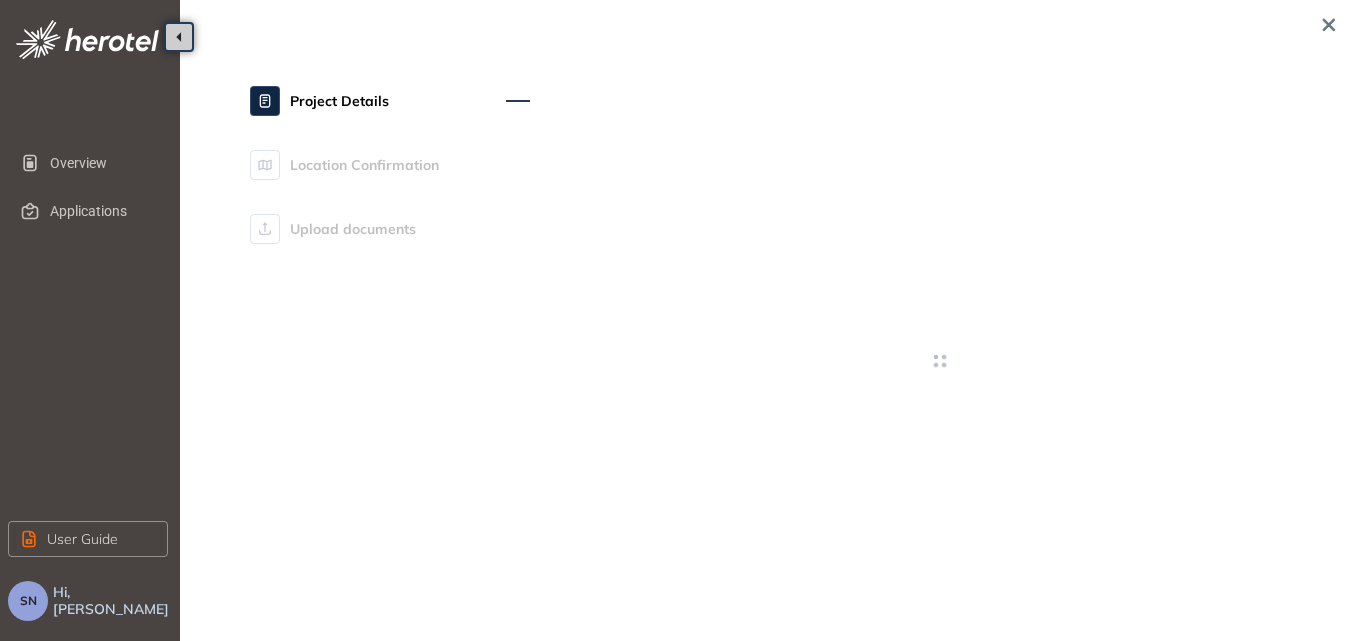 type on "**********" 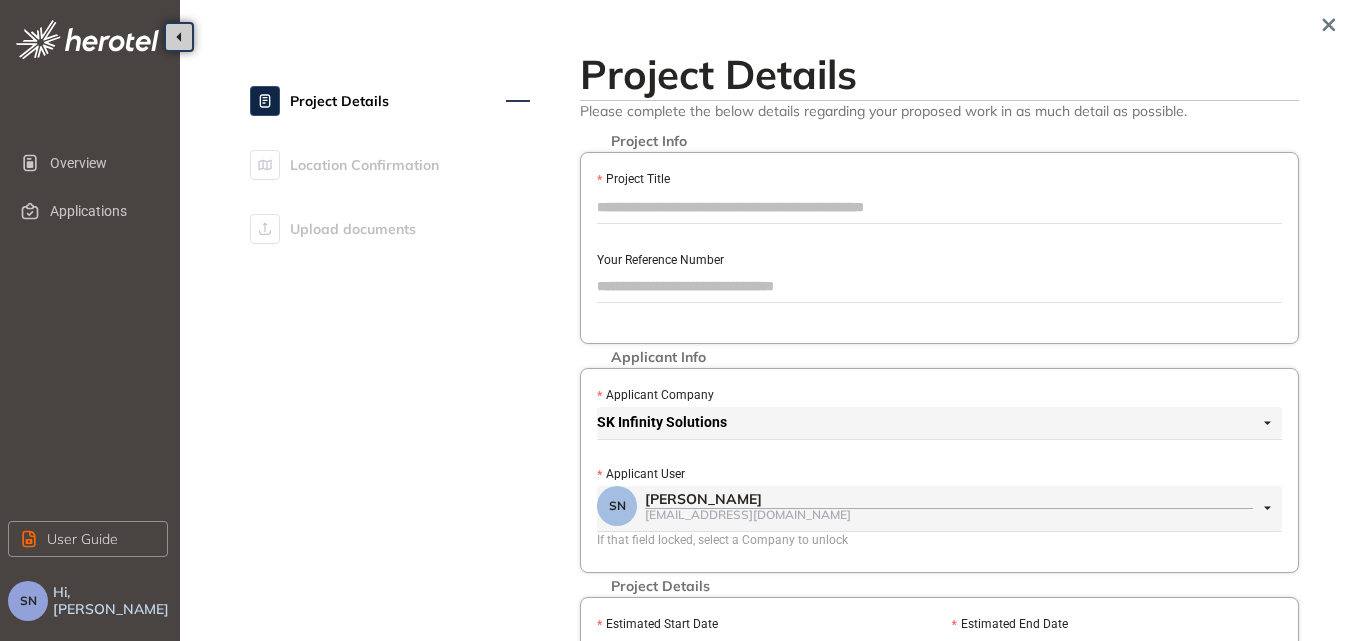 click on "Project Title" at bounding box center (939, 207) 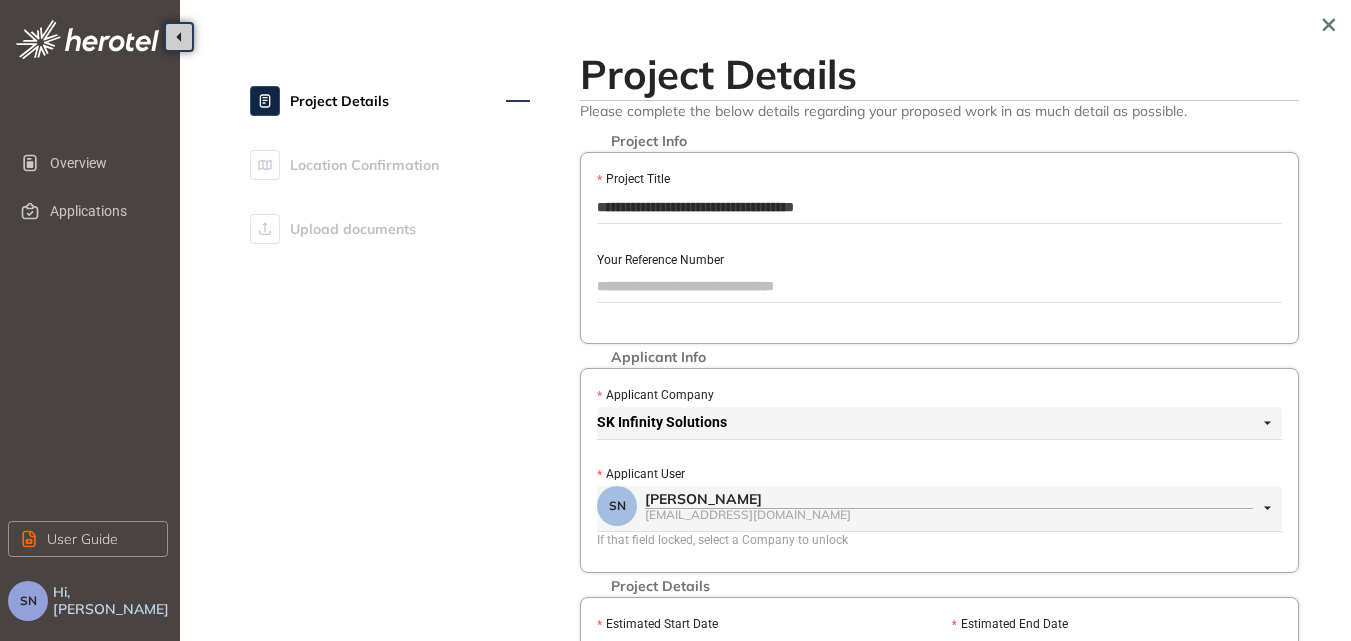 drag, startPoint x: 861, startPoint y: 208, endPoint x: 587, endPoint y: 208, distance: 274 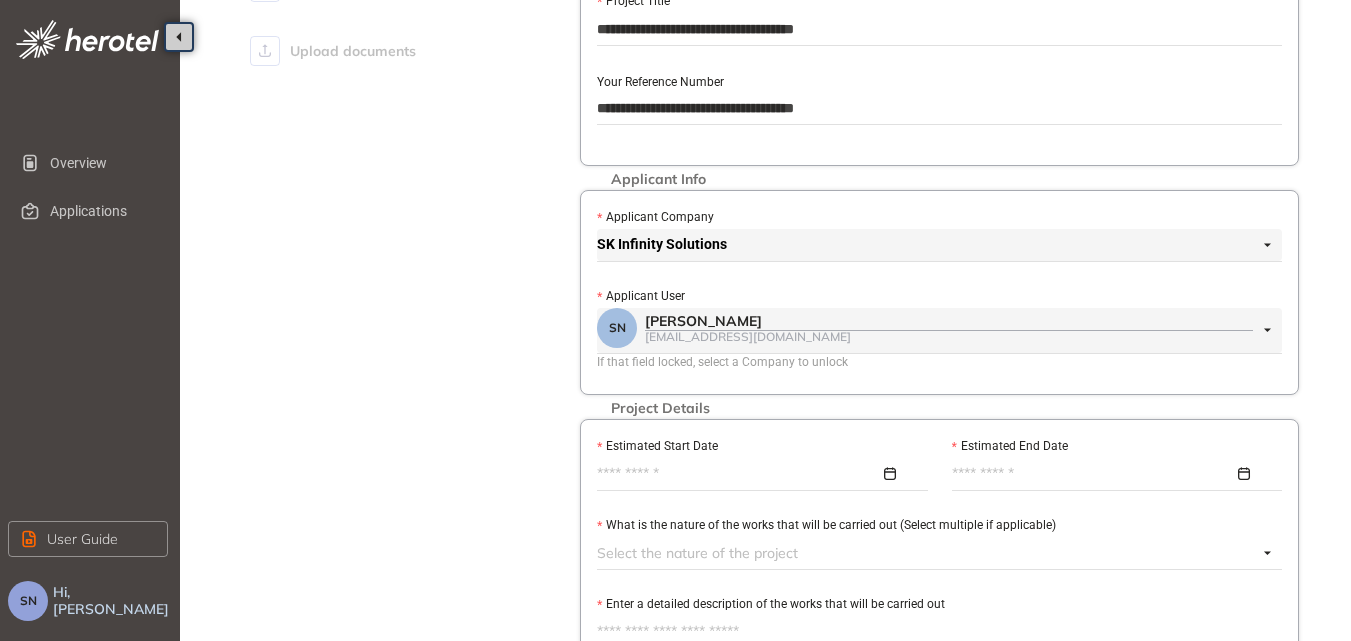 scroll, scrollTop: 200, scrollLeft: 0, axis: vertical 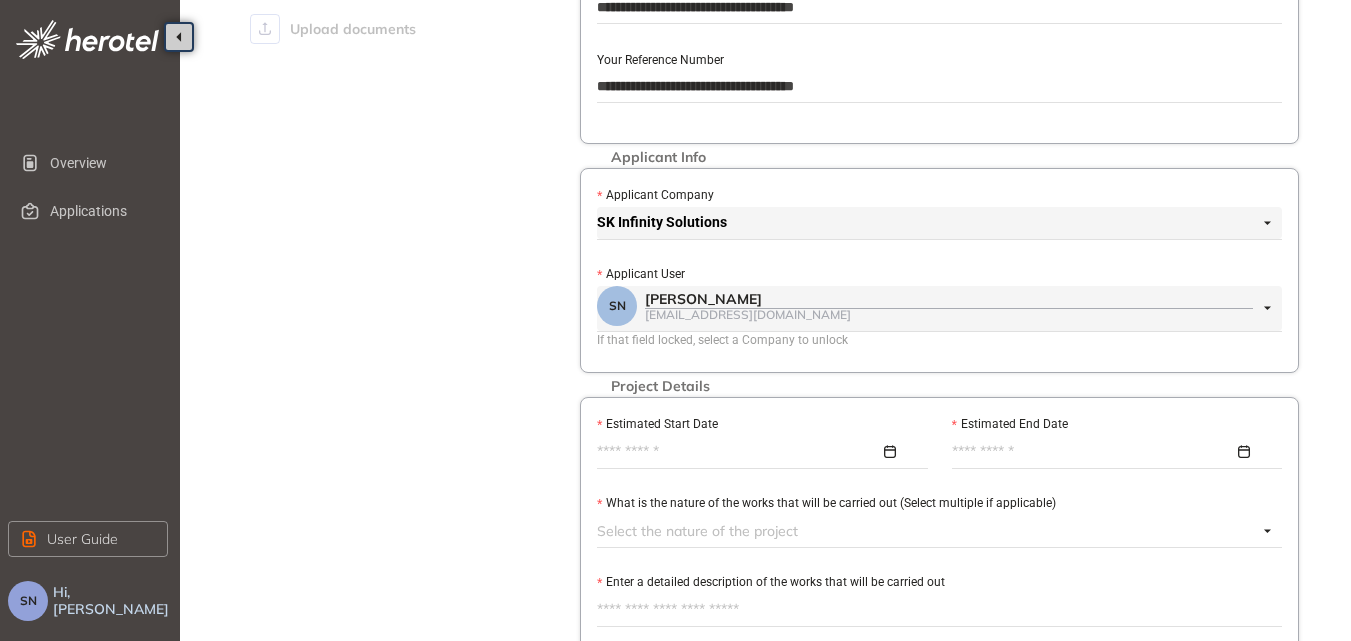 click on "SN [PERSON_NAME] [EMAIL_ADDRESS][DOMAIN_NAME]" at bounding box center [934, 308] 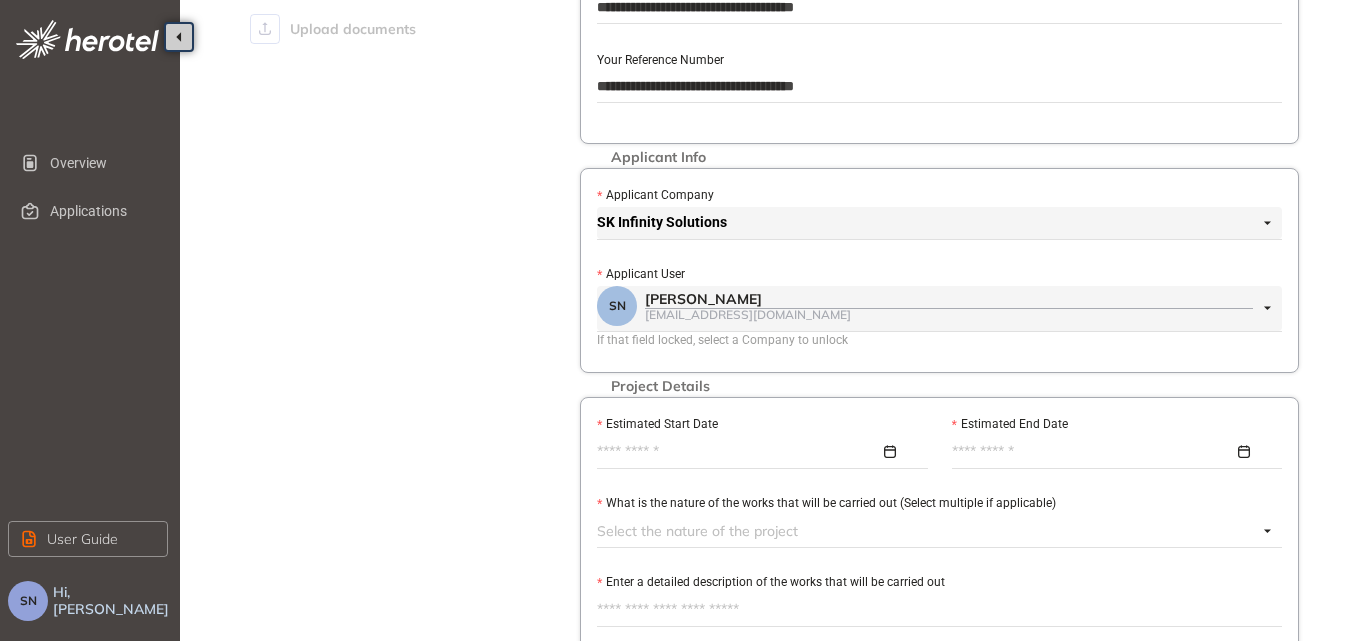 drag, startPoint x: 1269, startPoint y: 307, endPoint x: 835, endPoint y: 308, distance: 434.00116 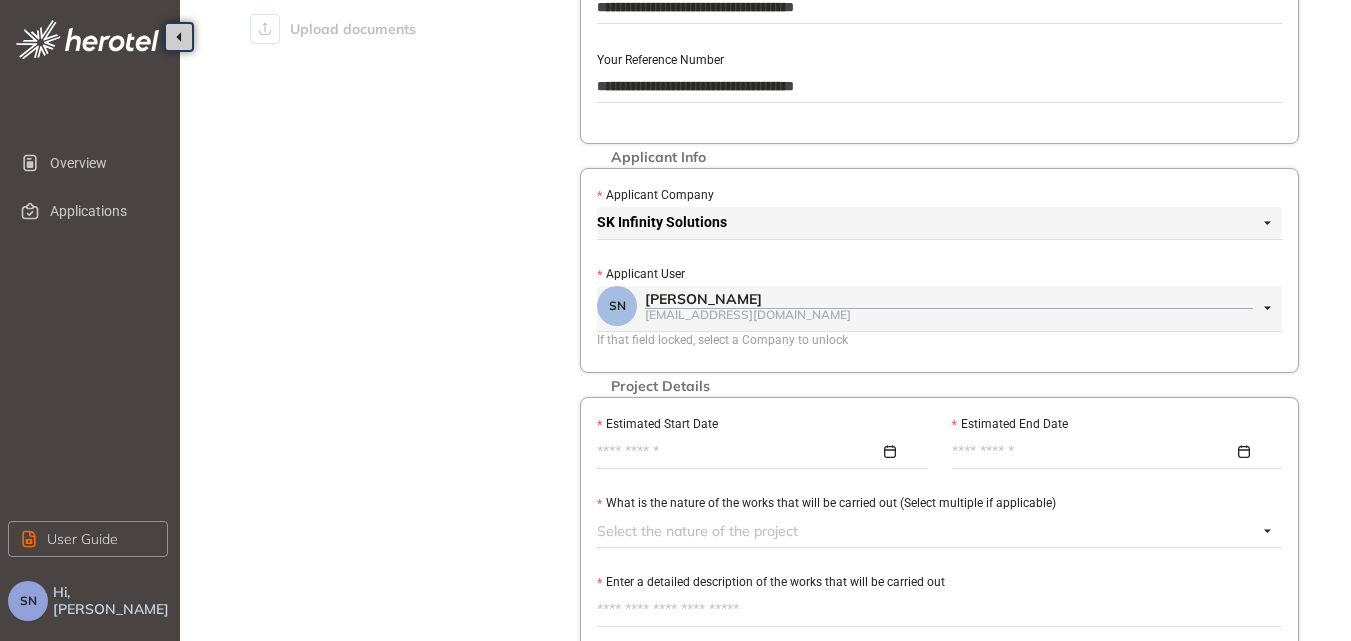 scroll, scrollTop: 300, scrollLeft: 0, axis: vertical 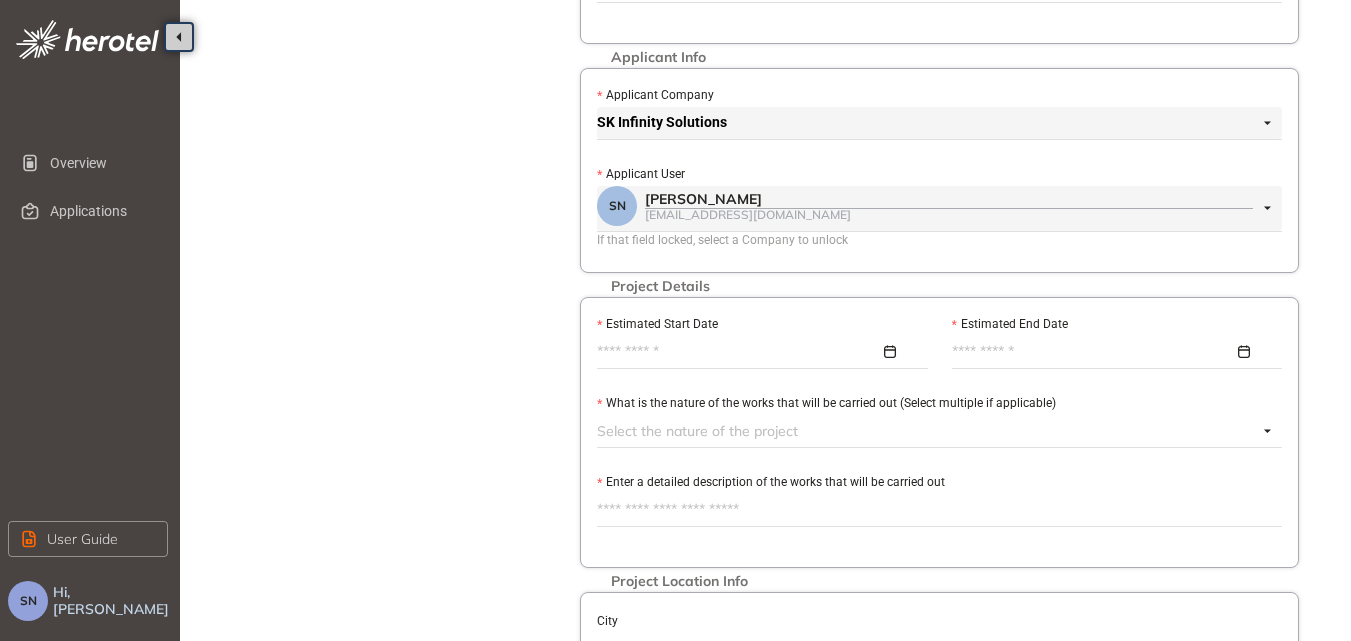 click on "SN" at bounding box center [617, 206] 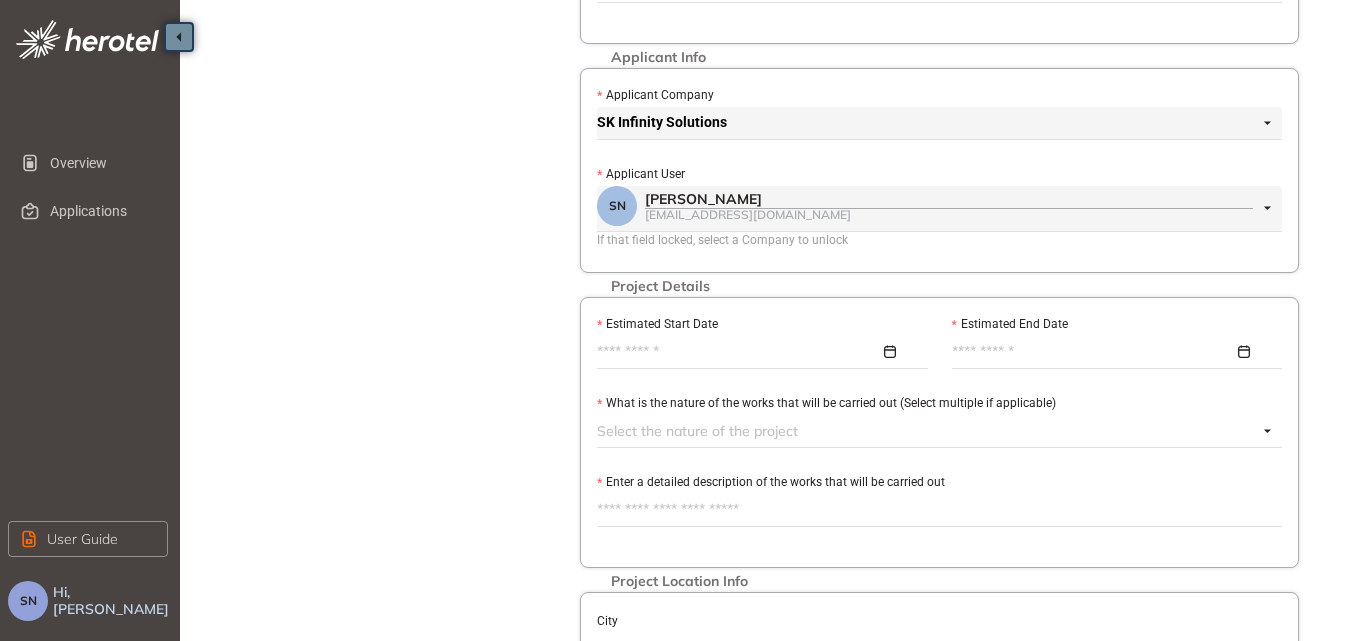 type on "**********" 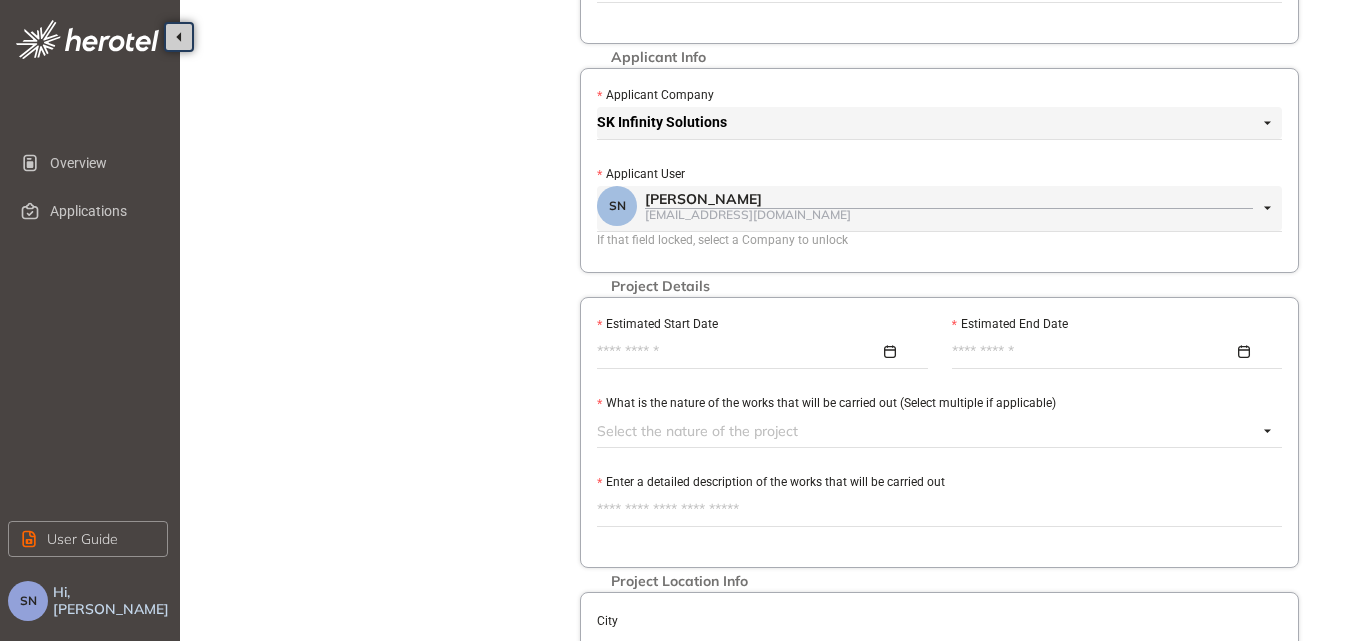 click 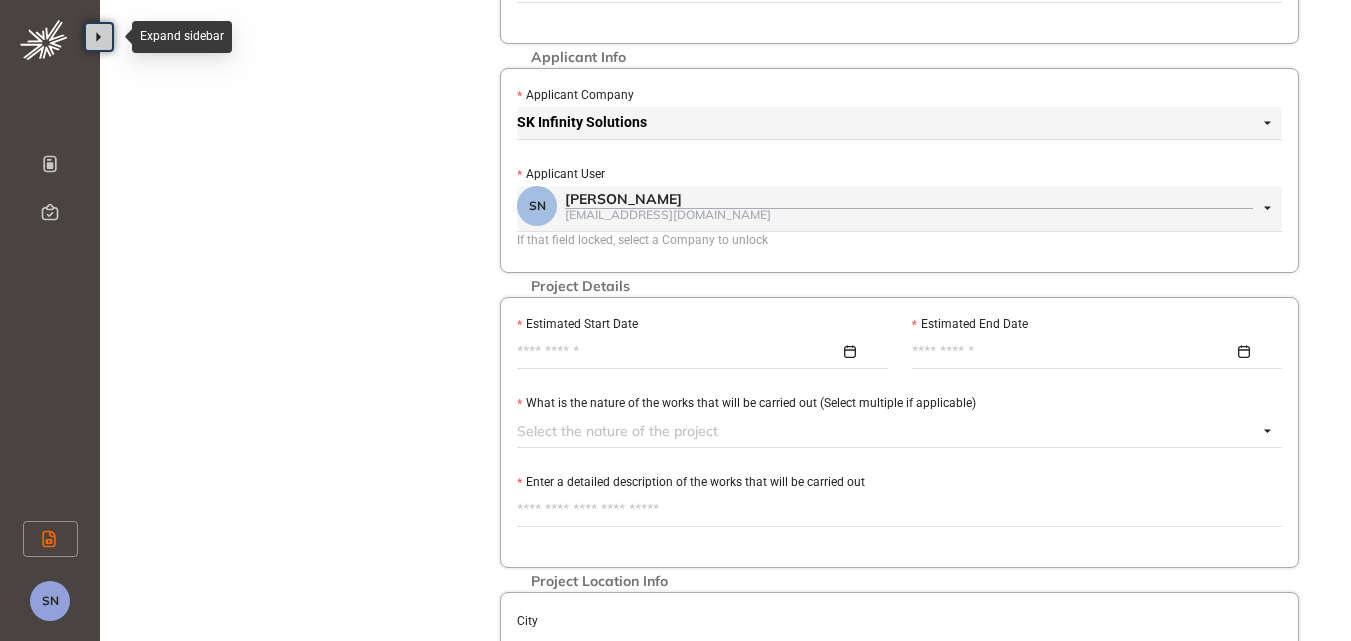 click 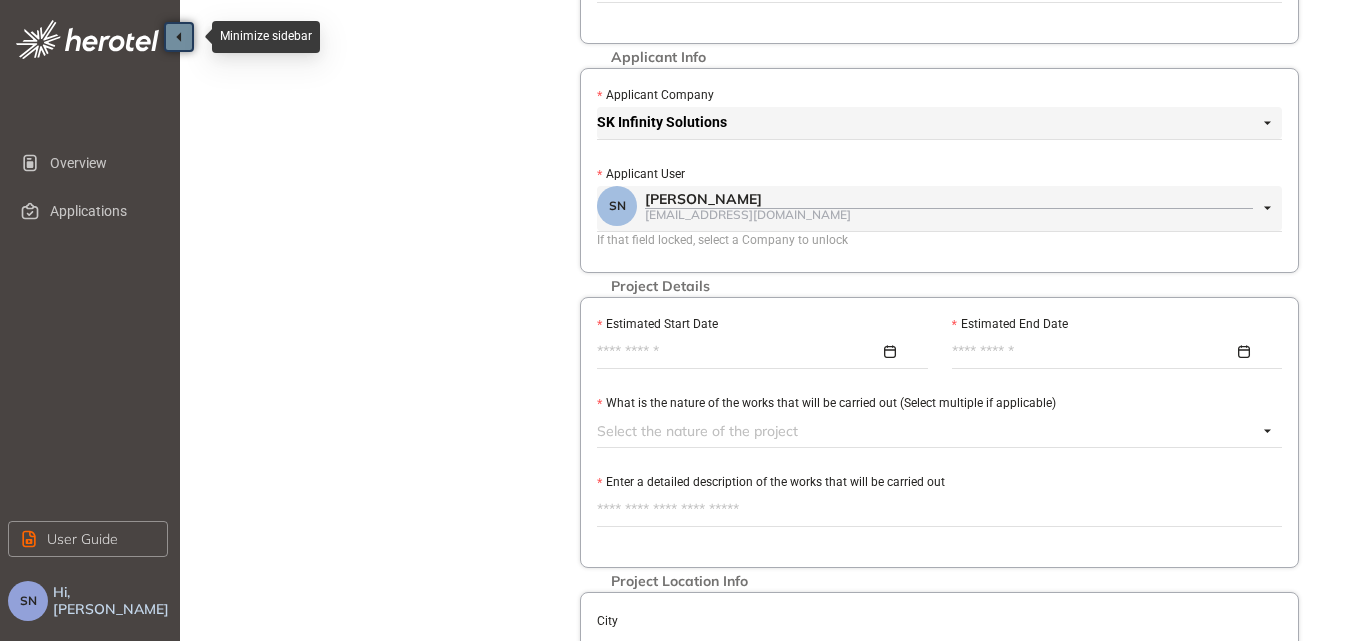 click at bounding box center (757, 352) 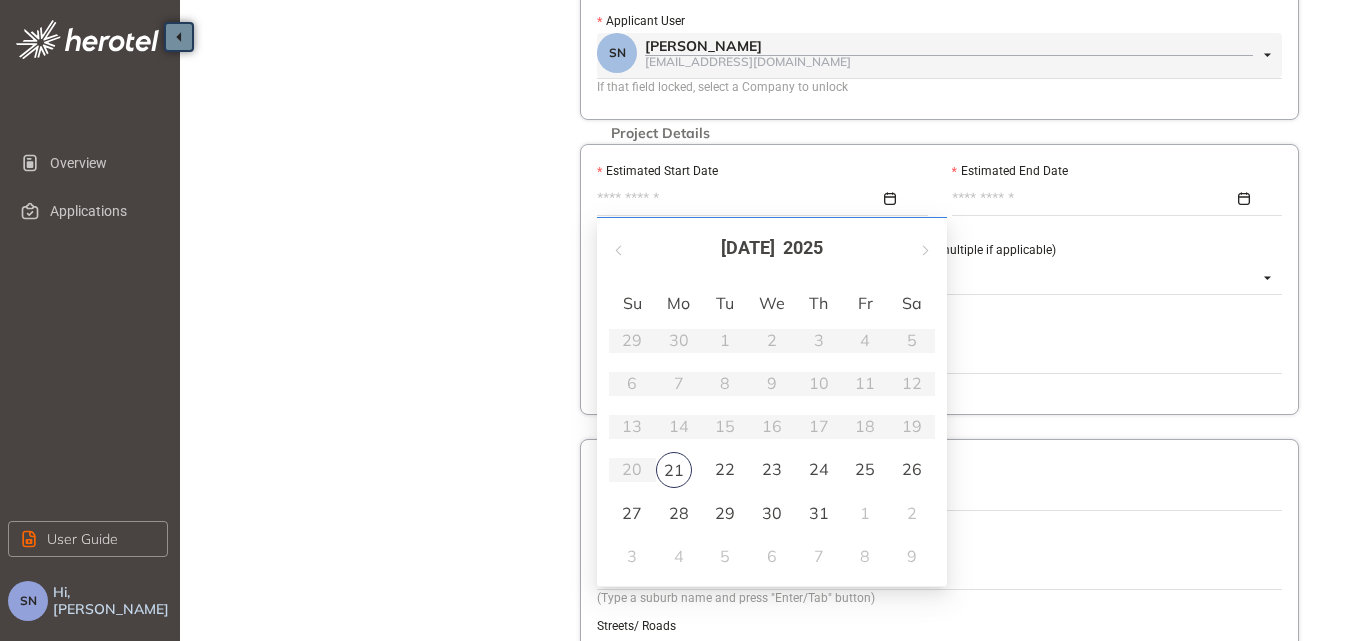 scroll, scrollTop: 500, scrollLeft: 0, axis: vertical 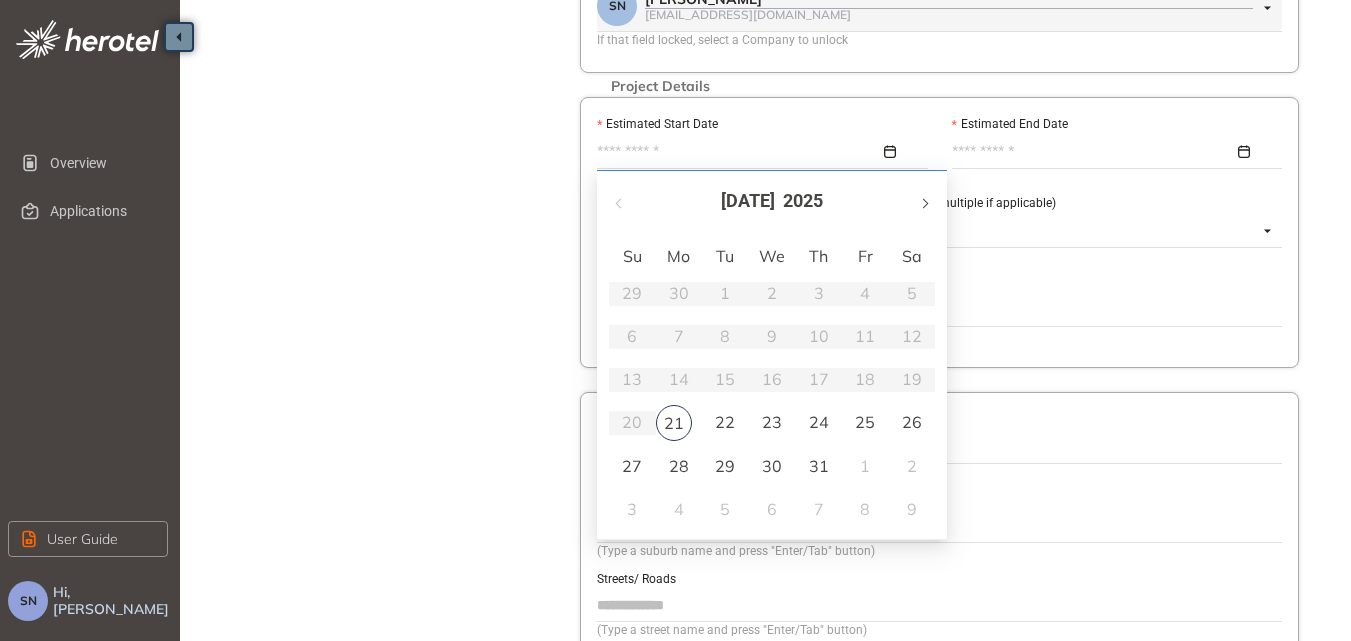 click at bounding box center (924, 203) 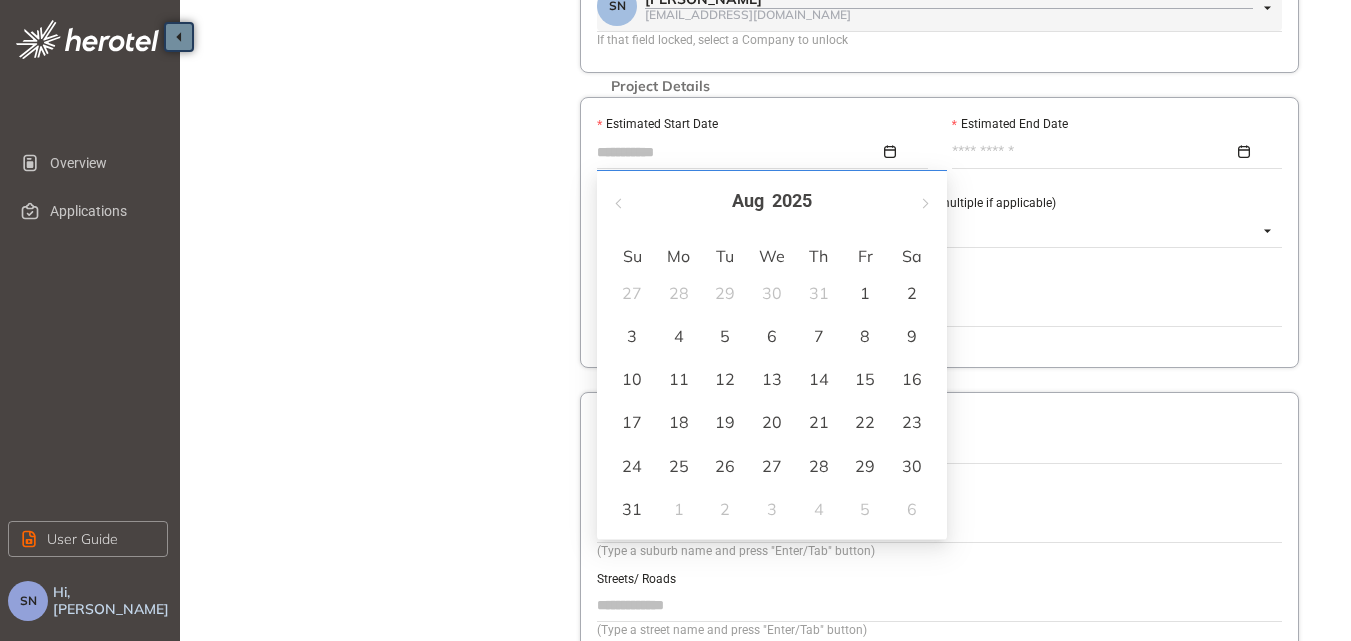 type on "**********" 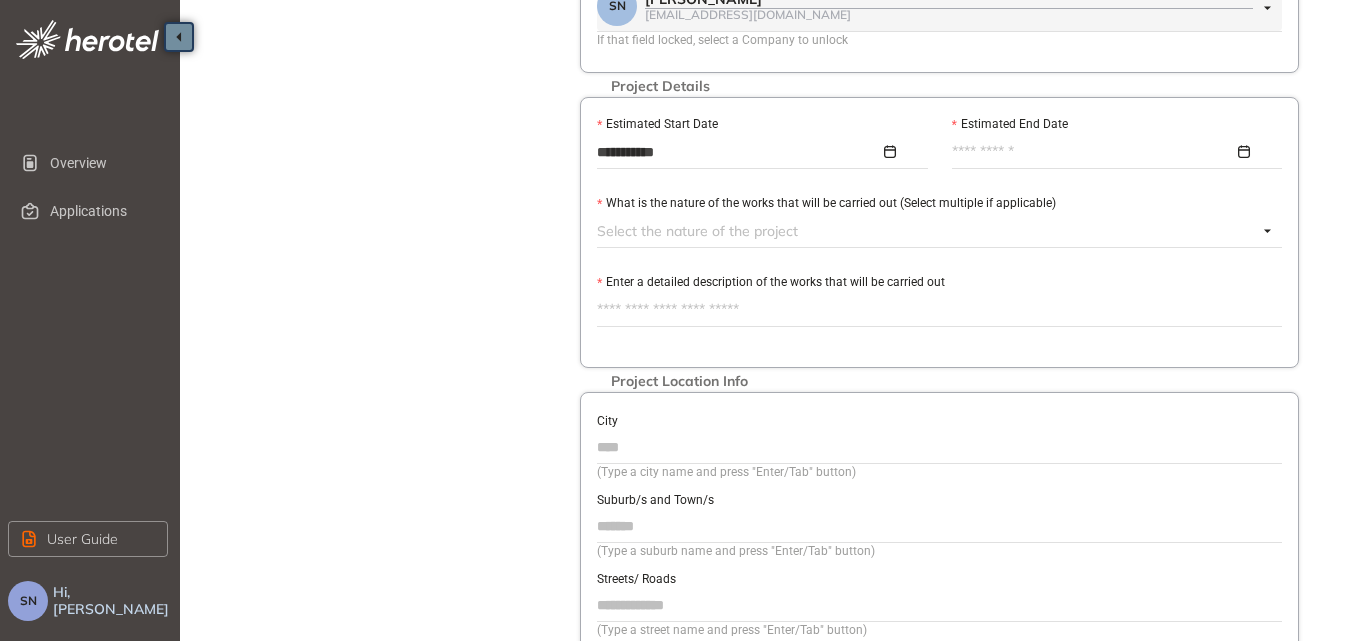 click at bounding box center (1112, 152) 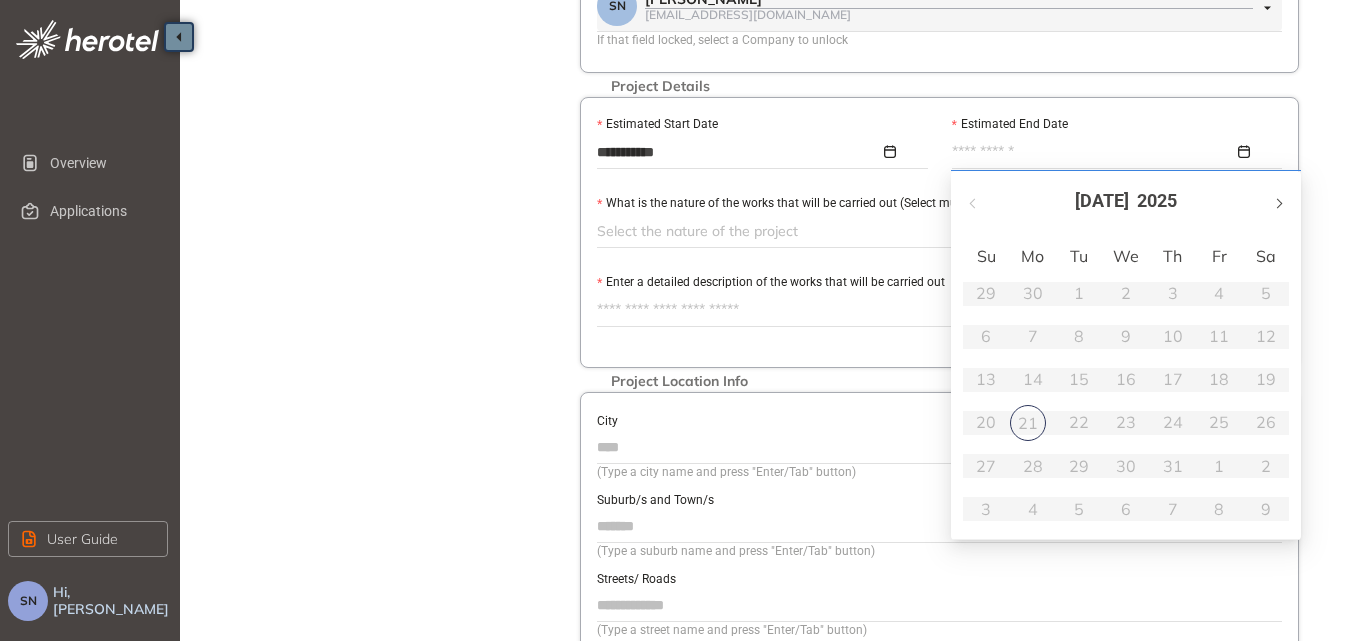 click at bounding box center (1278, 203) 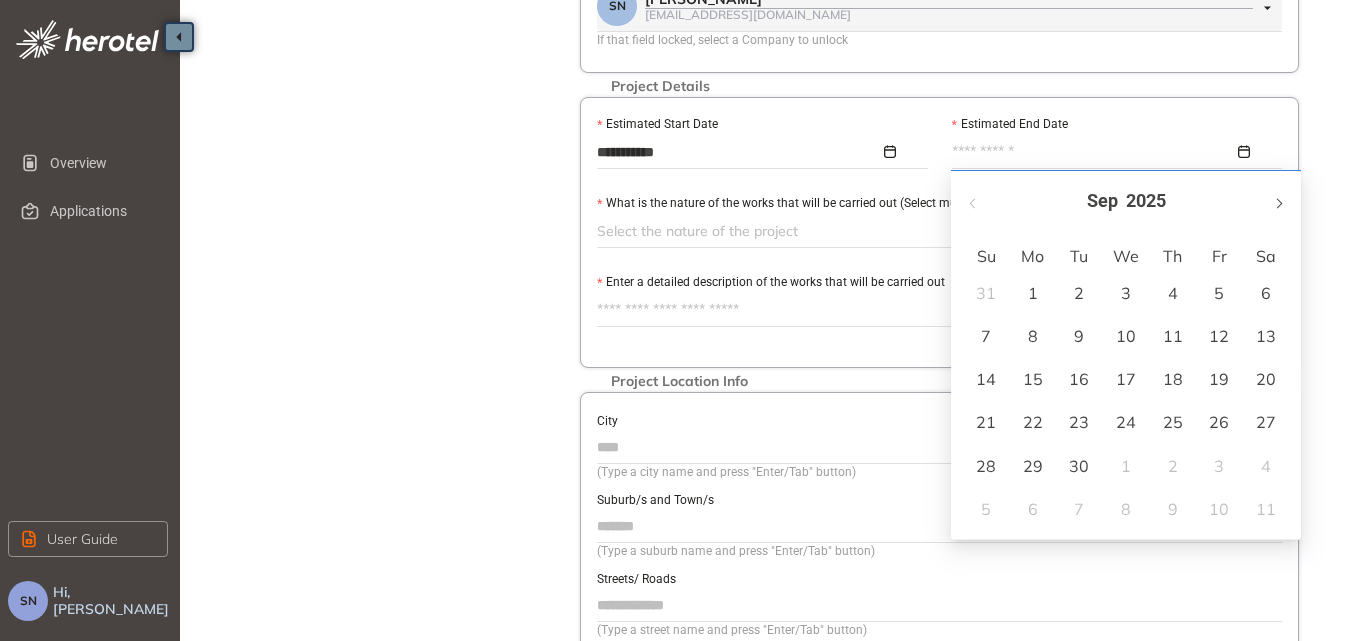 click at bounding box center (1278, 203) 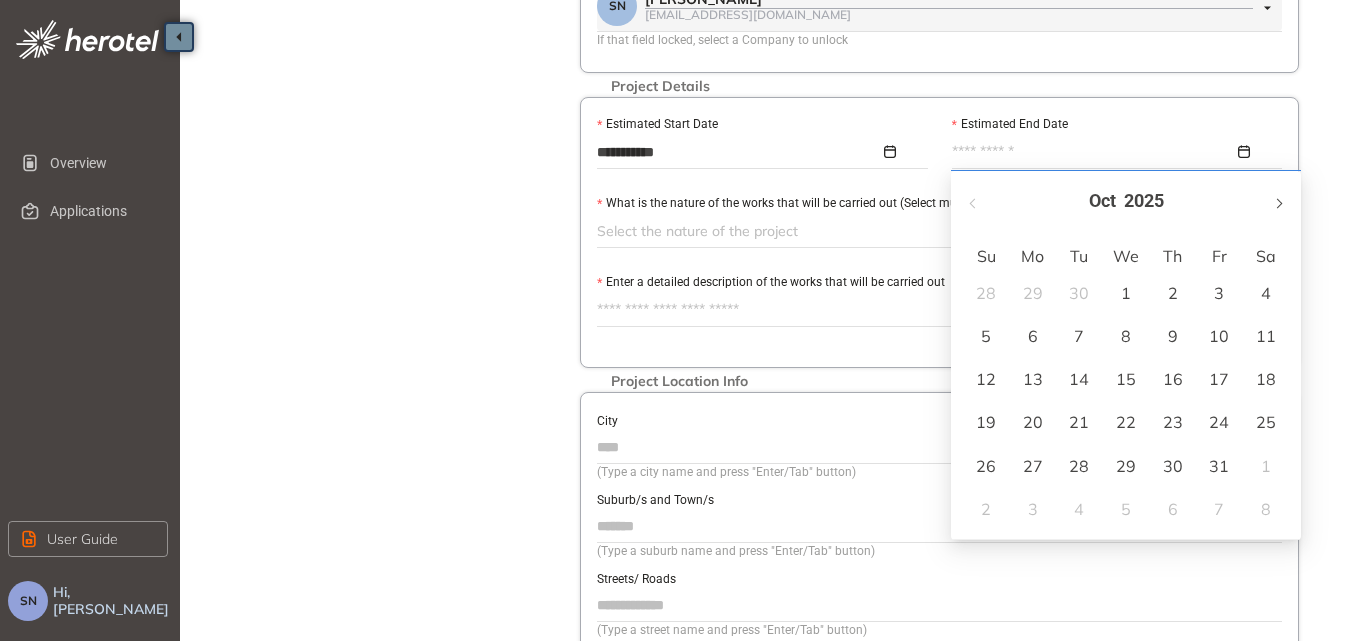 click at bounding box center (1278, 203) 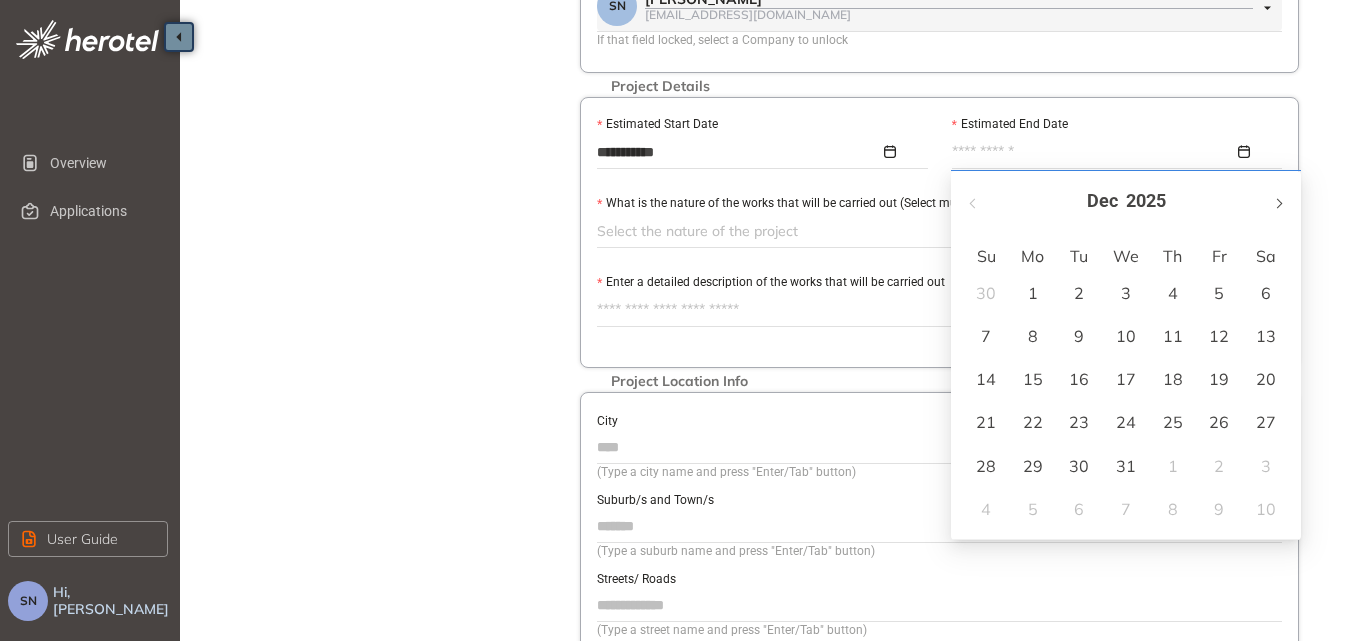 click at bounding box center (1278, 203) 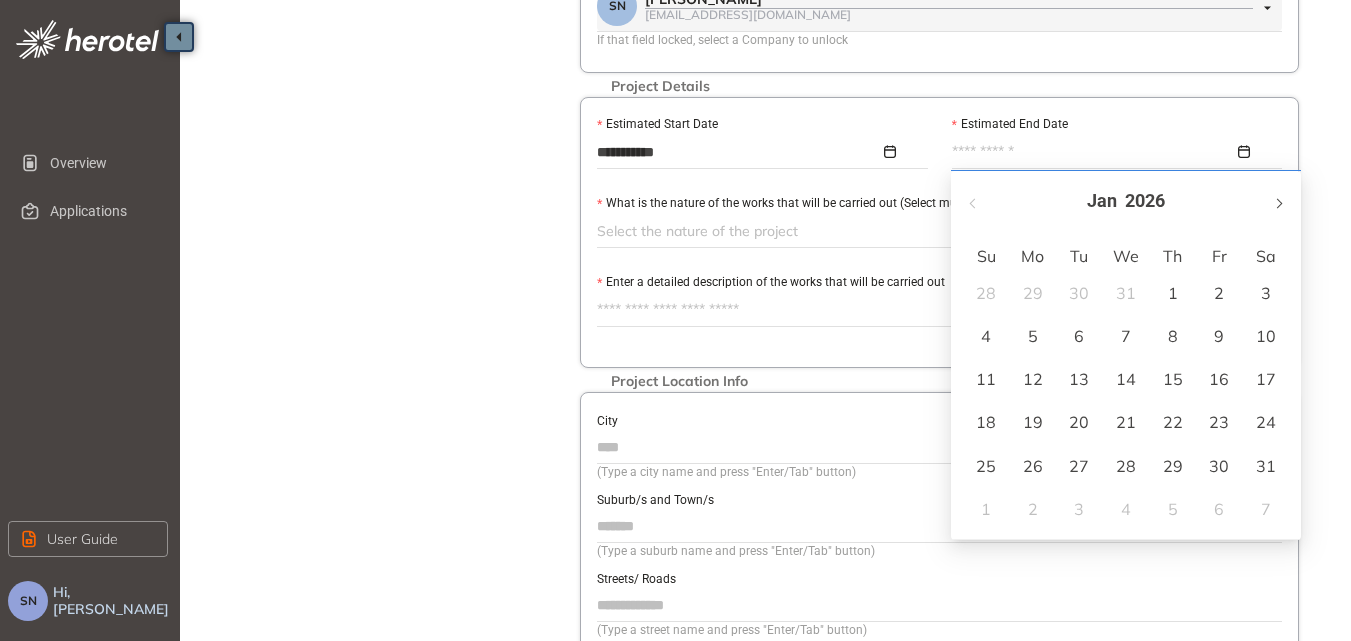 click at bounding box center [1278, 203] 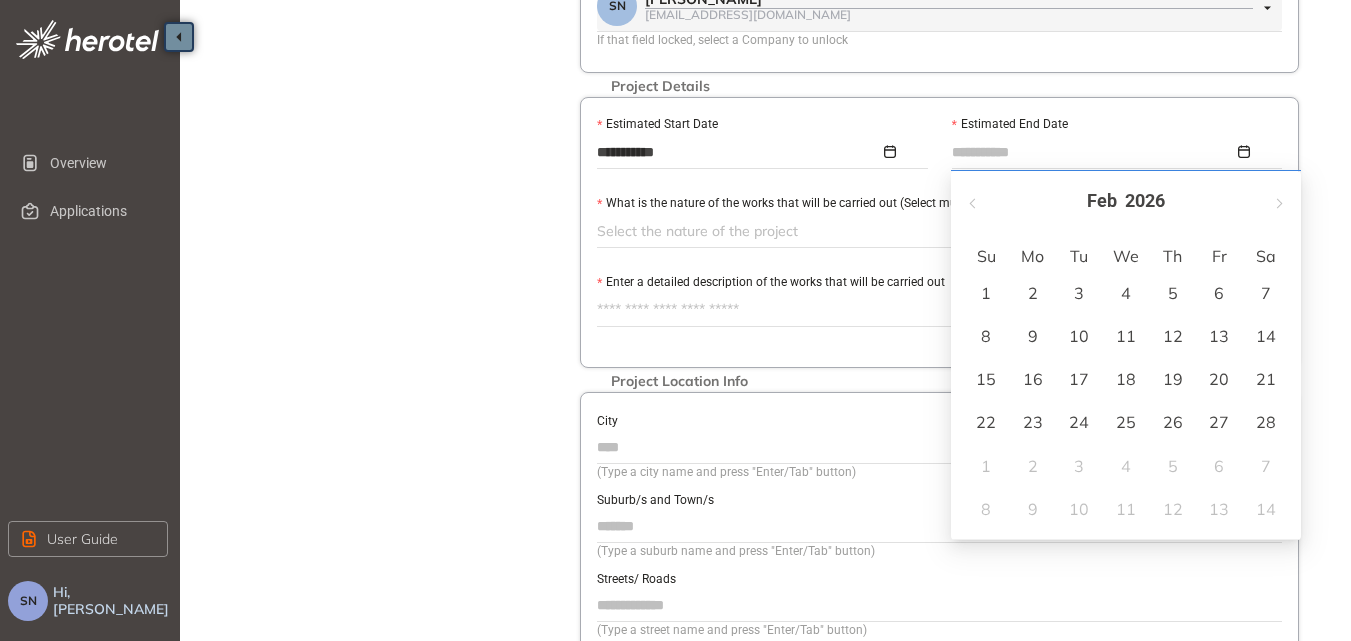 type on "**********" 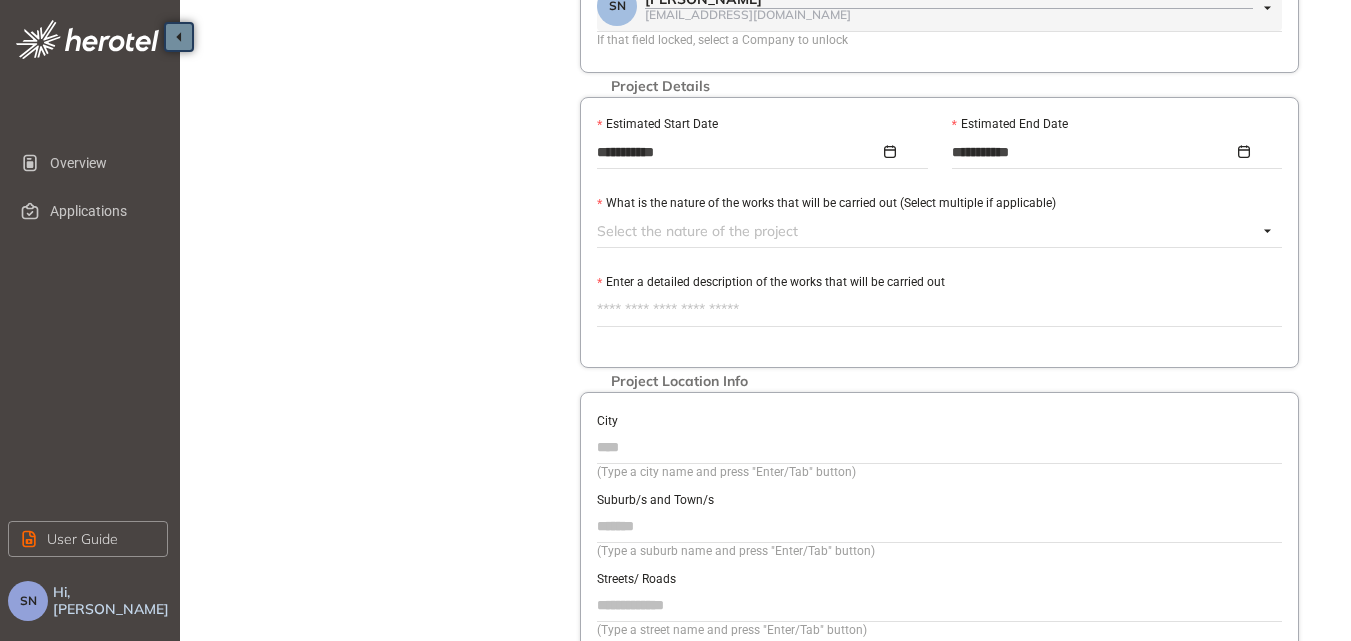click at bounding box center [927, 231] 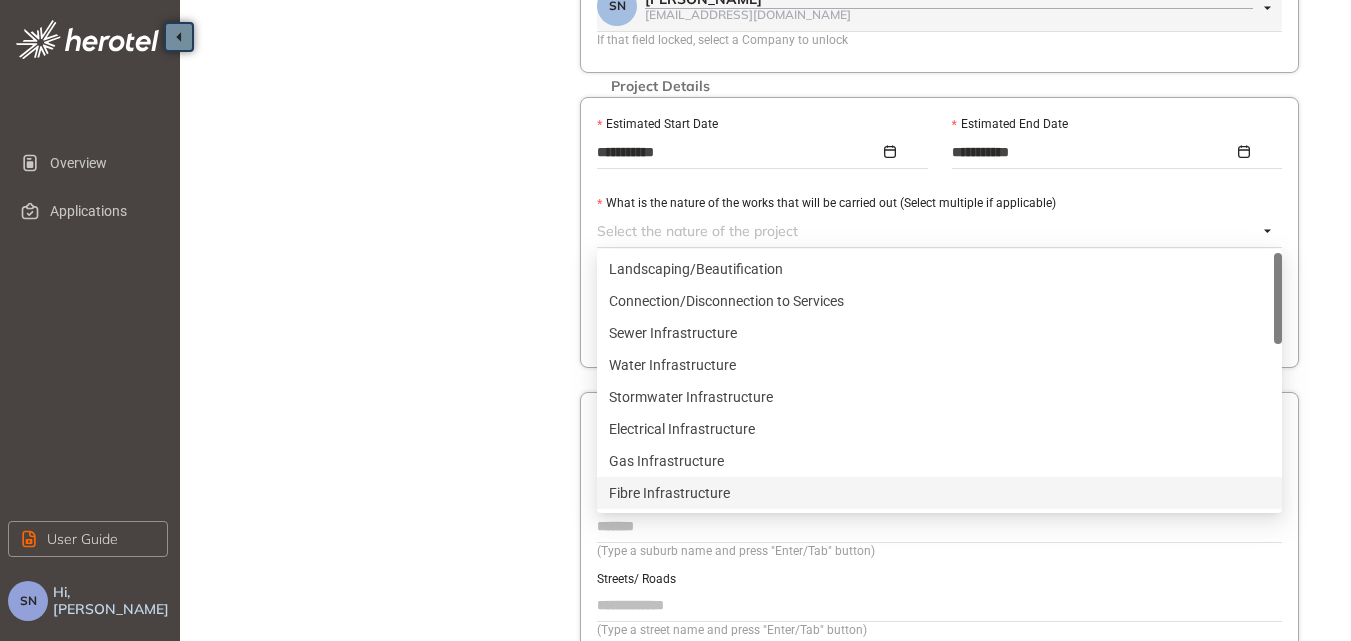 click on "Fibre Infrastructure" at bounding box center (939, 493) 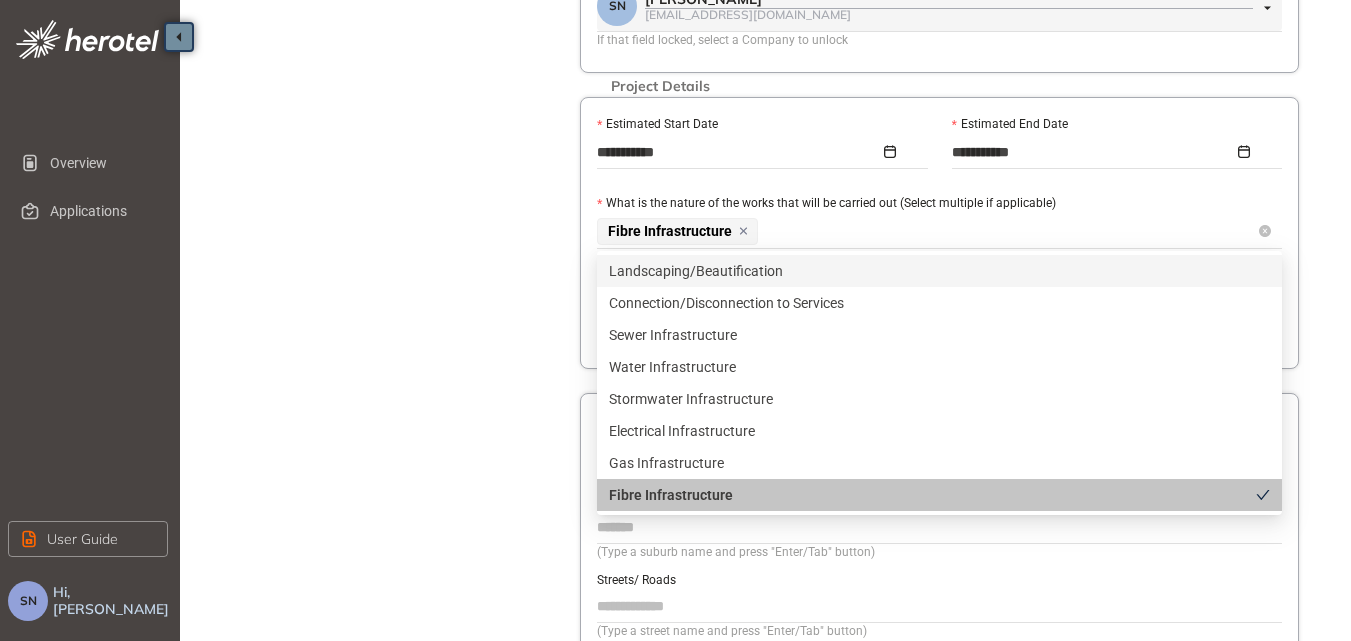 click on "Fibre Infrastructure" at bounding box center [927, 231] 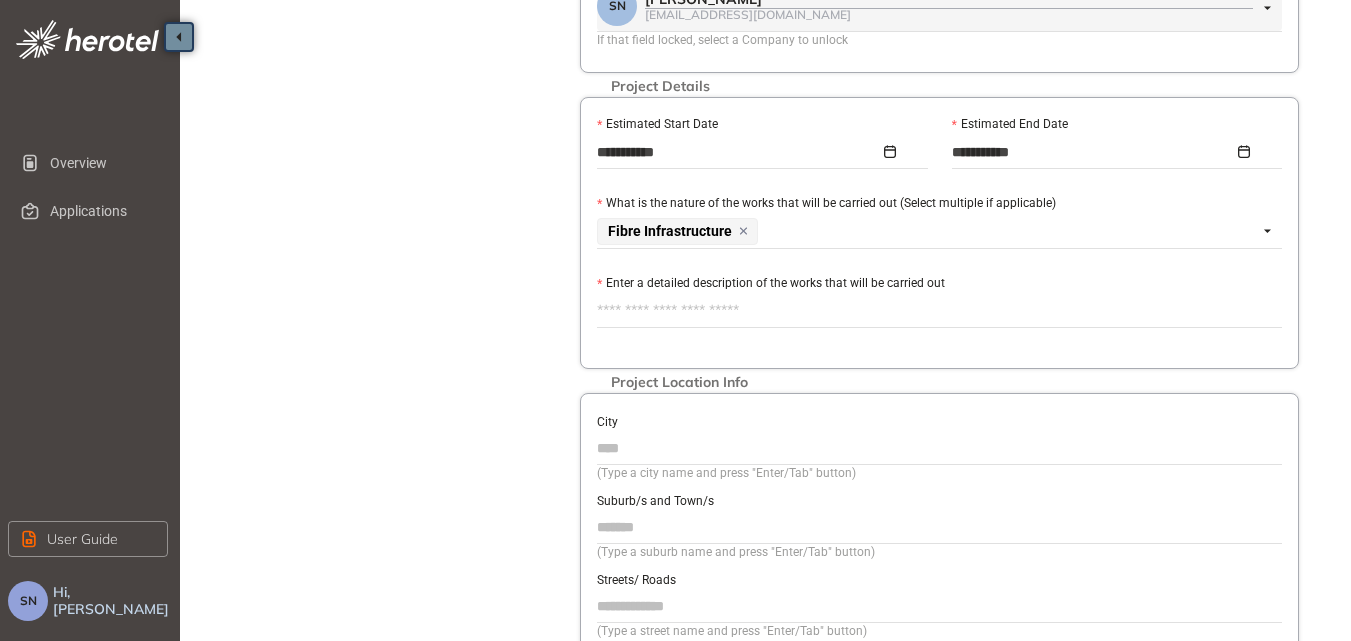 click on "Enter a detailed description of the works that will be carried out" at bounding box center (939, 311) 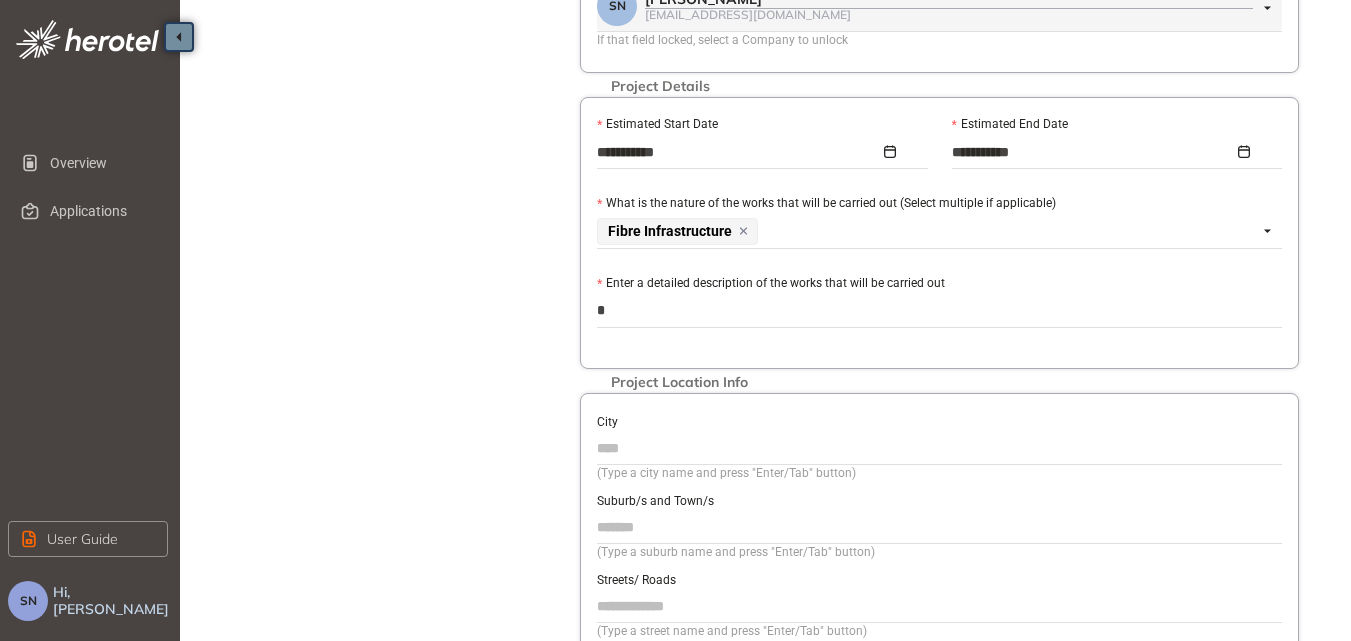 type on "**" 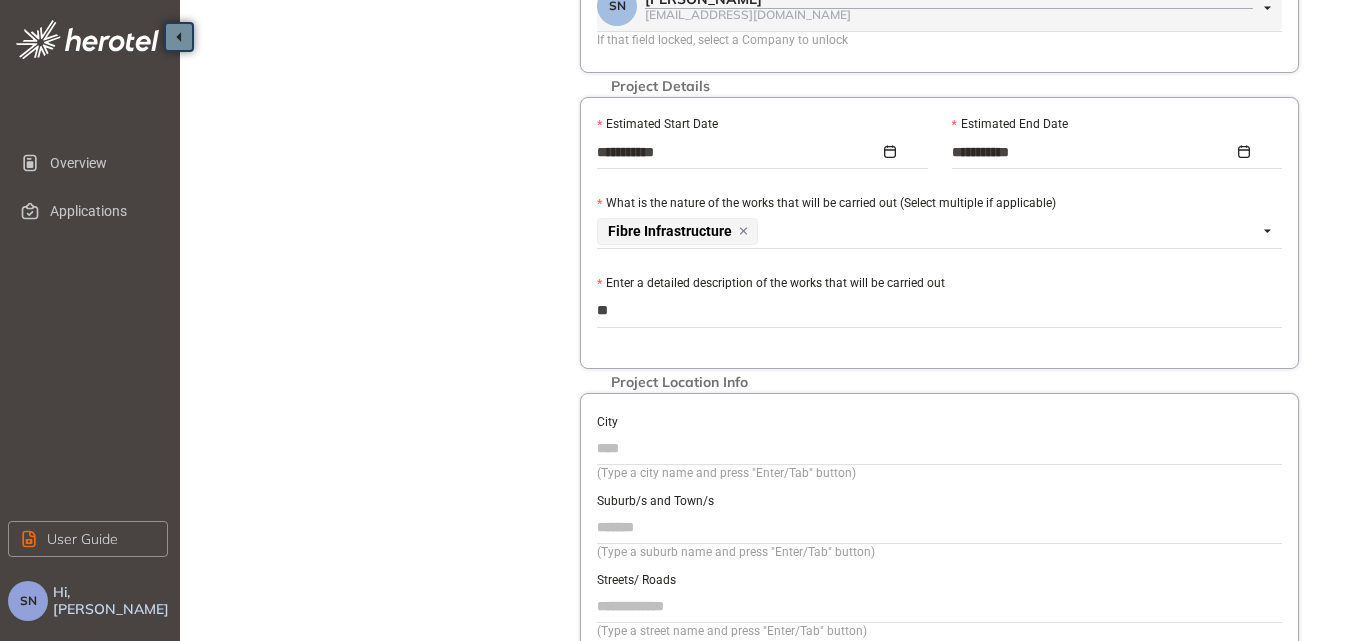type on "***" 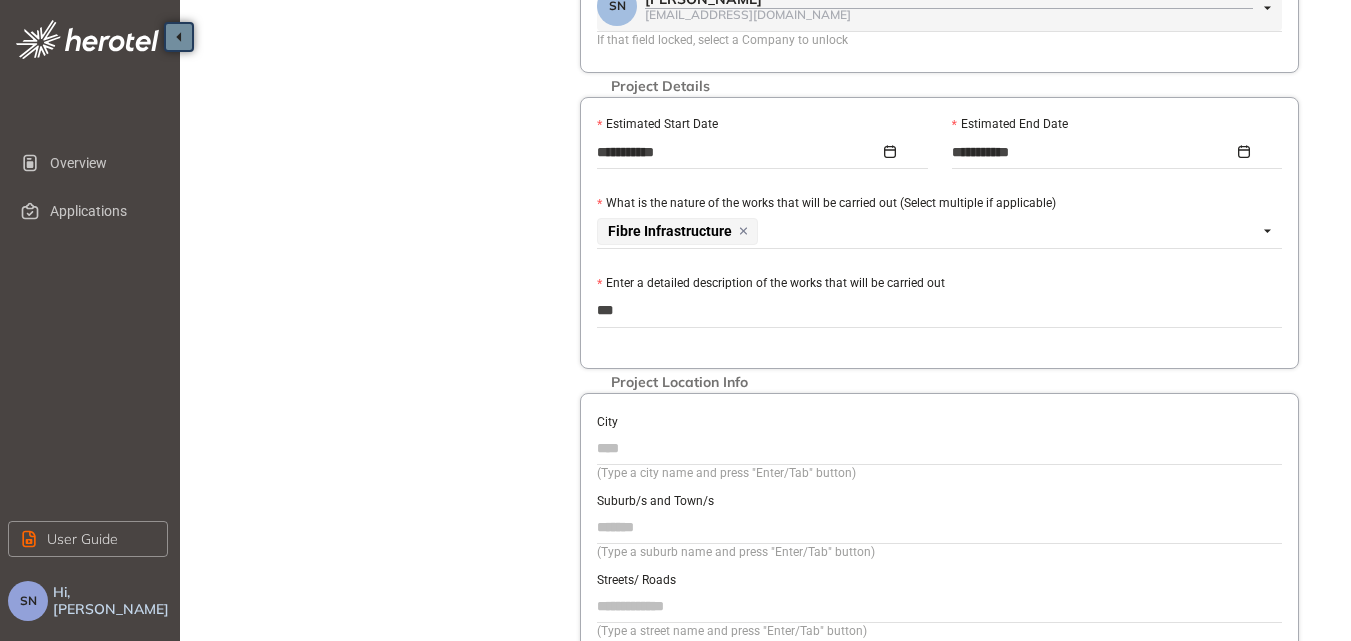 type on "****" 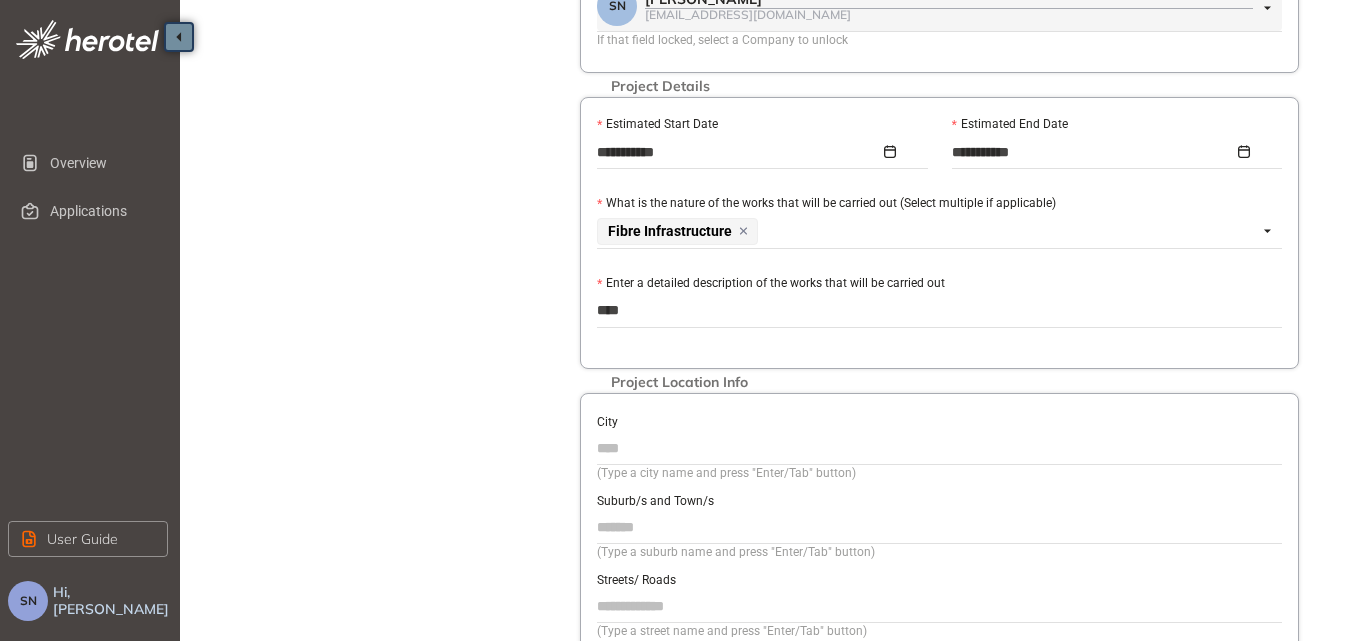 type on "*****" 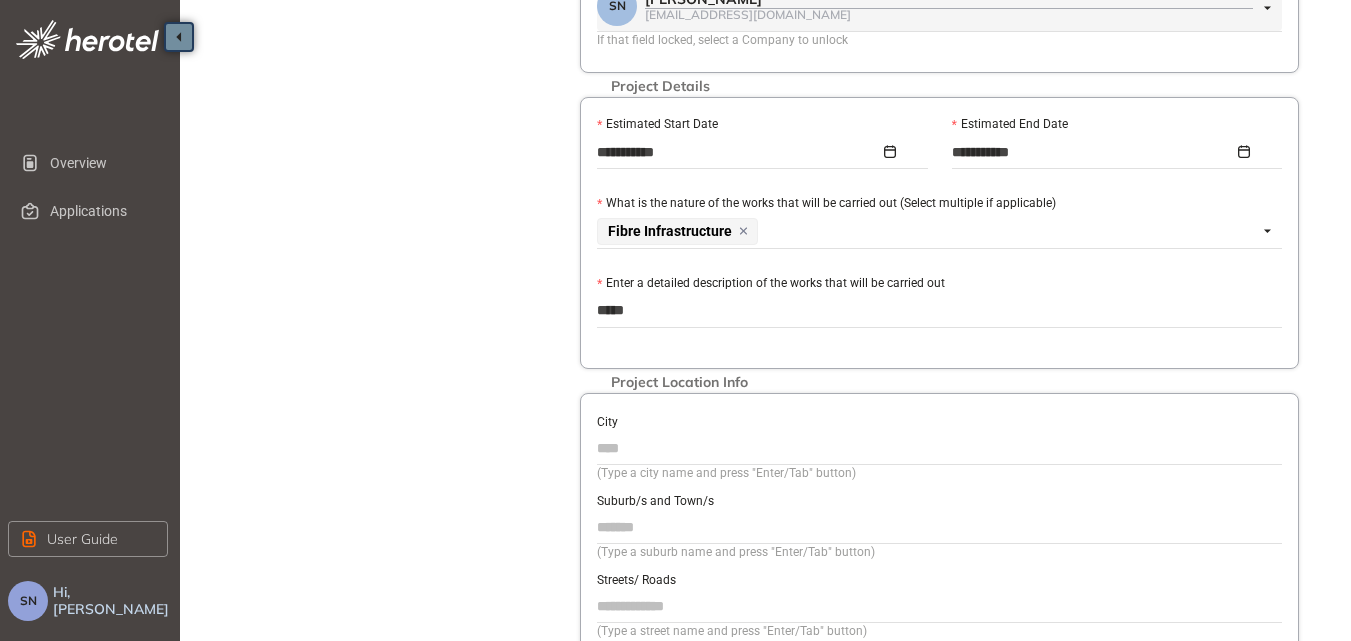 type on "******" 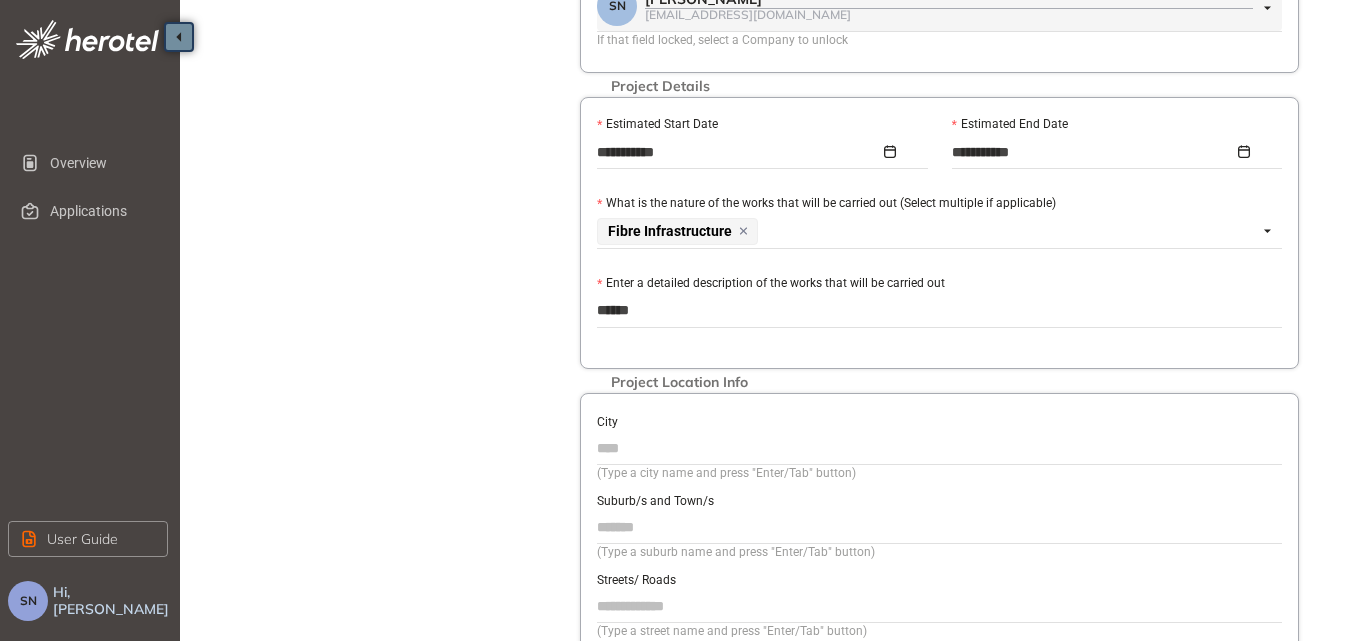 type on "*******" 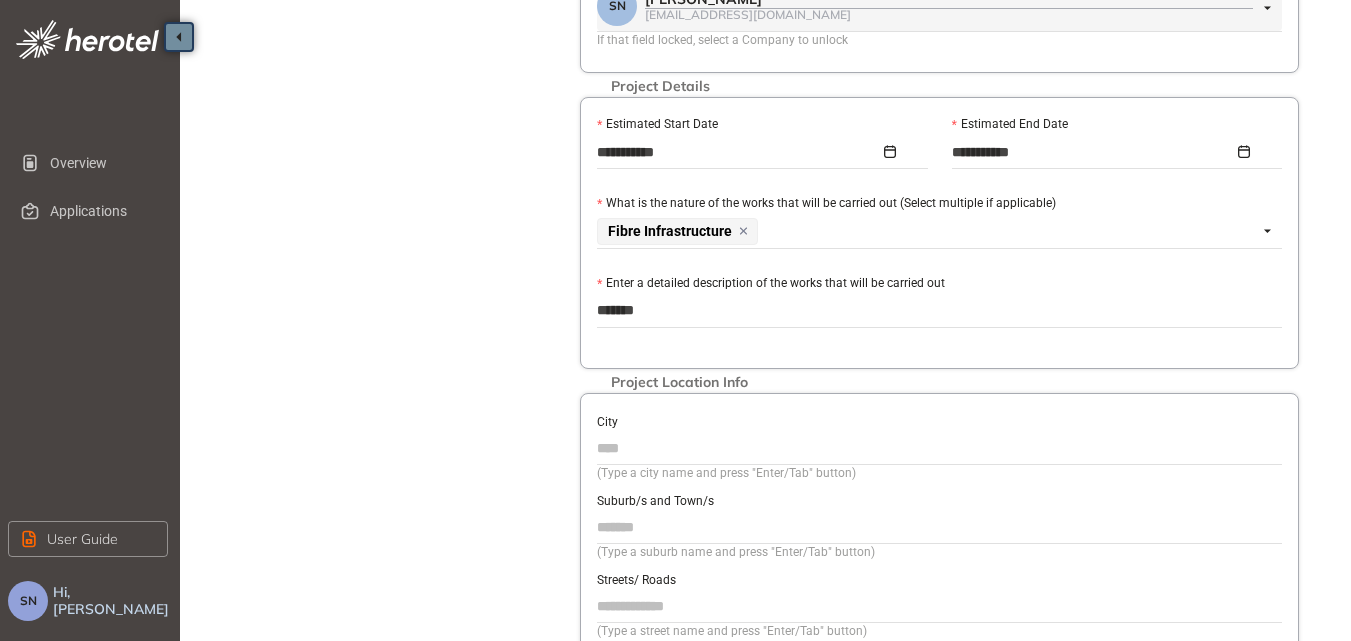 type on "********" 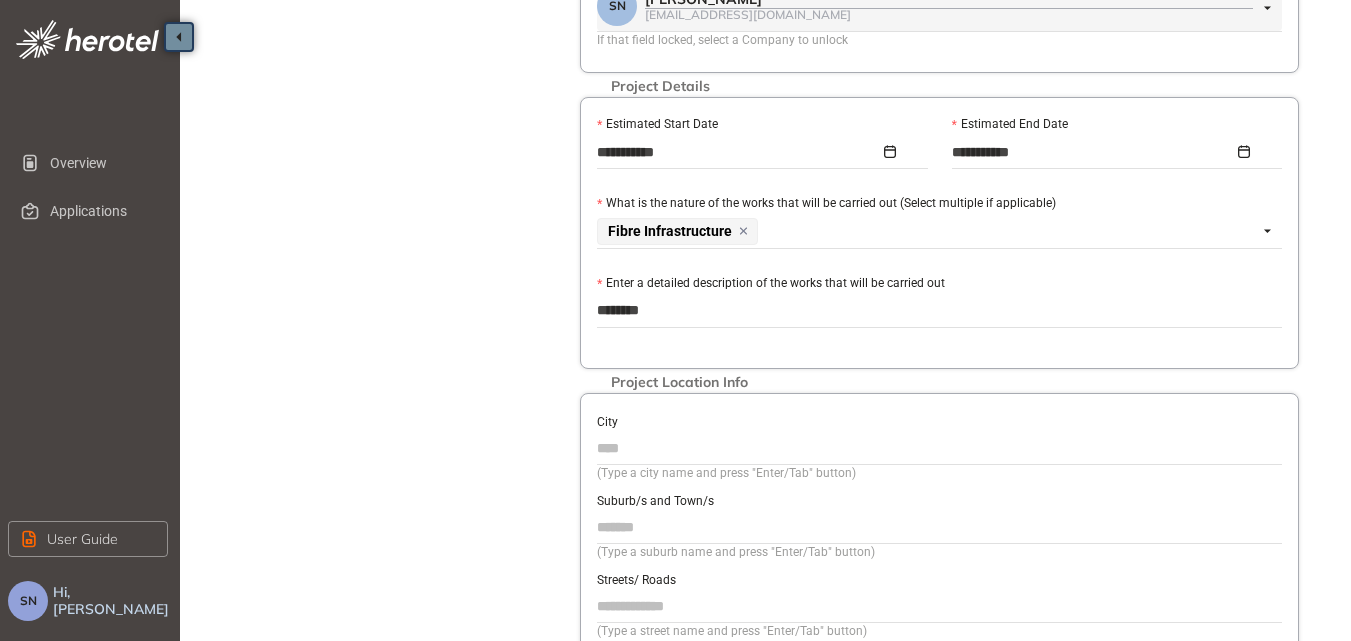 type on "*********" 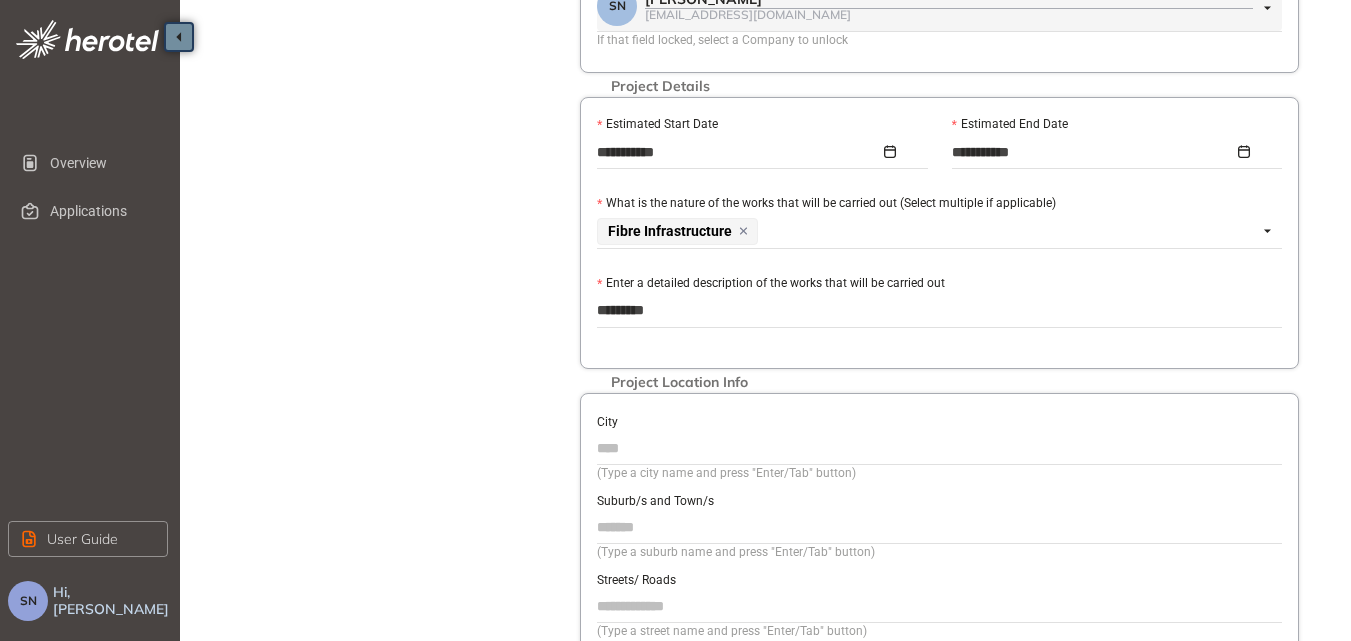 type on "**********" 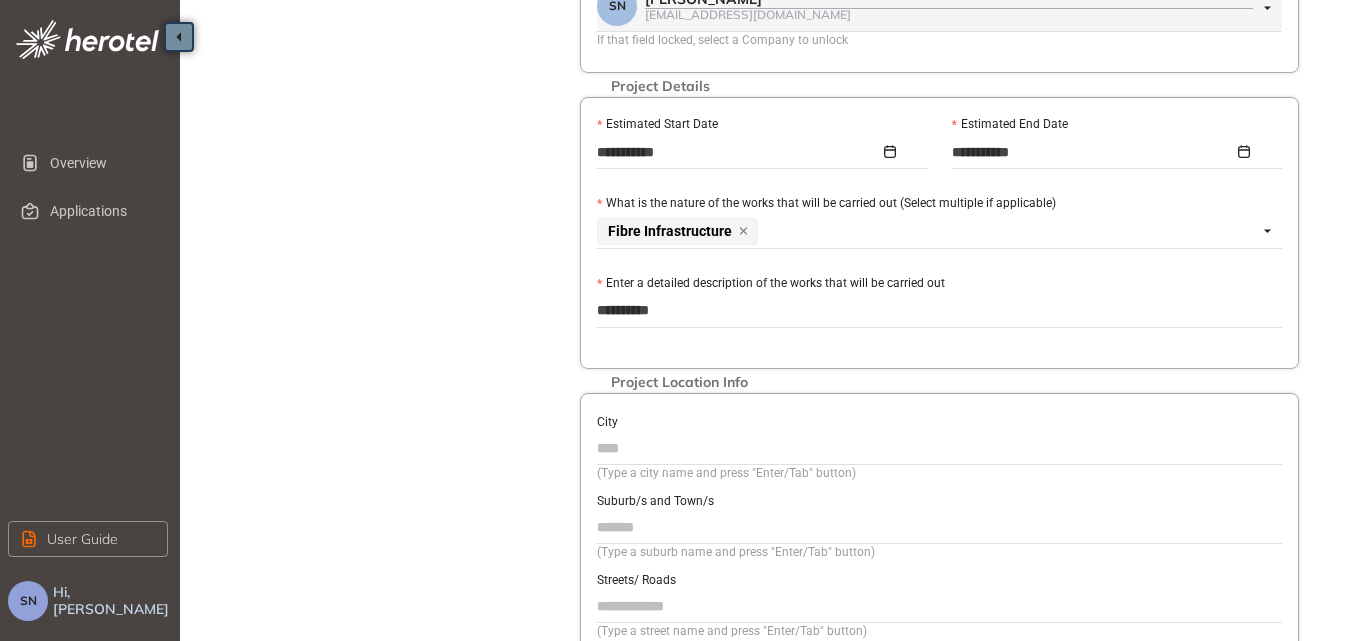 type on "**********" 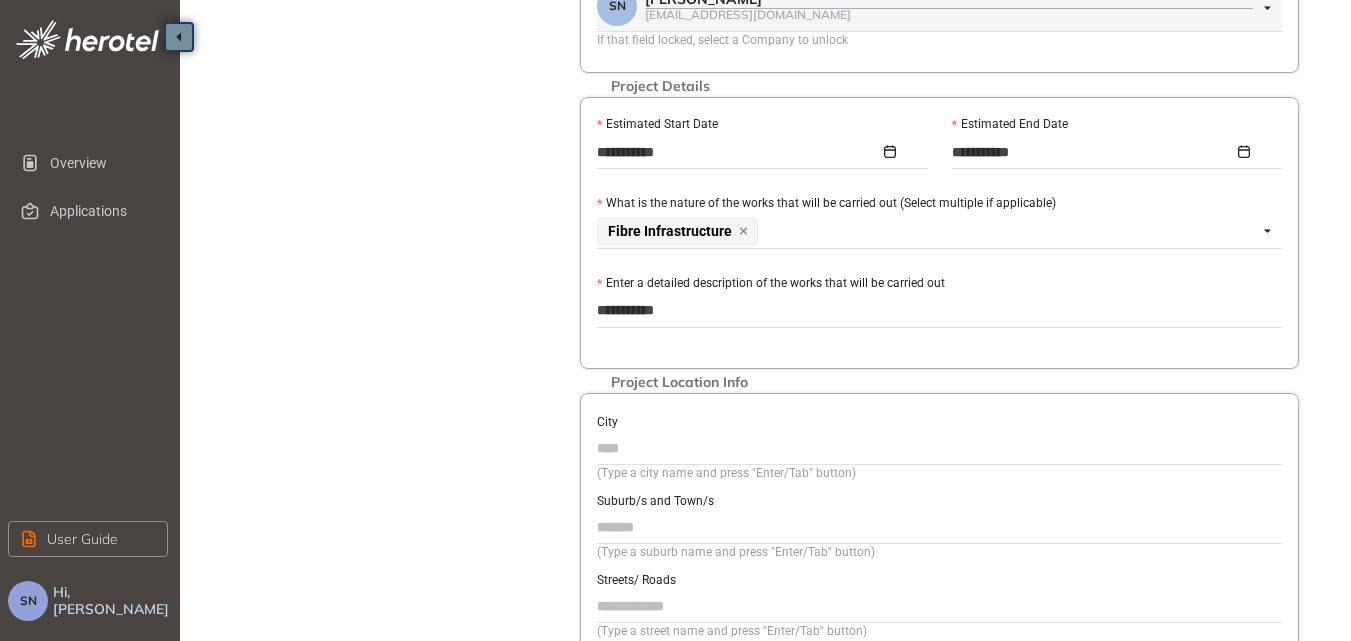 type on "**********" 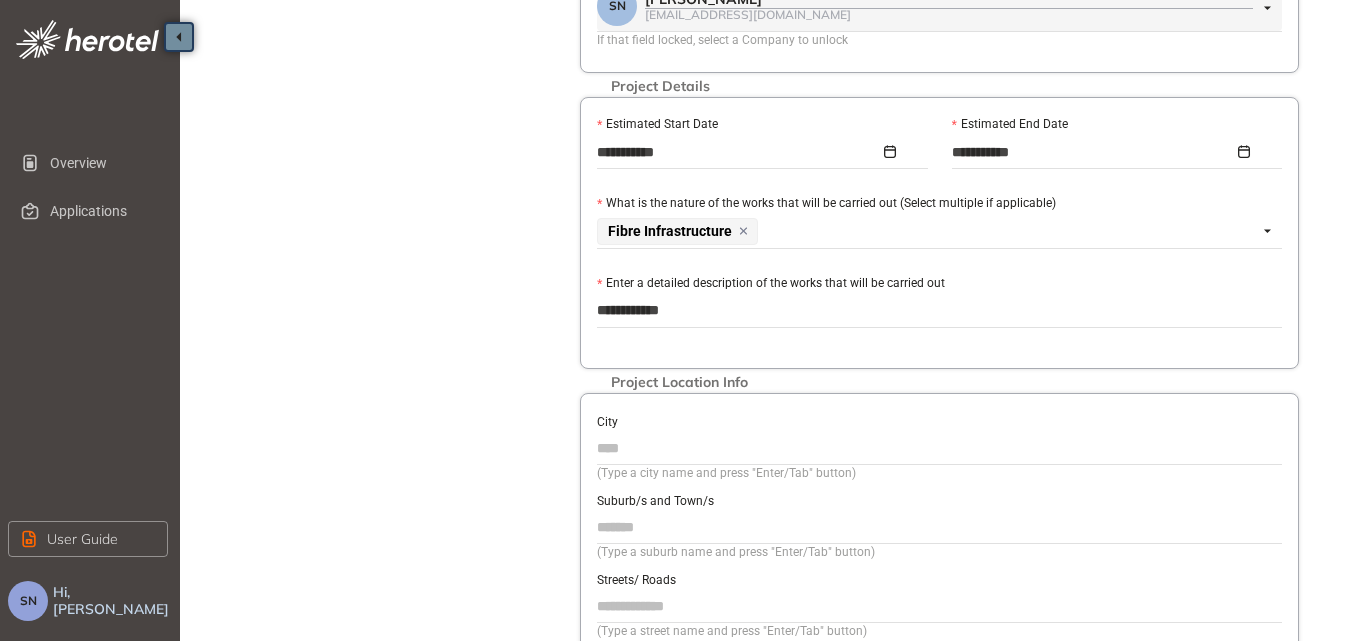 type on "**********" 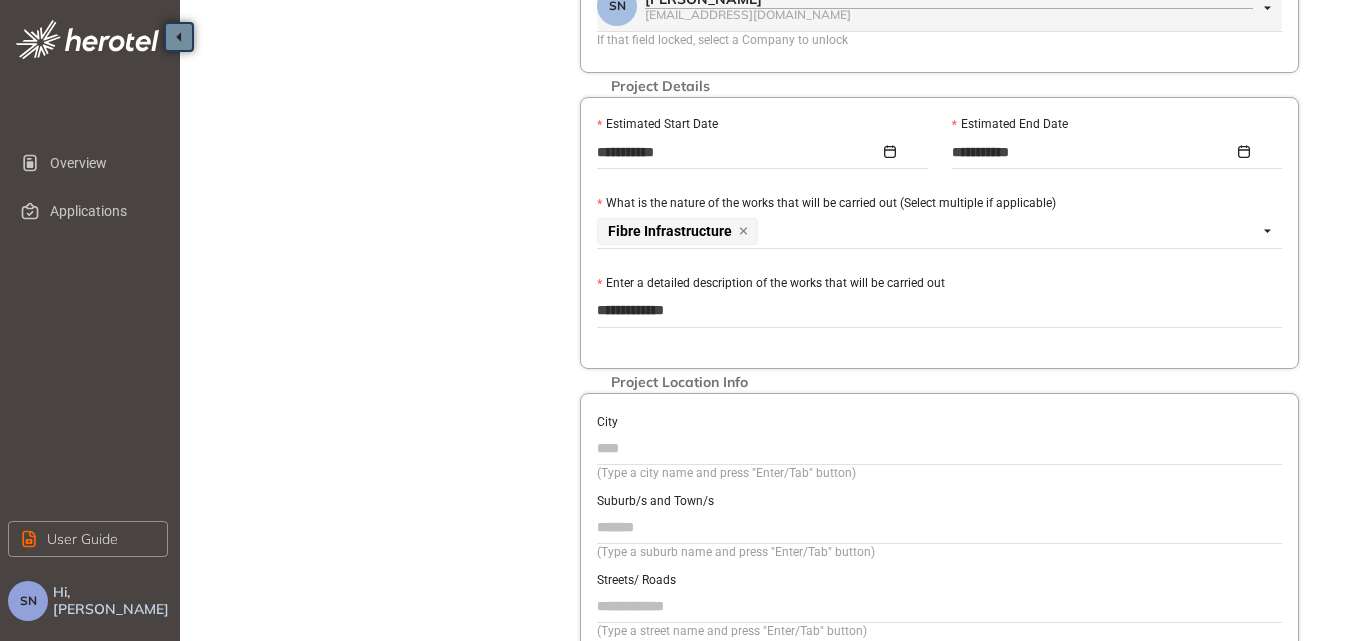 type on "**********" 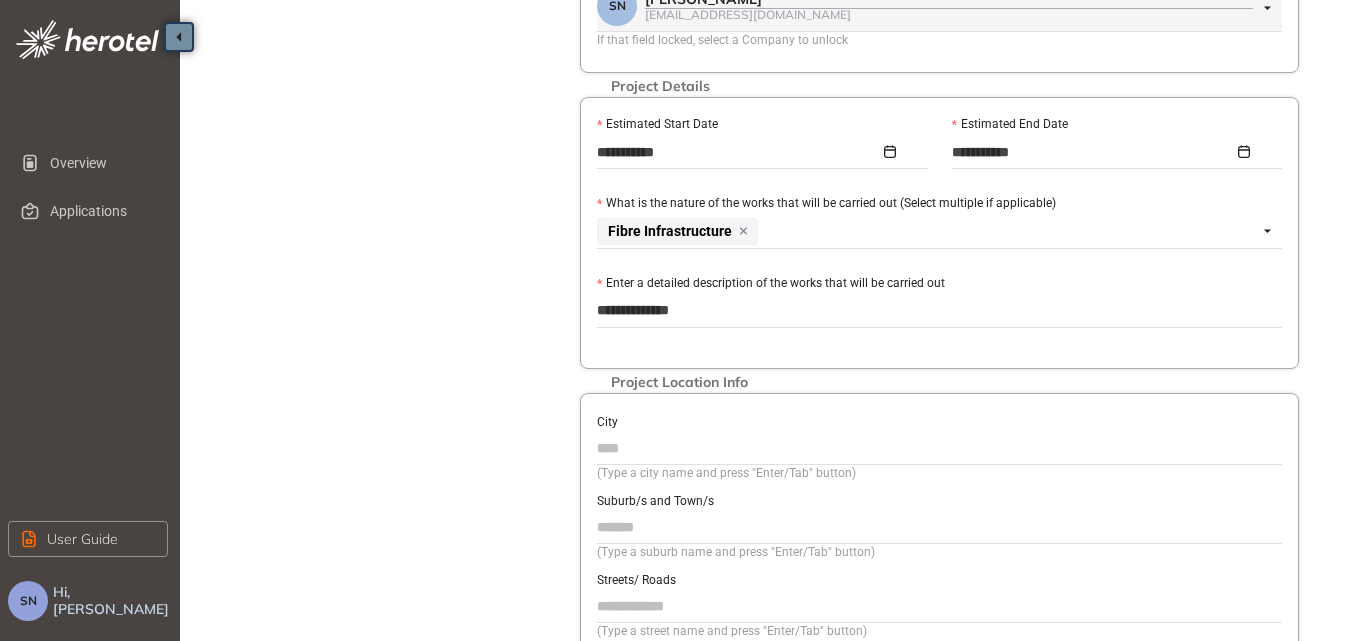 type on "**********" 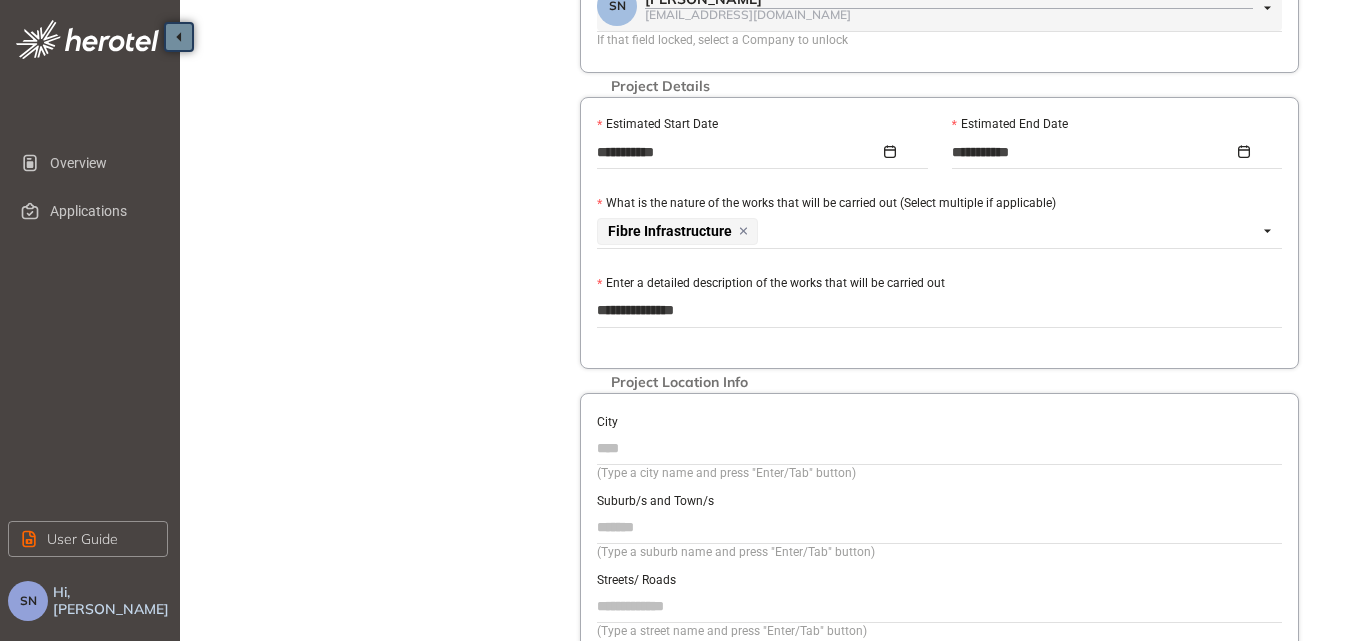 type on "**********" 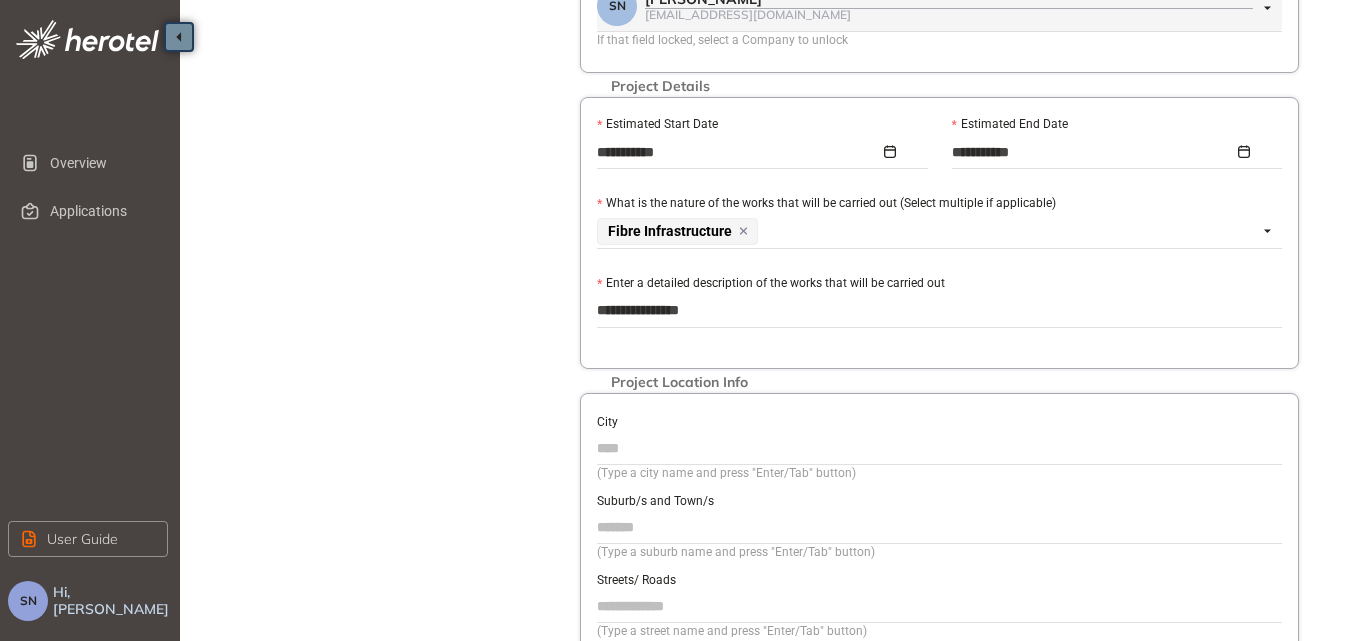 type on "**********" 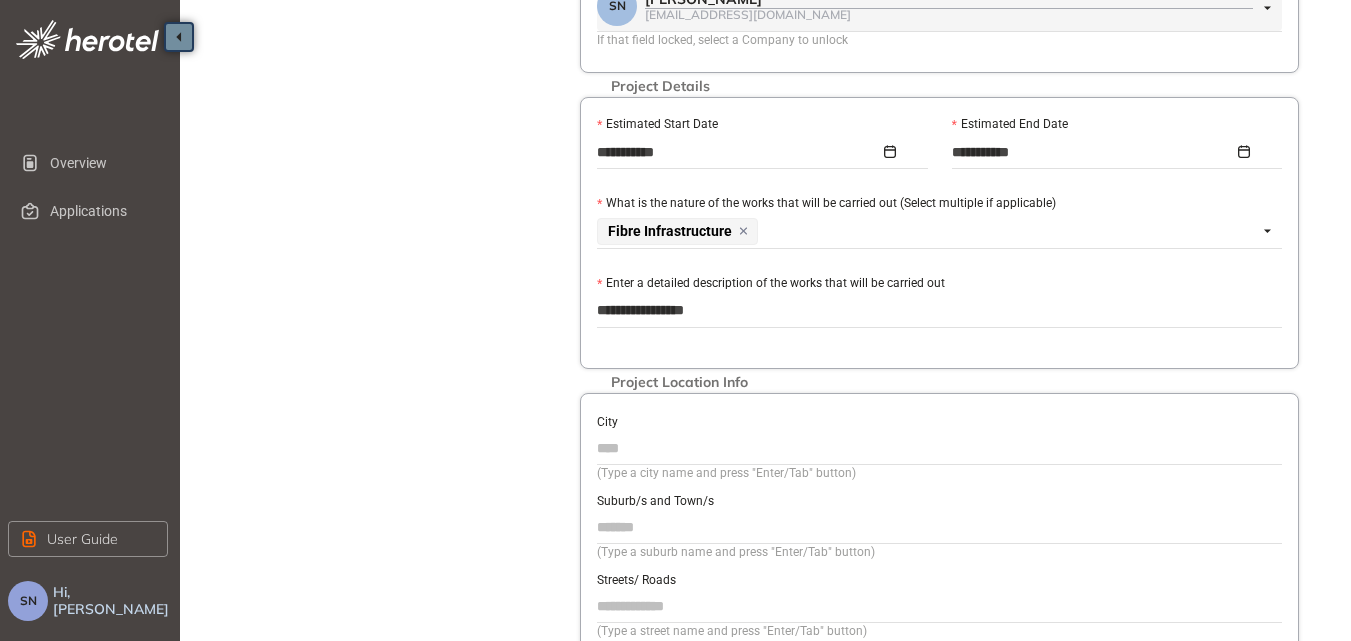 type on "**********" 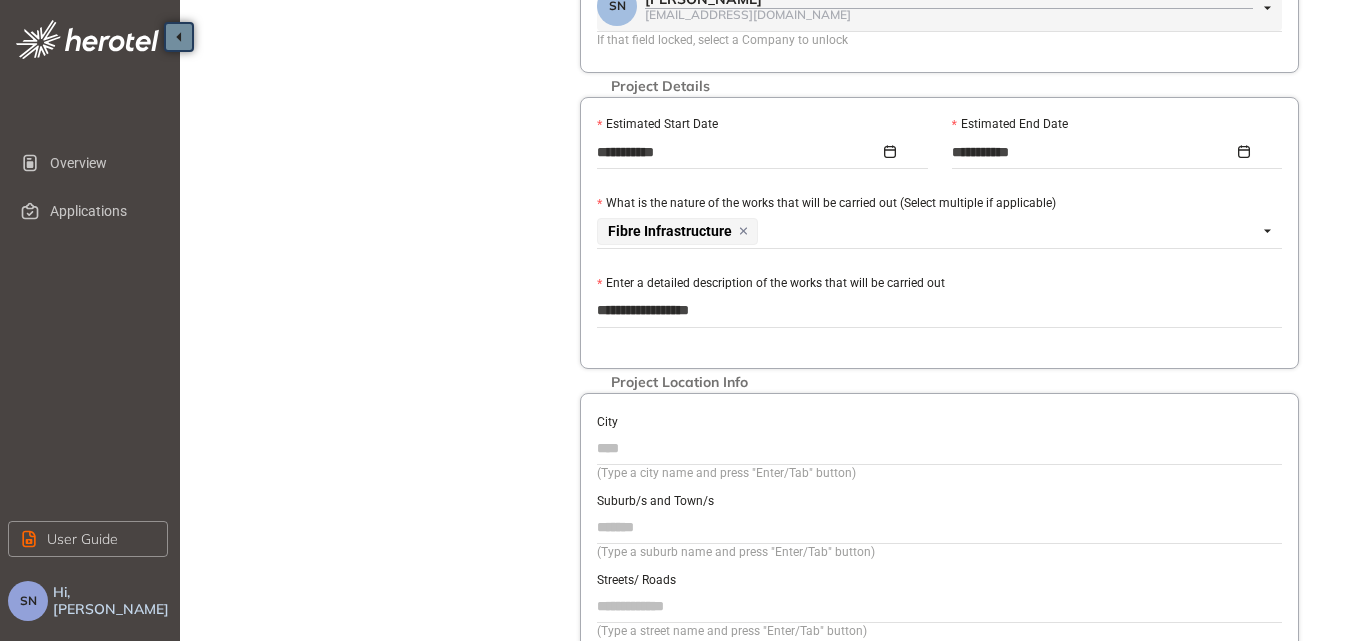 type on "**********" 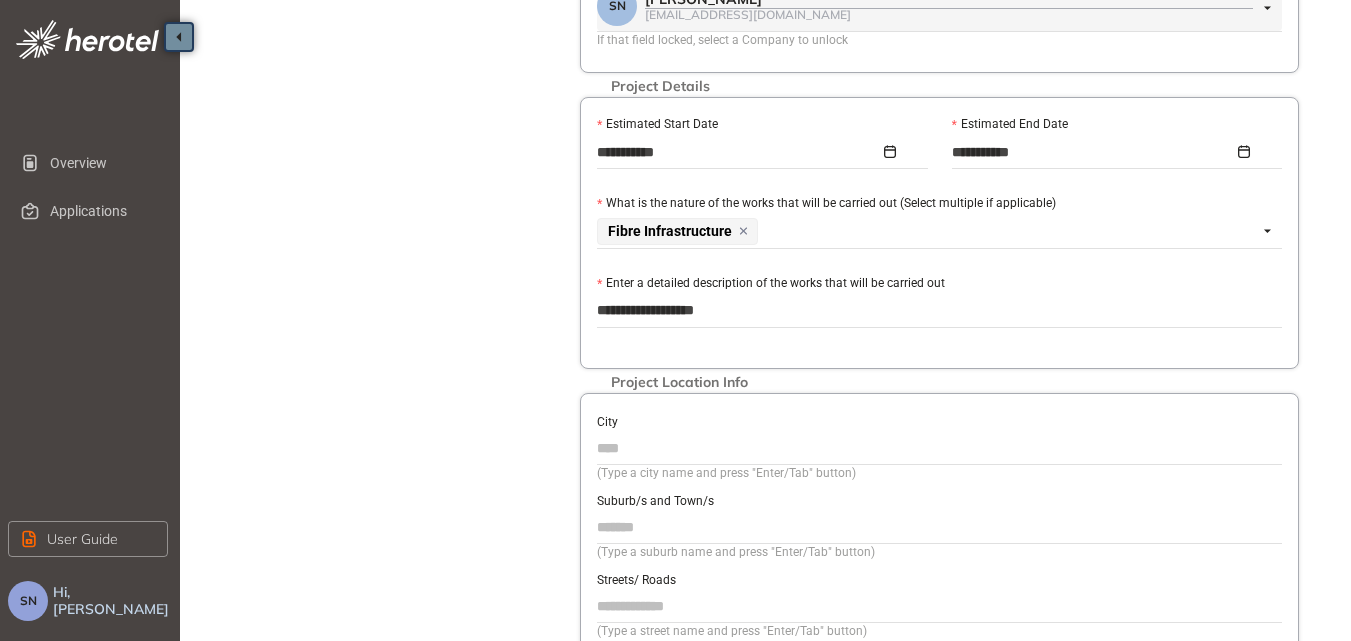 type on "**********" 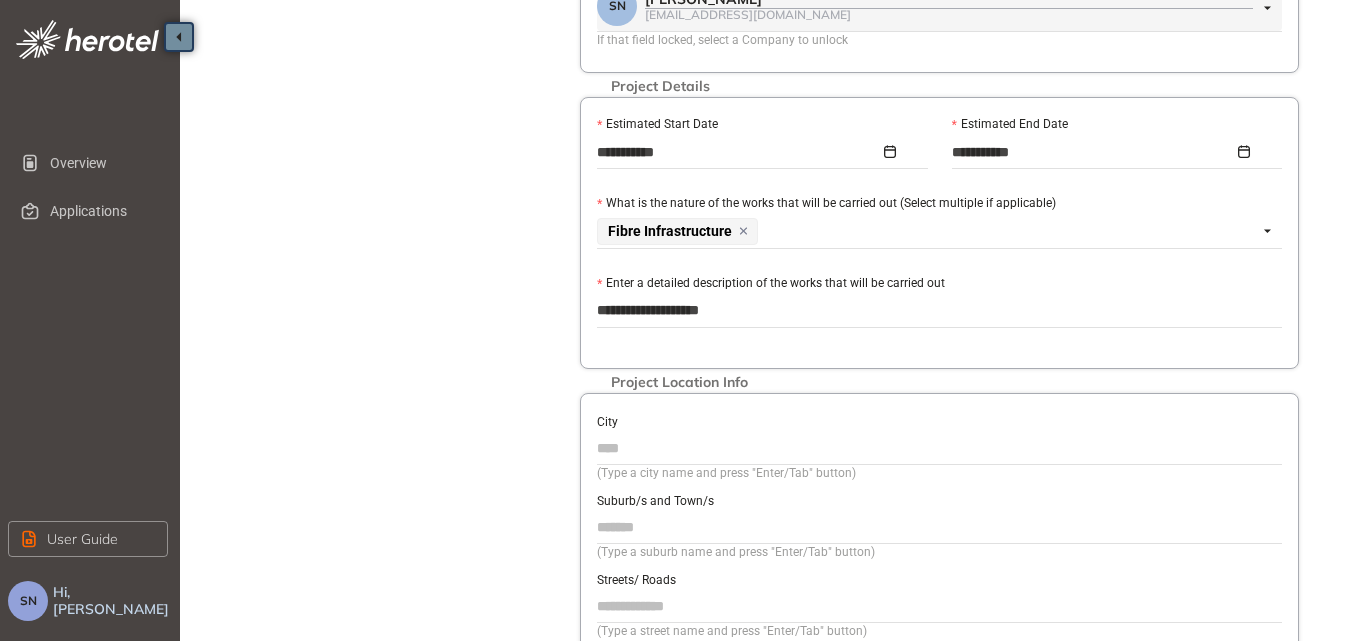 type on "**********" 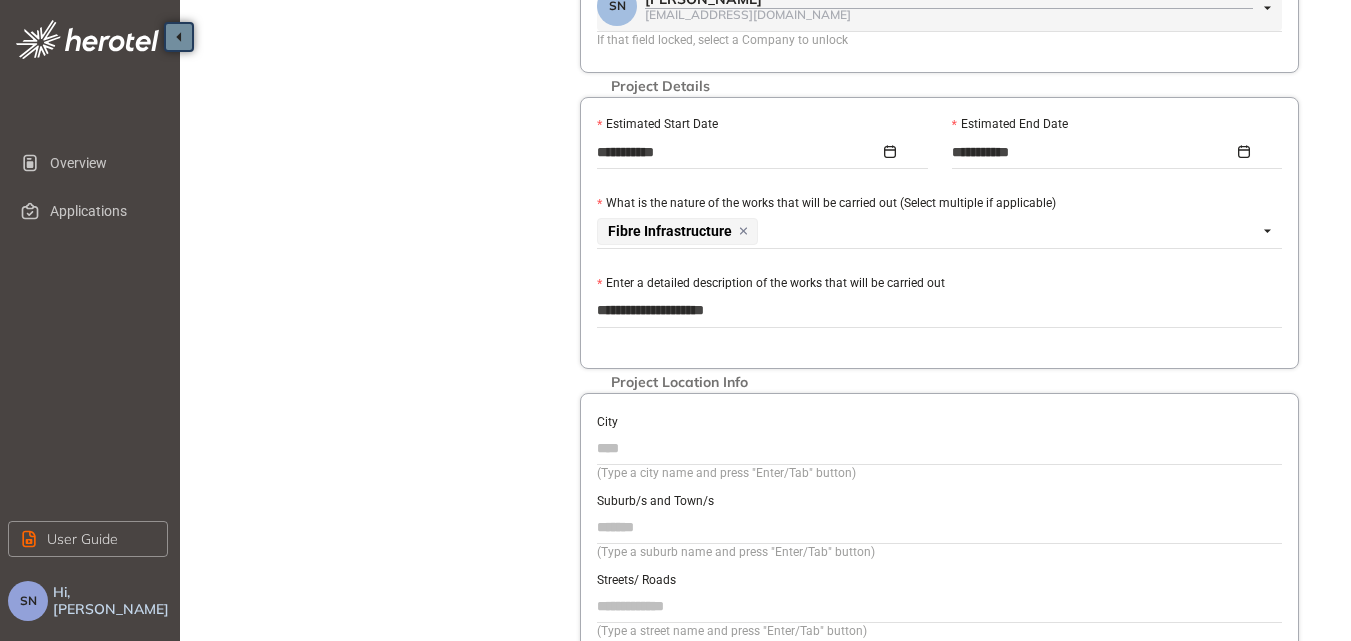 type on "**********" 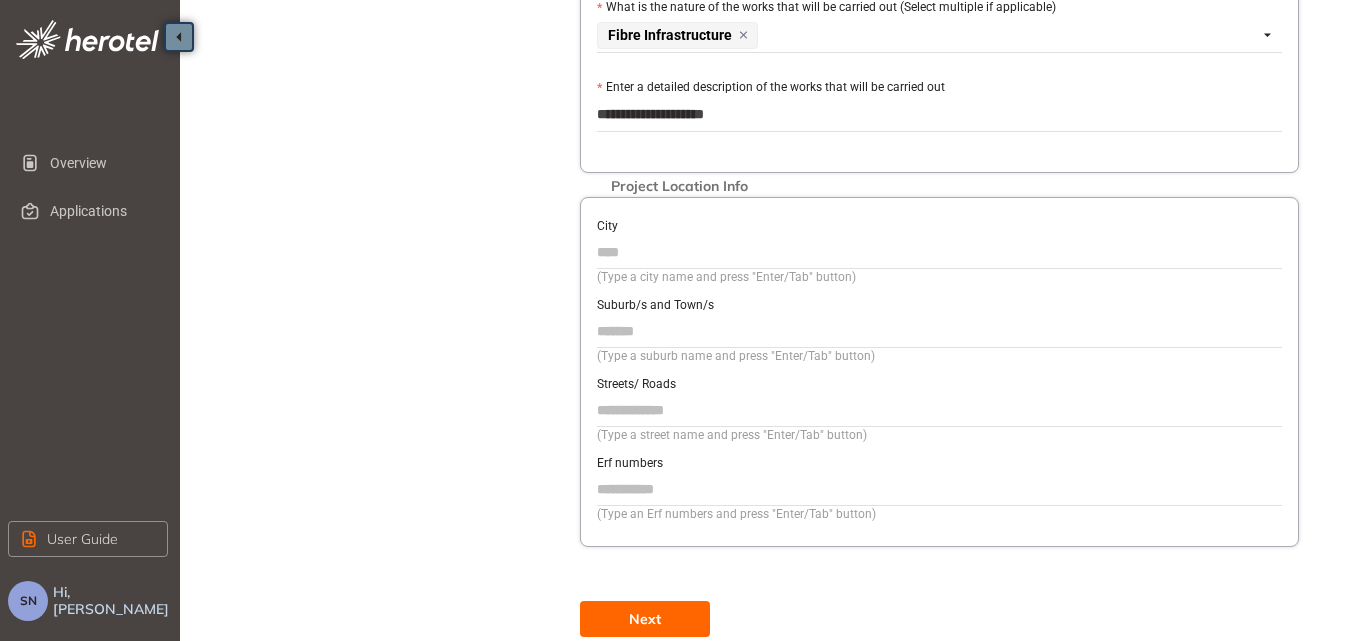 scroll, scrollTop: 742, scrollLeft: 0, axis: vertical 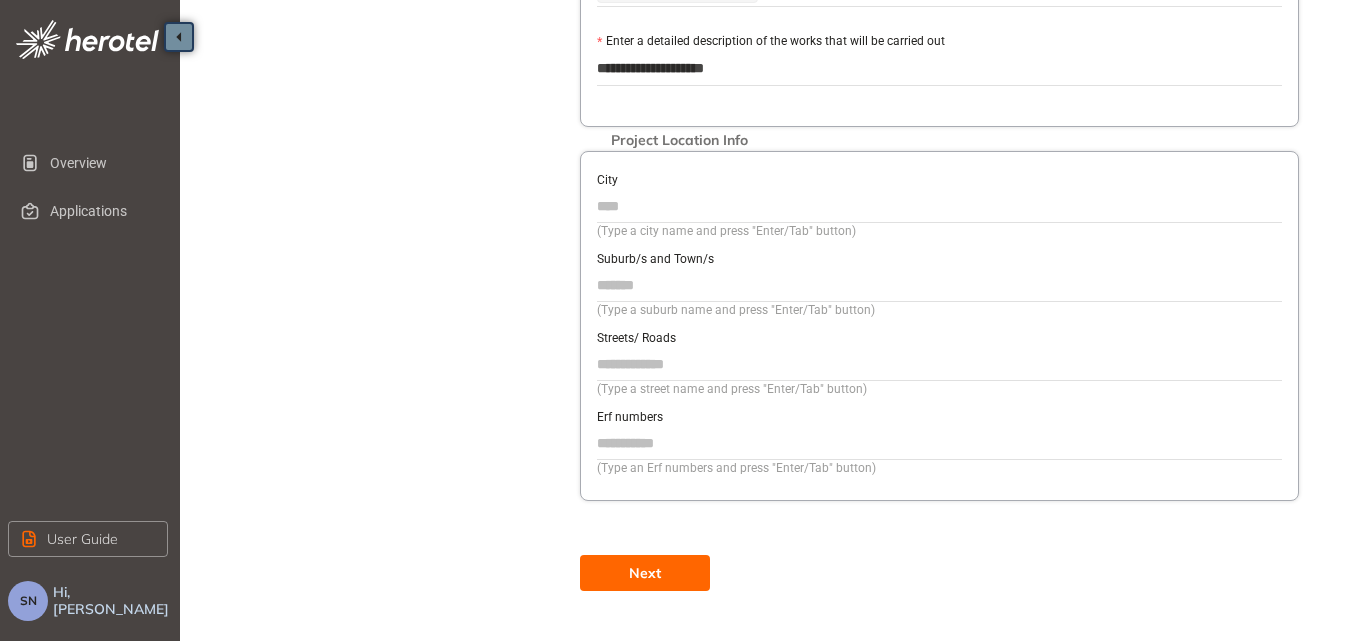 type on "**********" 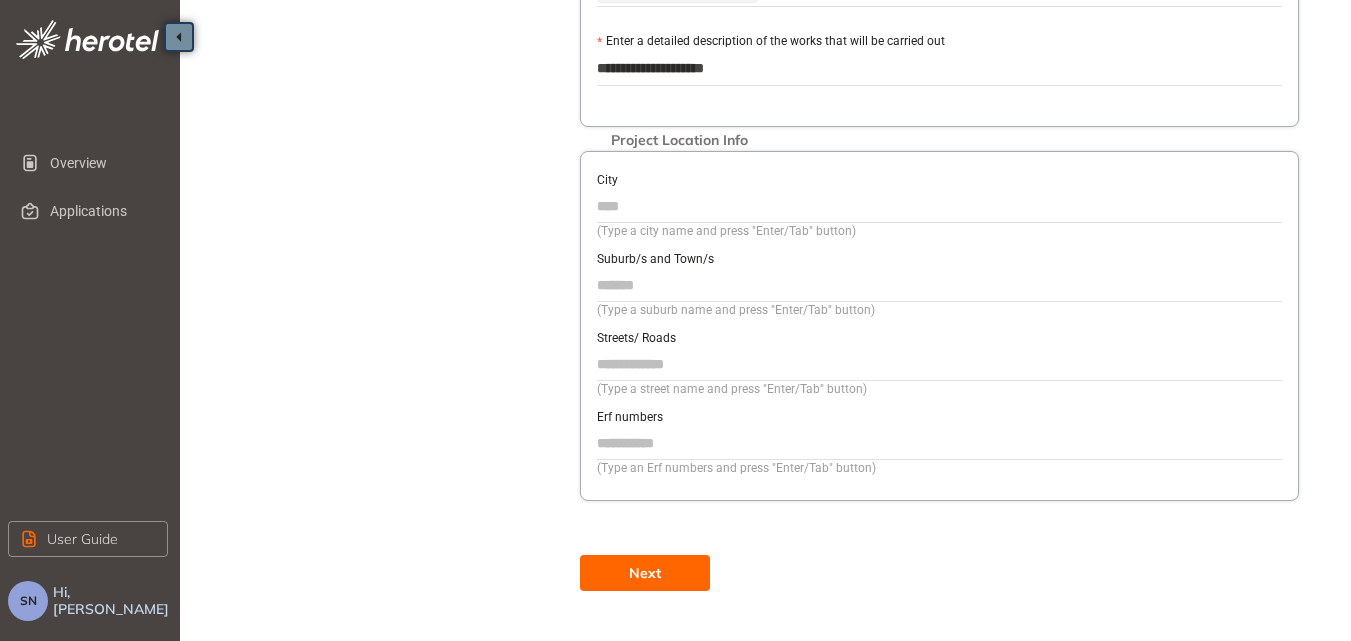 type on "**********" 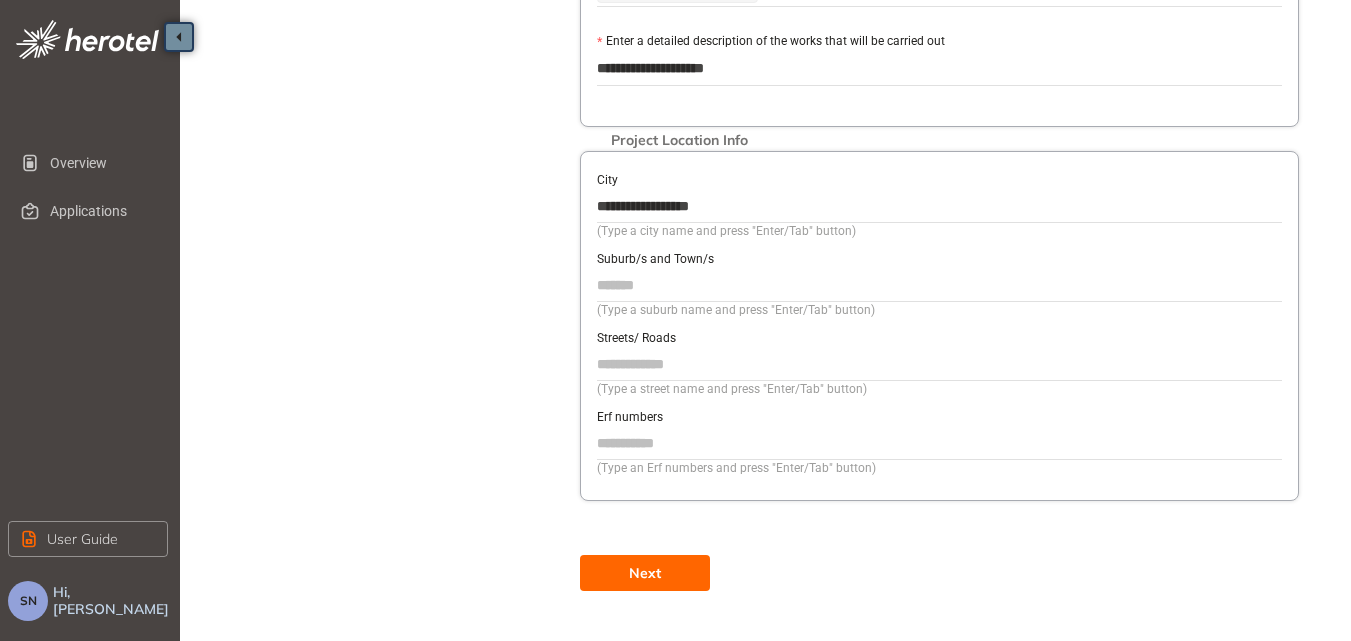 click on "Suburb/s and Town/s" at bounding box center (939, 285) 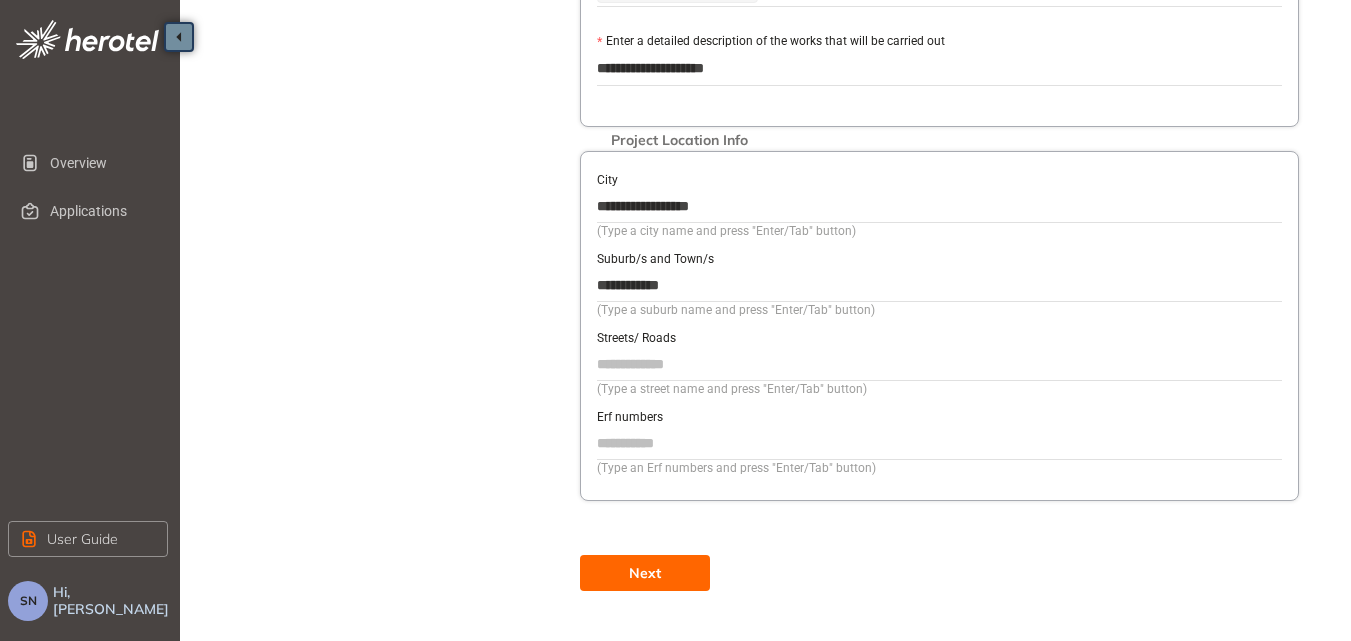 type on "**********" 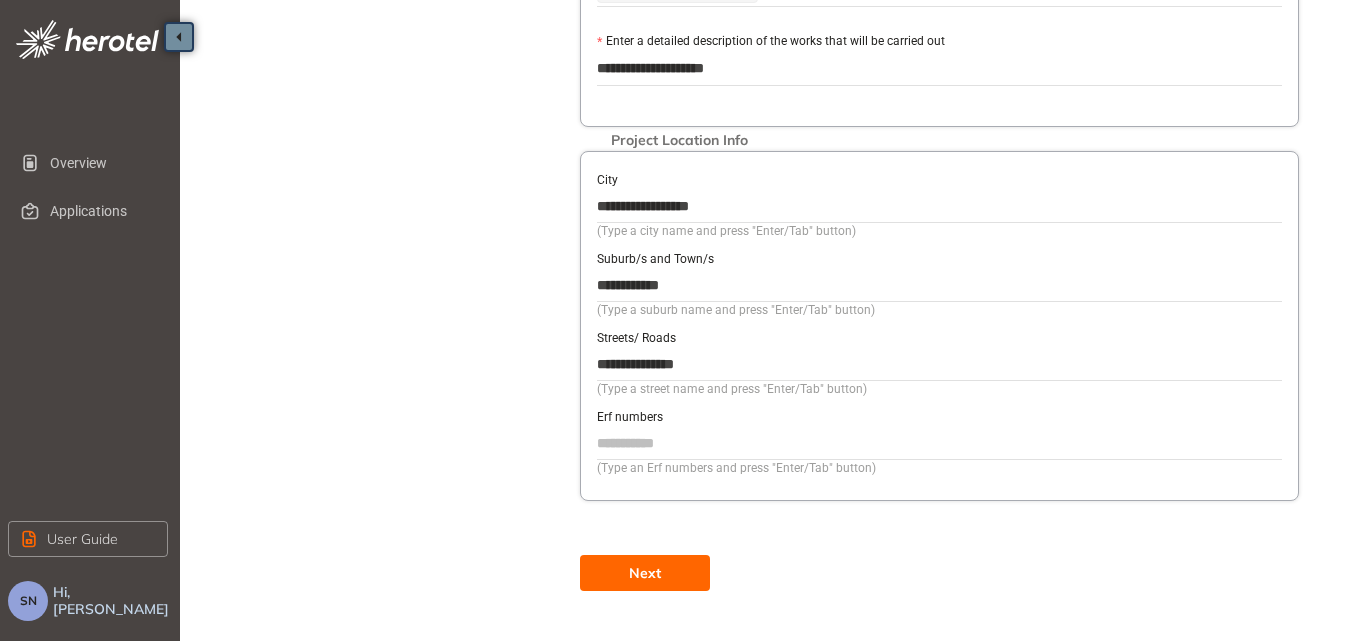 click on "Next" at bounding box center [645, 573] 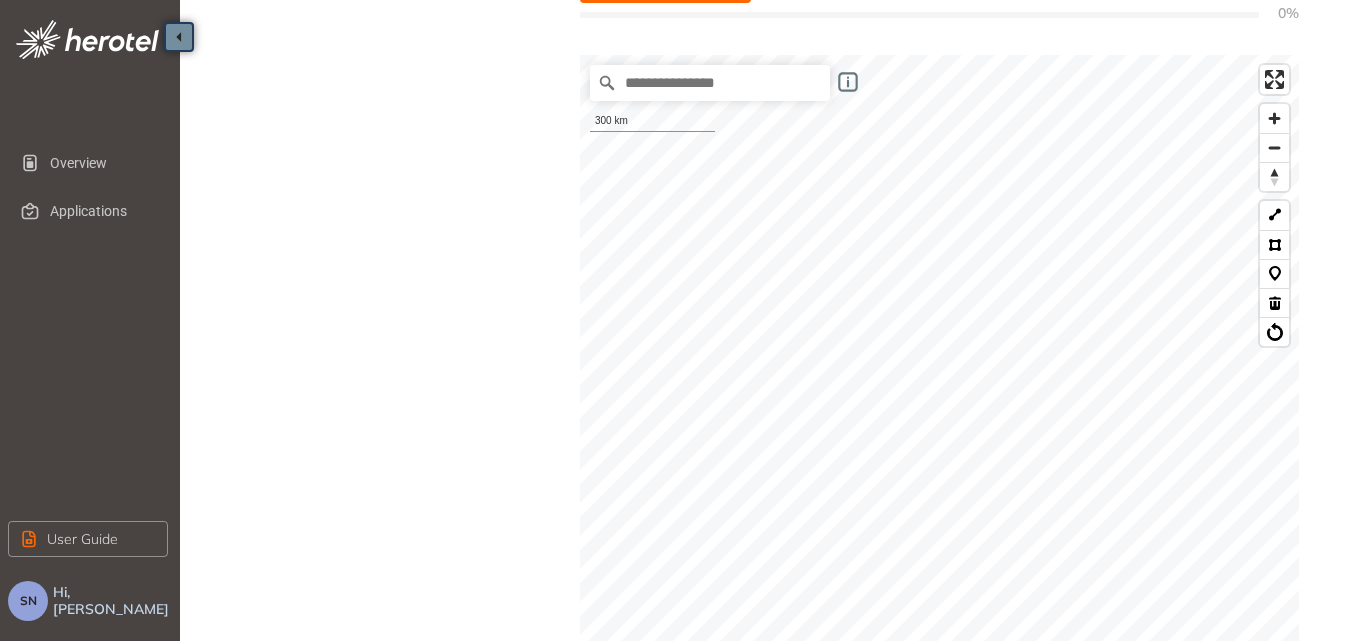 scroll, scrollTop: 0, scrollLeft: 0, axis: both 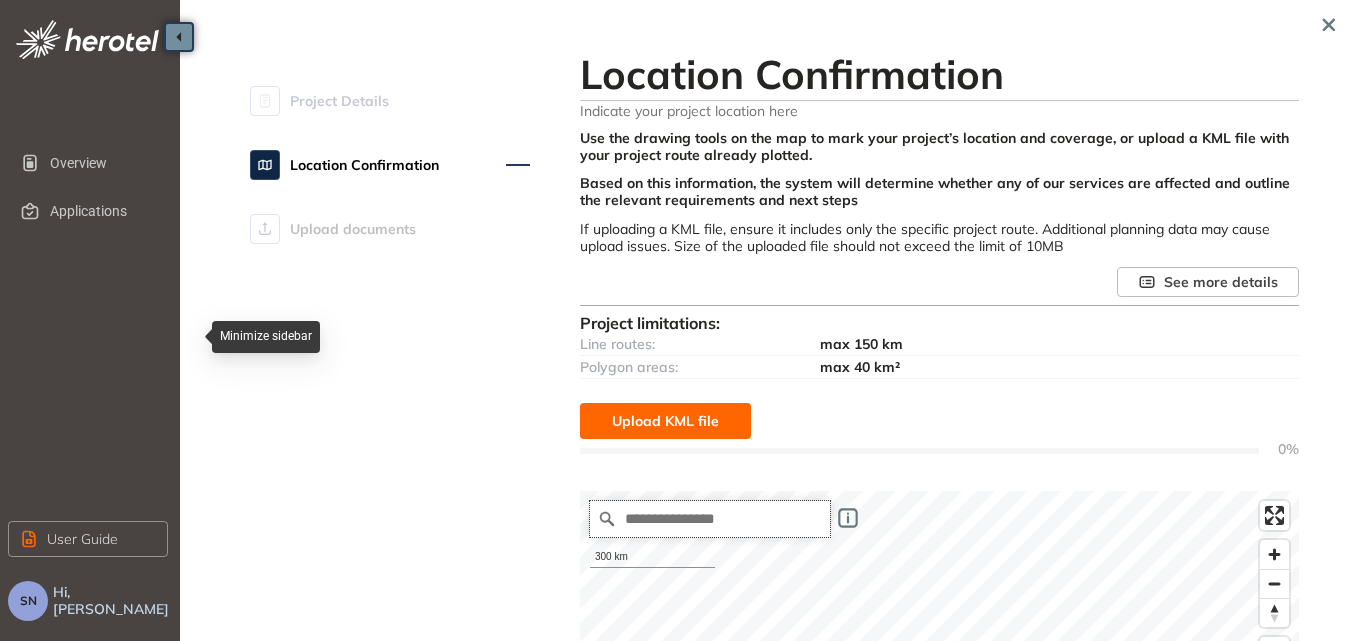 click at bounding box center (710, 519) 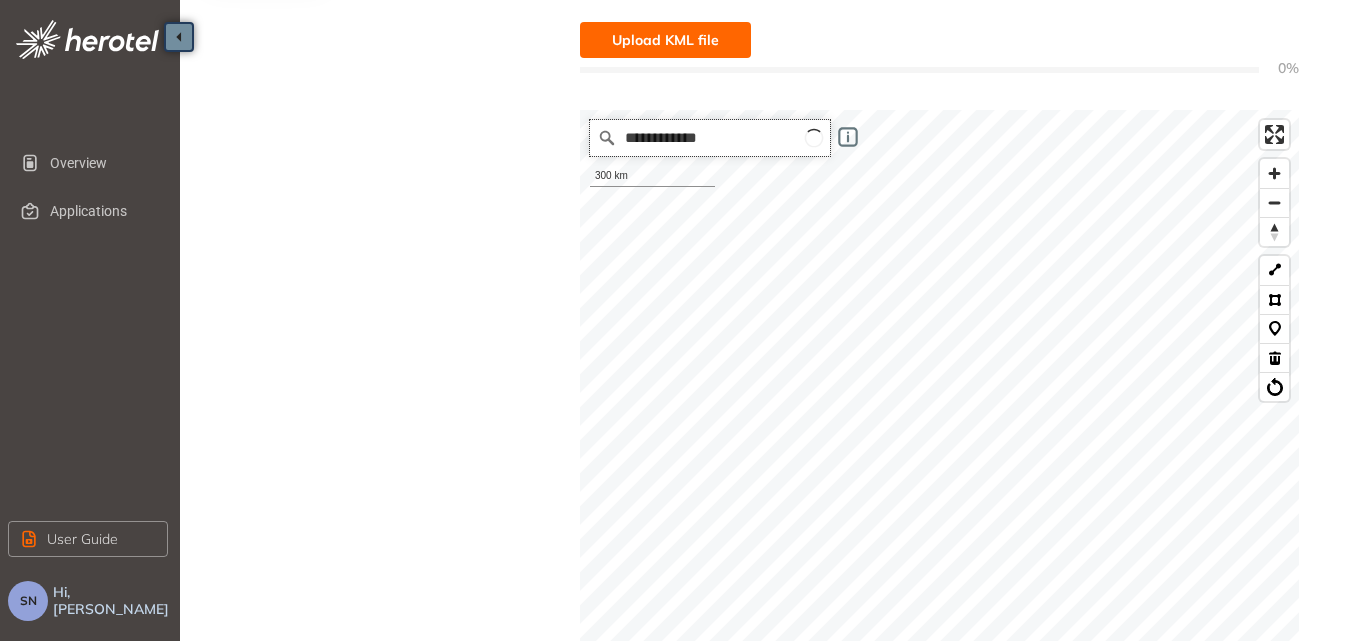 scroll, scrollTop: 400, scrollLeft: 0, axis: vertical 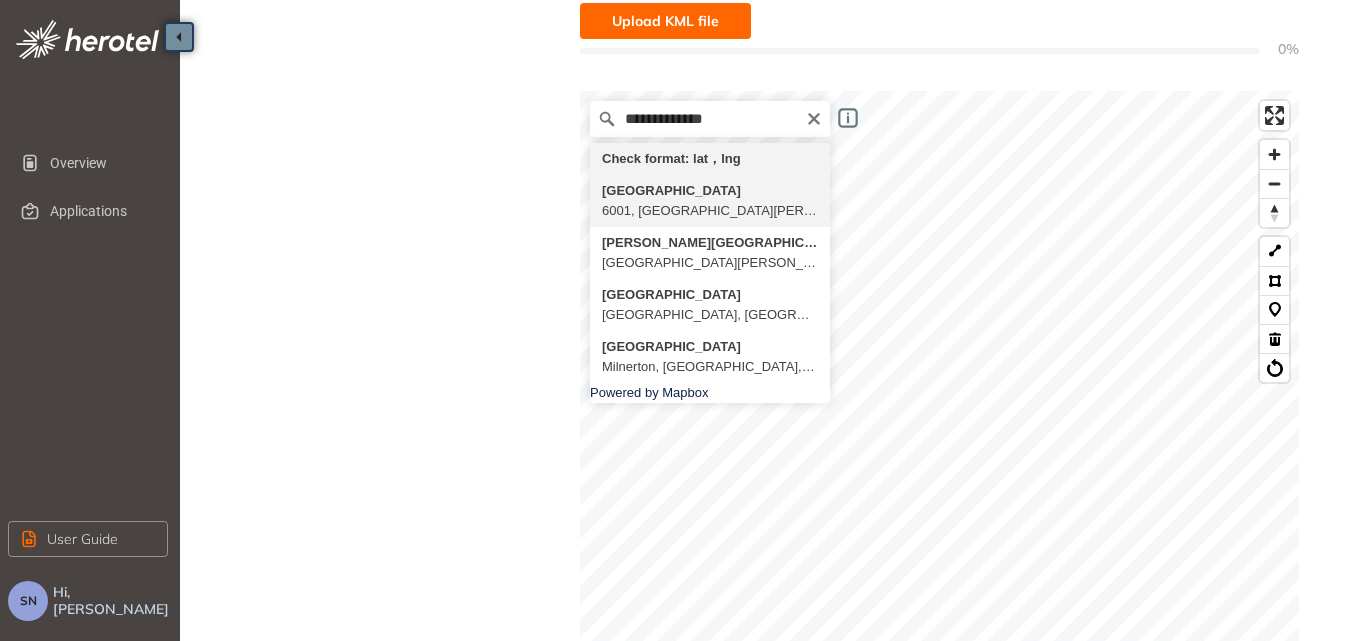 type on "**********" 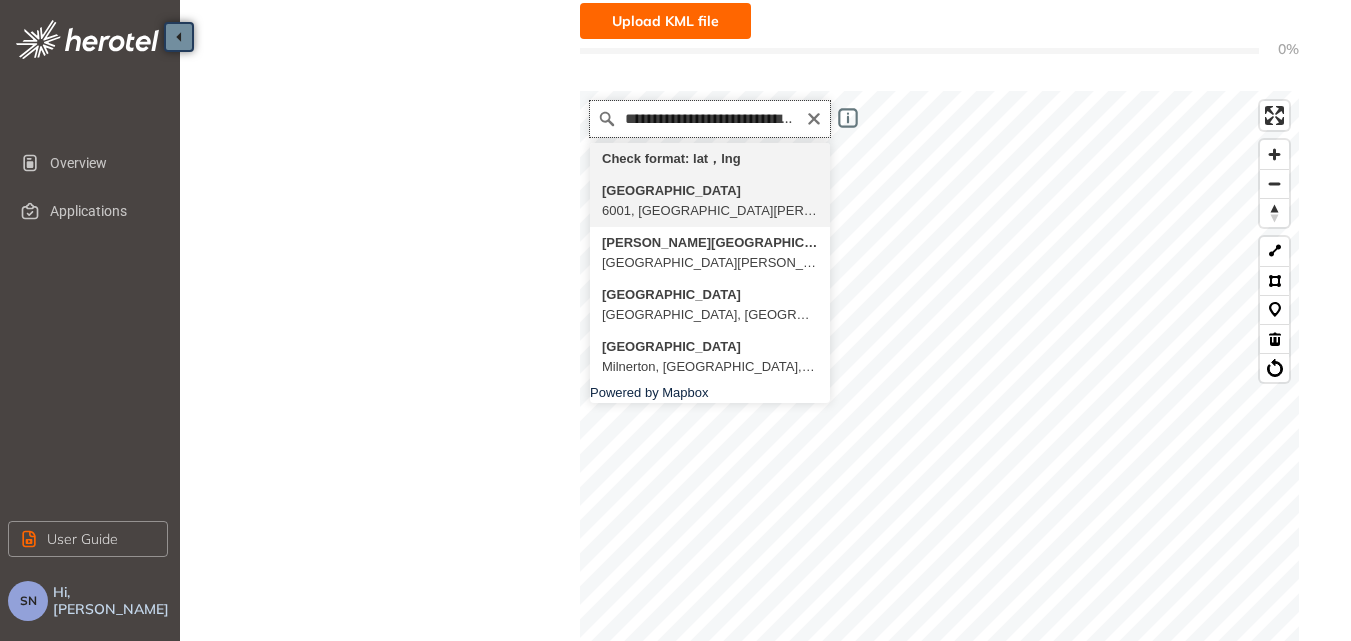 scroll, scrollTop: 0, scrollLeft: 0, axis: both 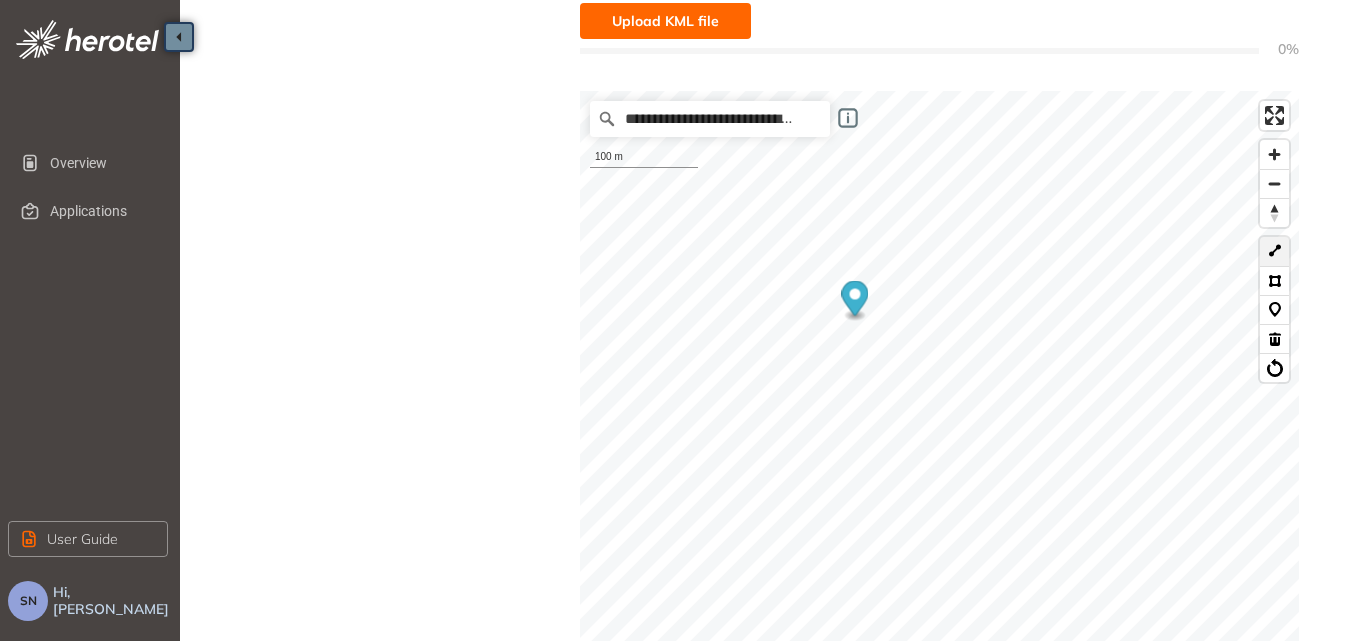 click at bounding box center (1274, 251) 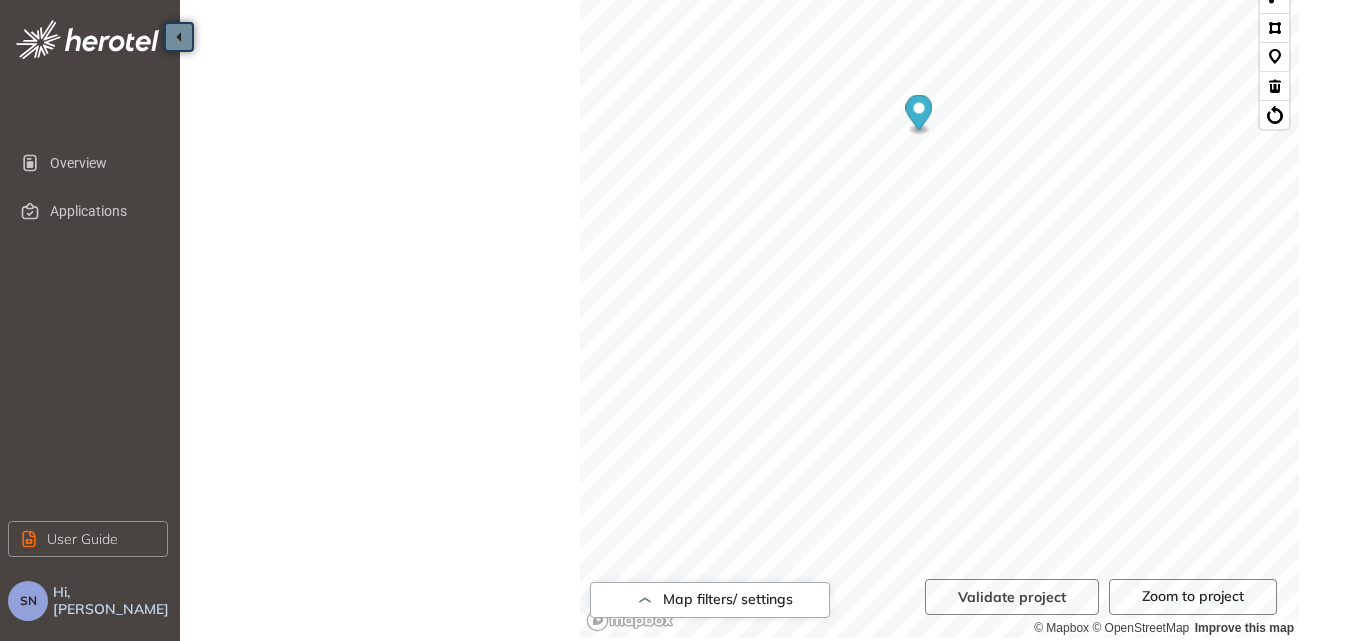 scroll, scrollTop: 838, scrollLeft: 0, axis: vertical 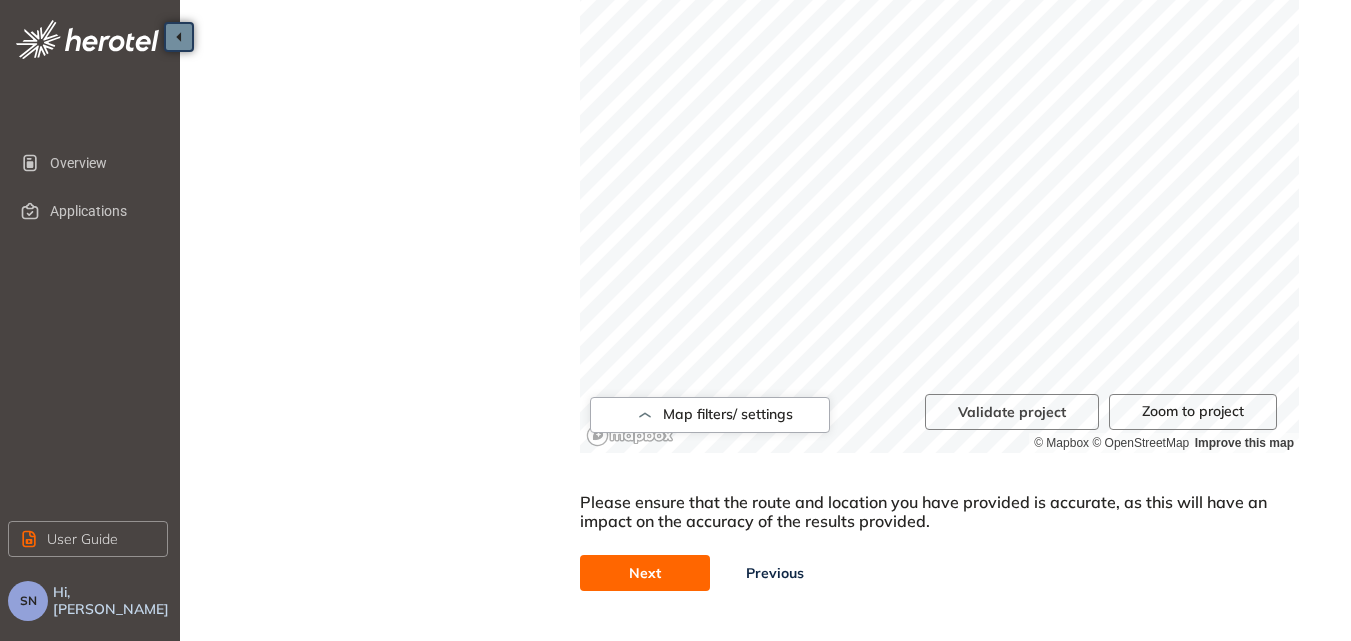 click on "Next" at bounding box center (645, 573) 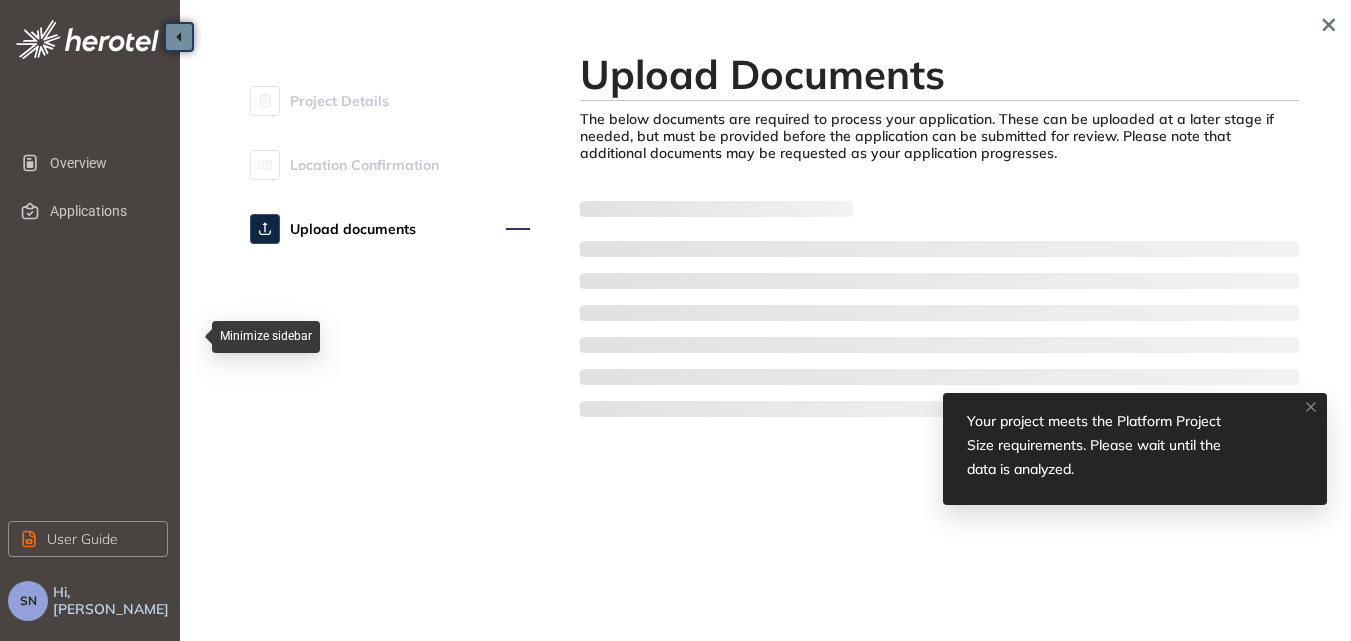 scroll, scrollTop: 0, scrollLeft: 0, axis: both 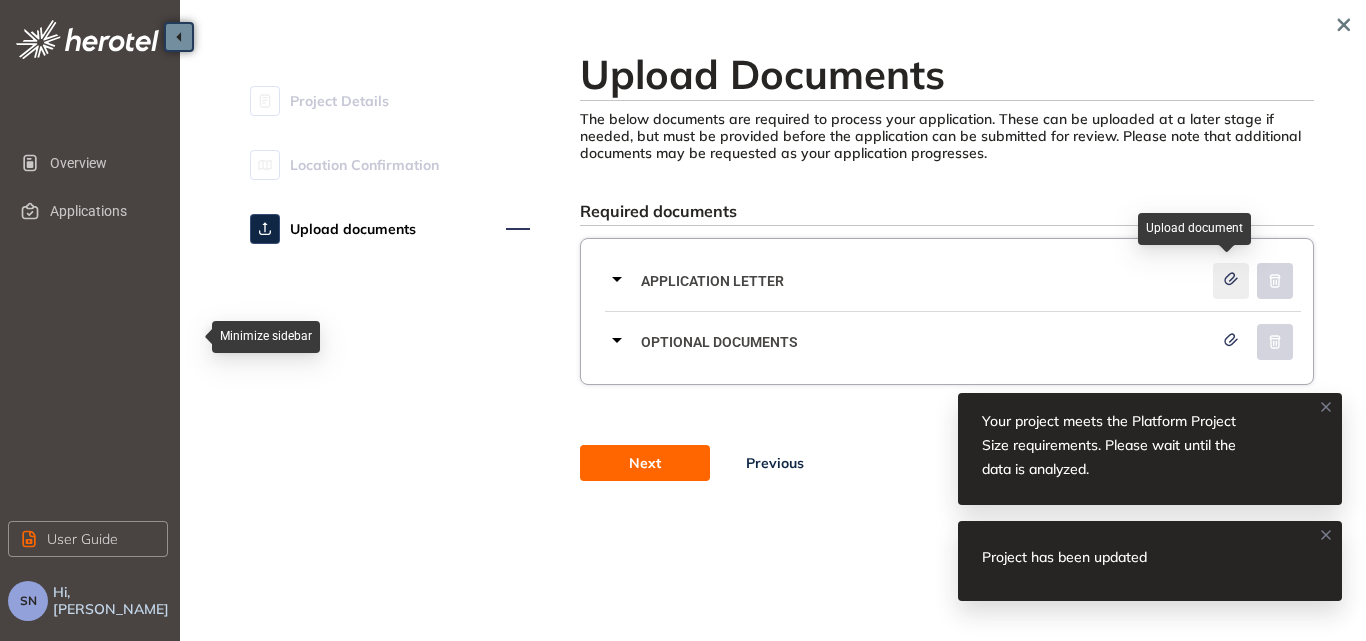 click 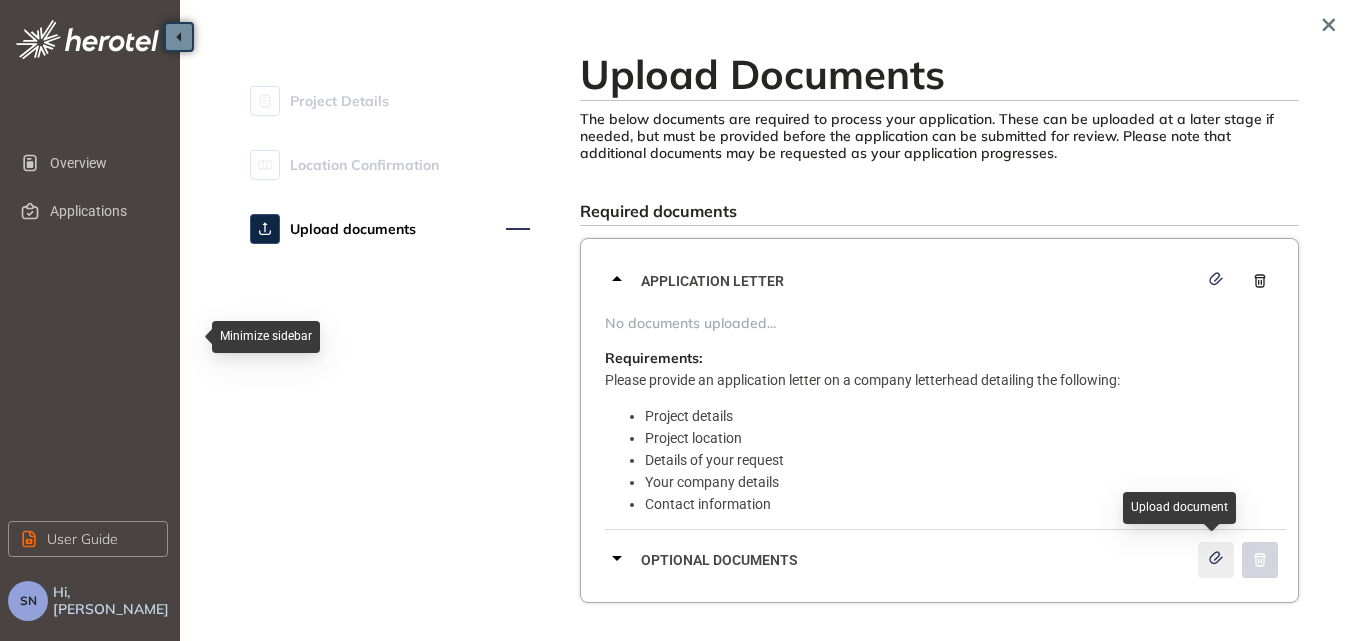 click 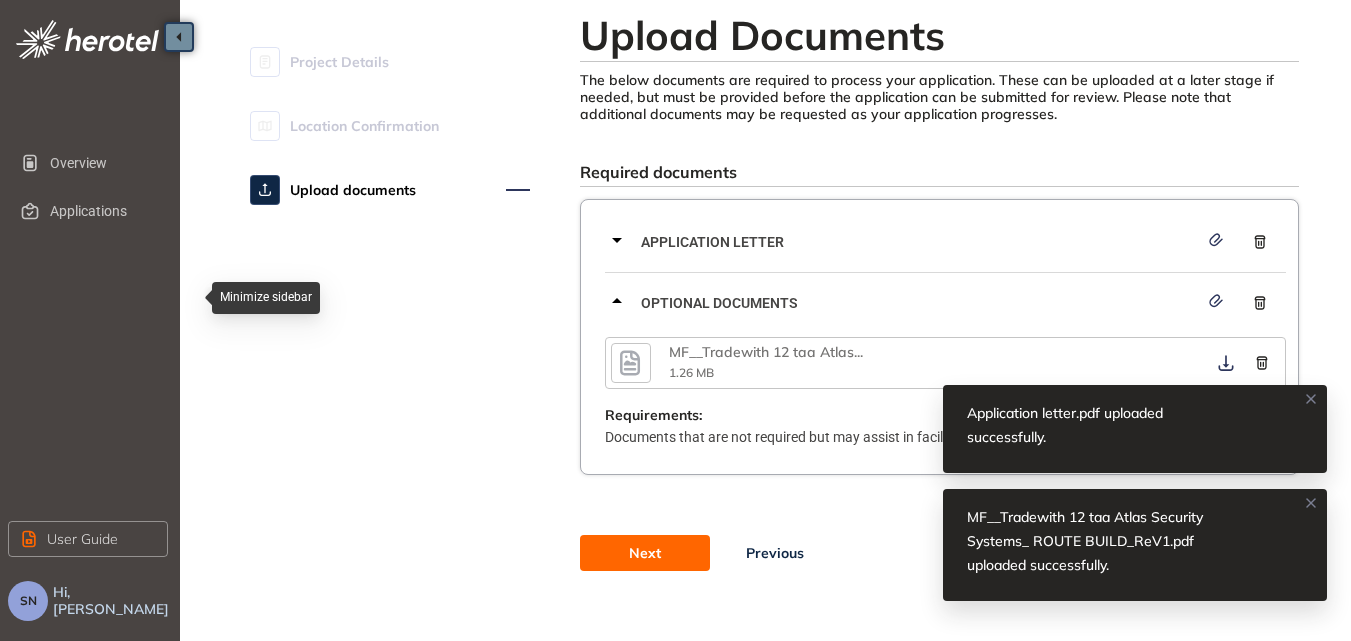 scroll, scrollTop: 59, scrollLeft: 0, axis: vertical 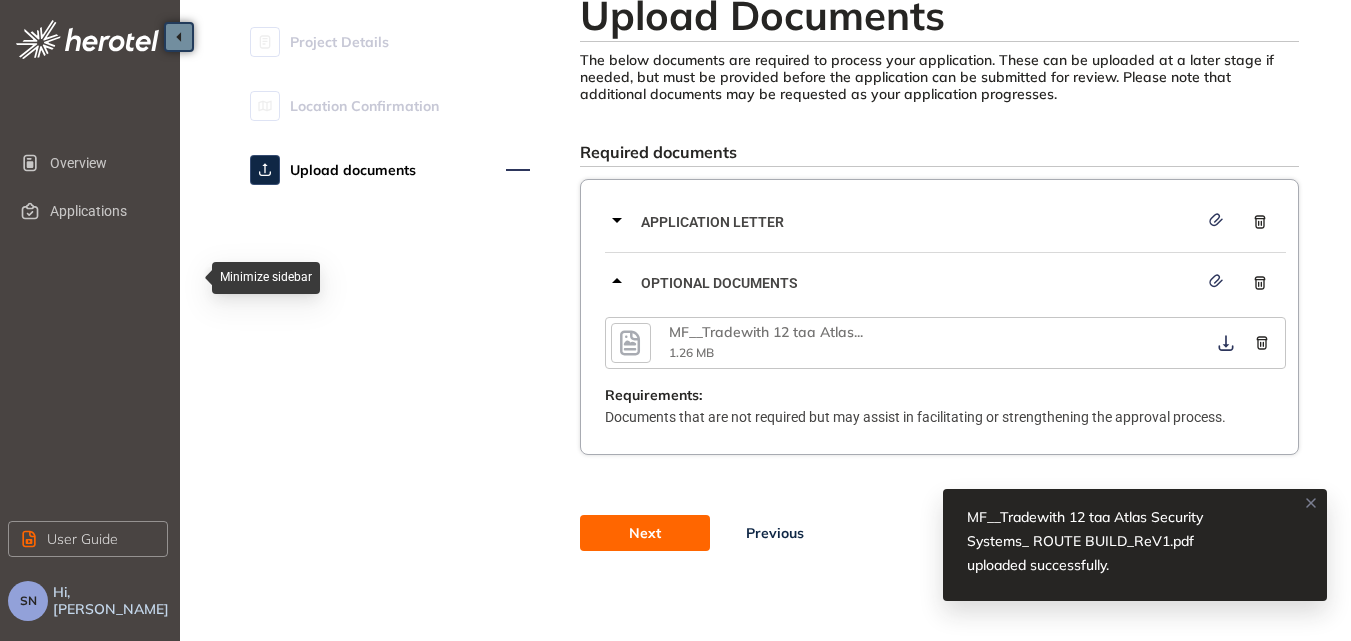 click on "Next" at bounding box center (645, 533) 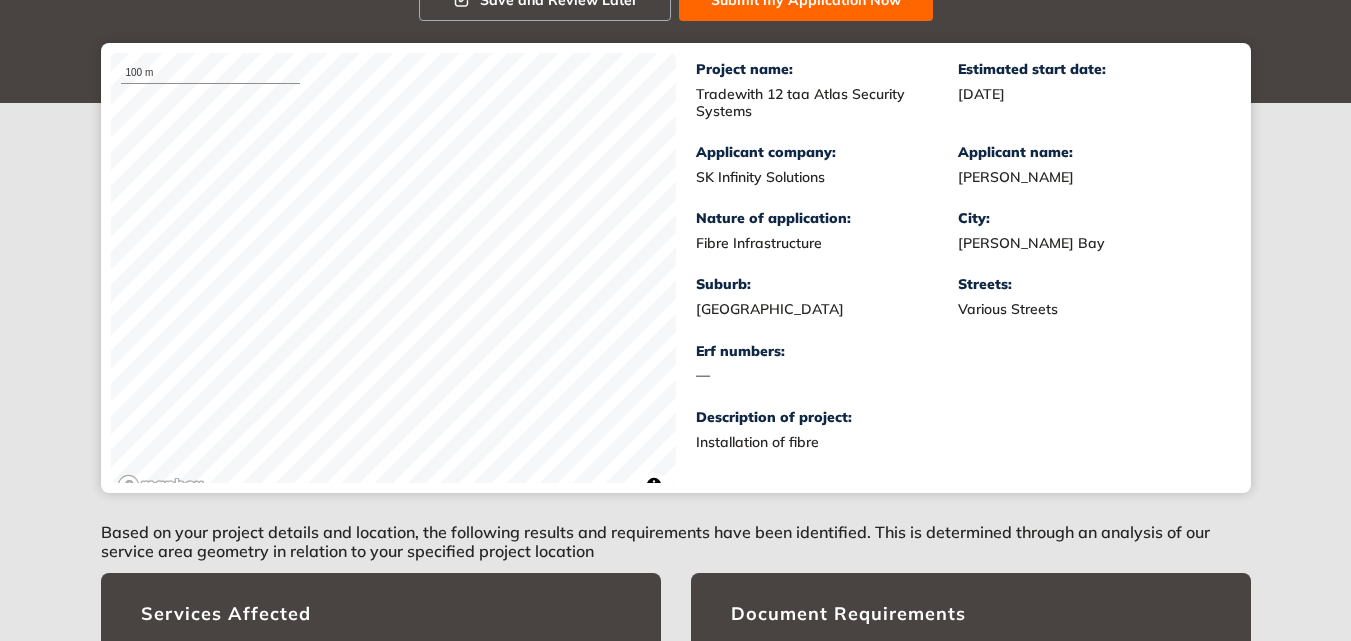 scroll, scrollTop: 536, scrollLeft: 0, axis: vertical 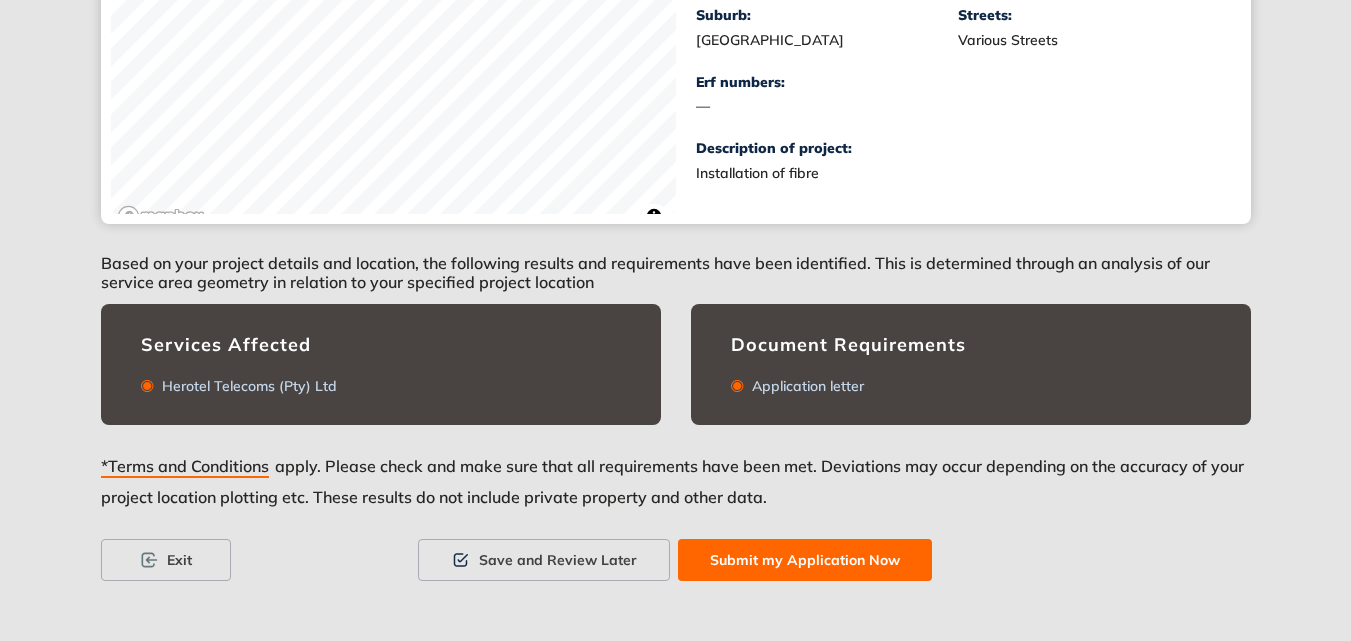 click on "Submit my Application Now" at bounding box center [805, 560] 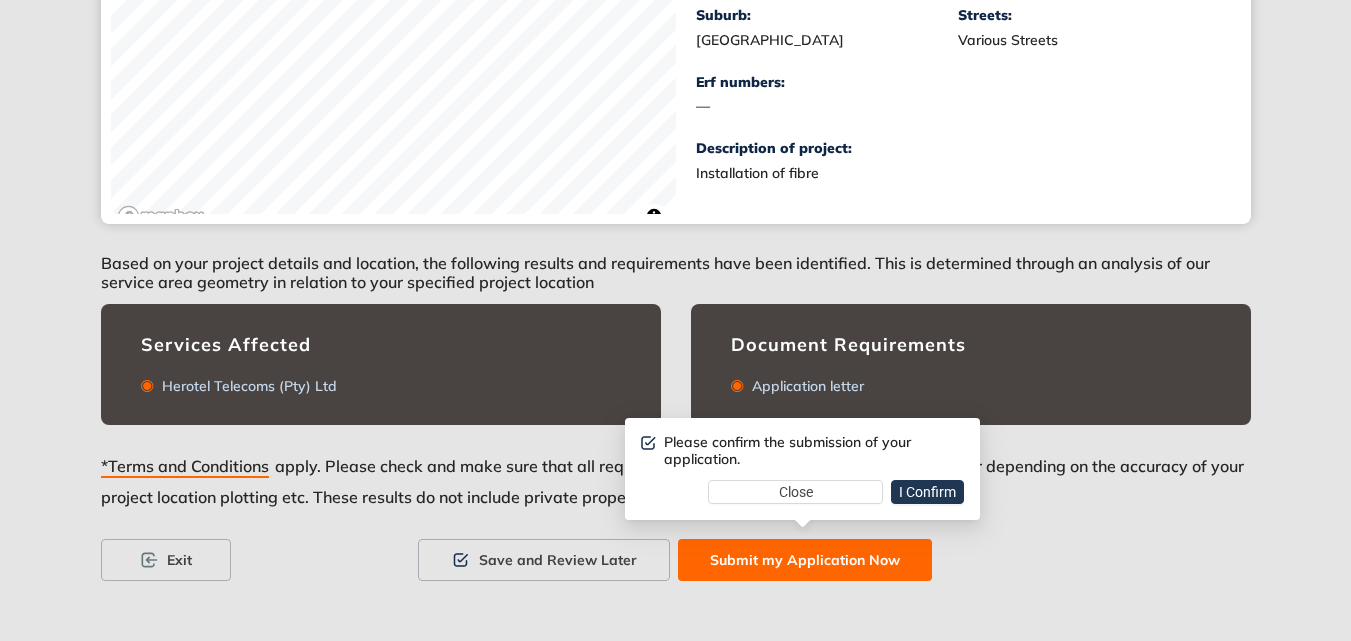 click on "I Confirm" at bounding box center [927, 492] 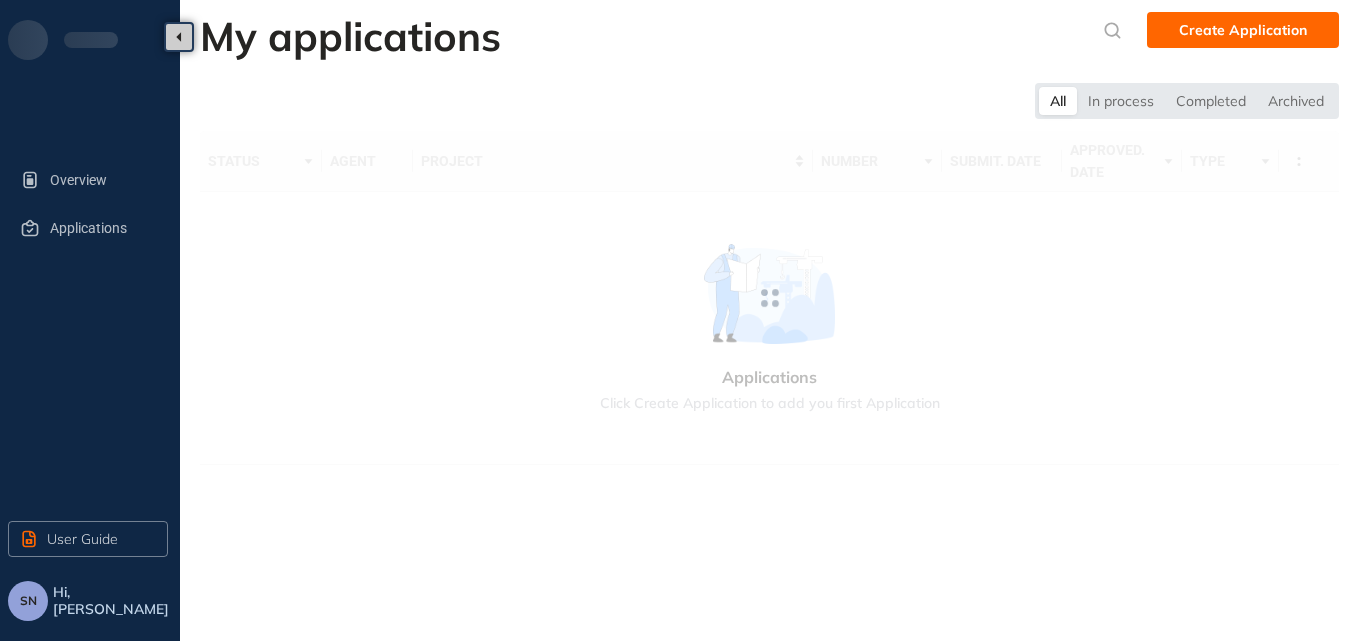 scroll, scrollTop: 0, scrollLeft: 0, axis: both 